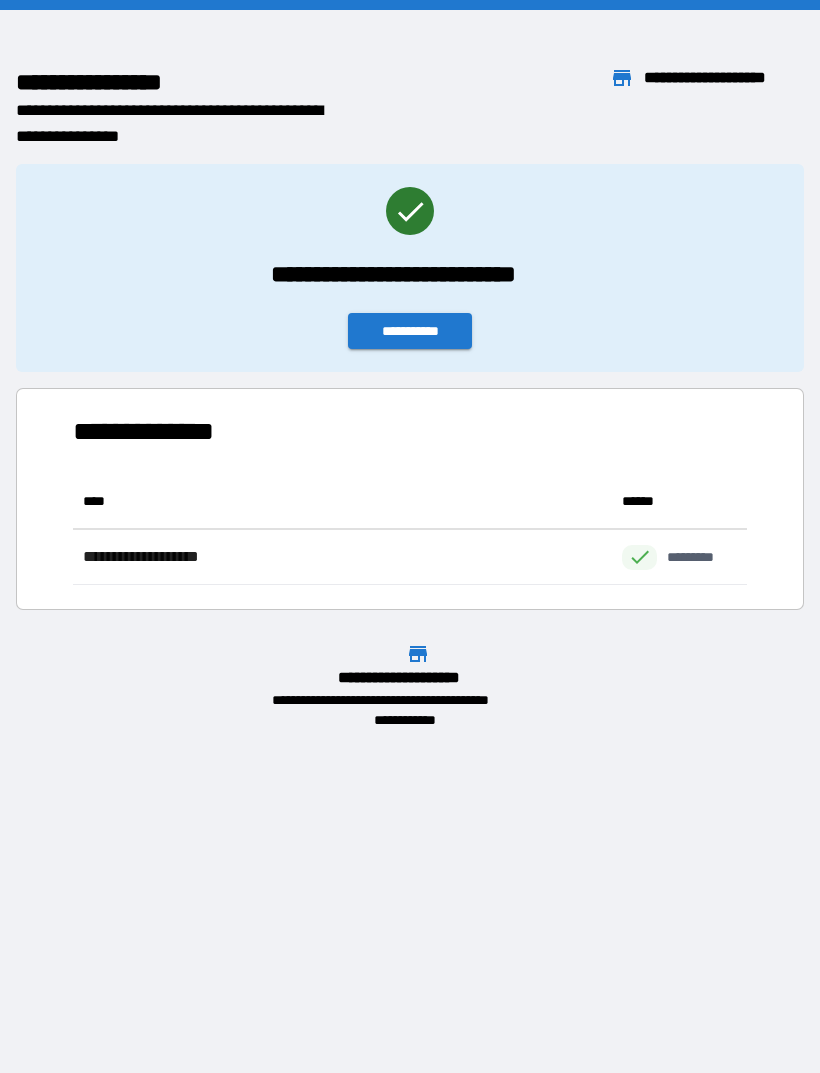 scroll, scrollTop: 0, scrollLeft: 0, axis: both 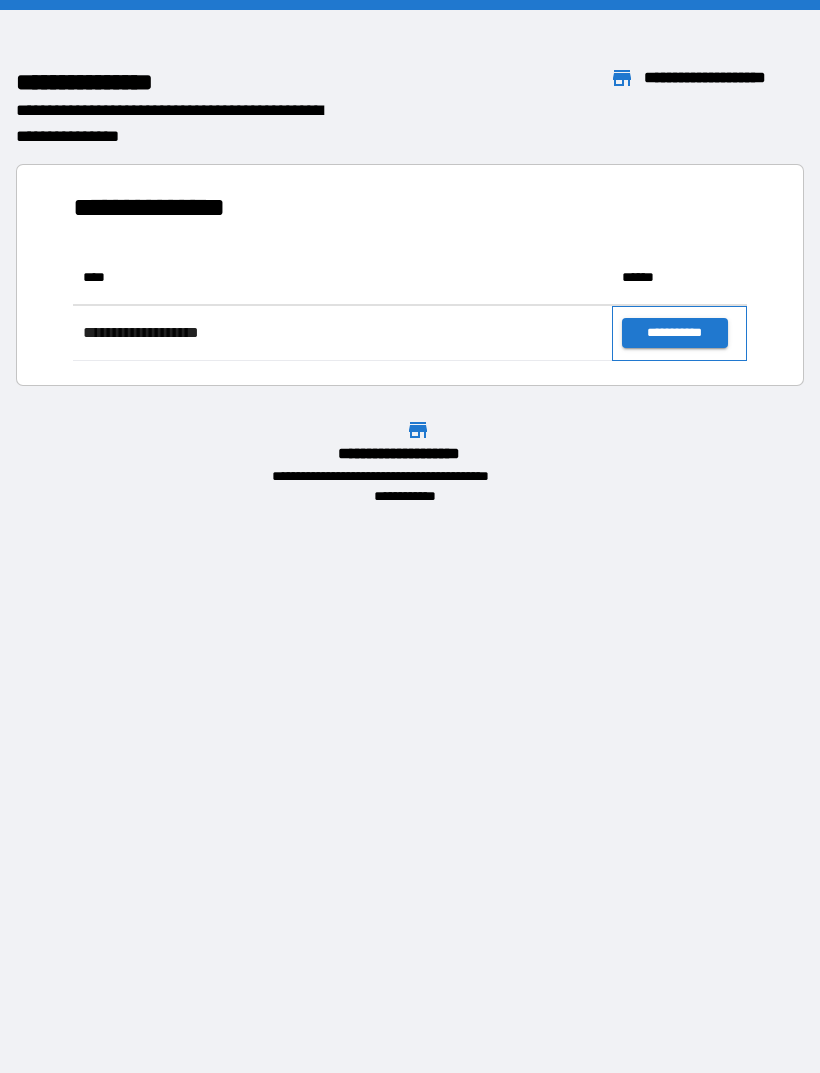 click on "**********" at bounding box center [679, 333] 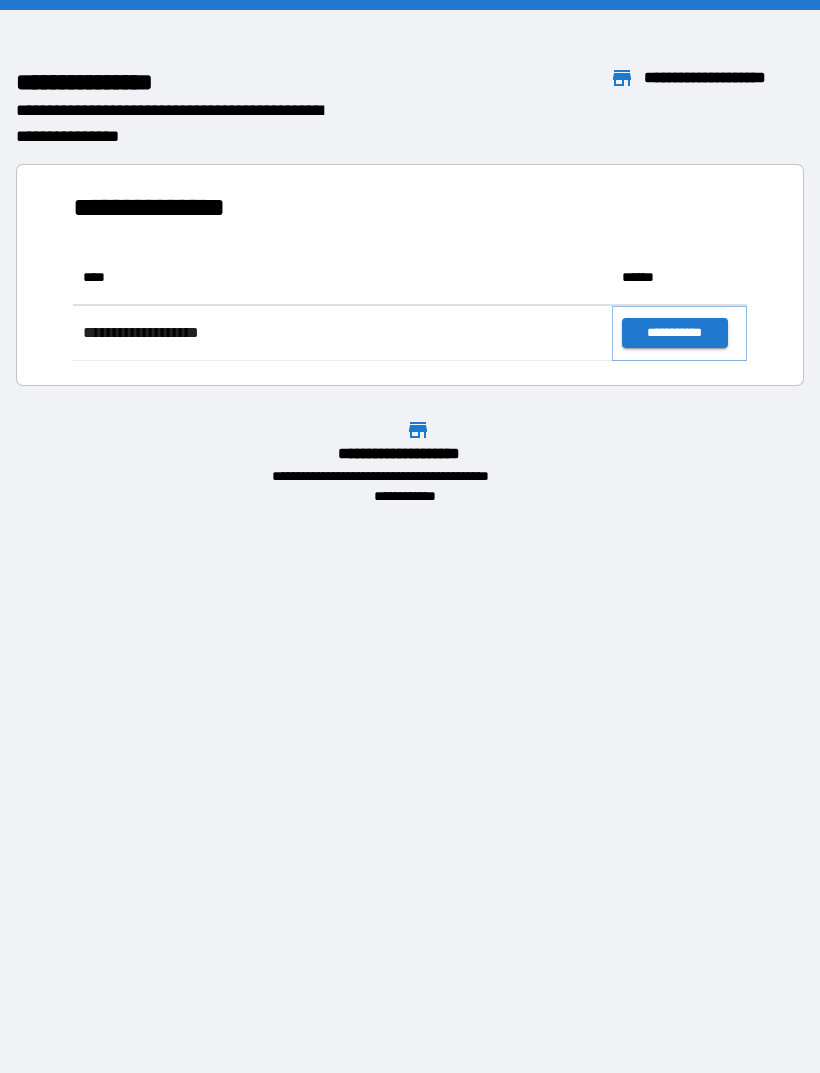 click on "**********" at bounding box center [674, 333] 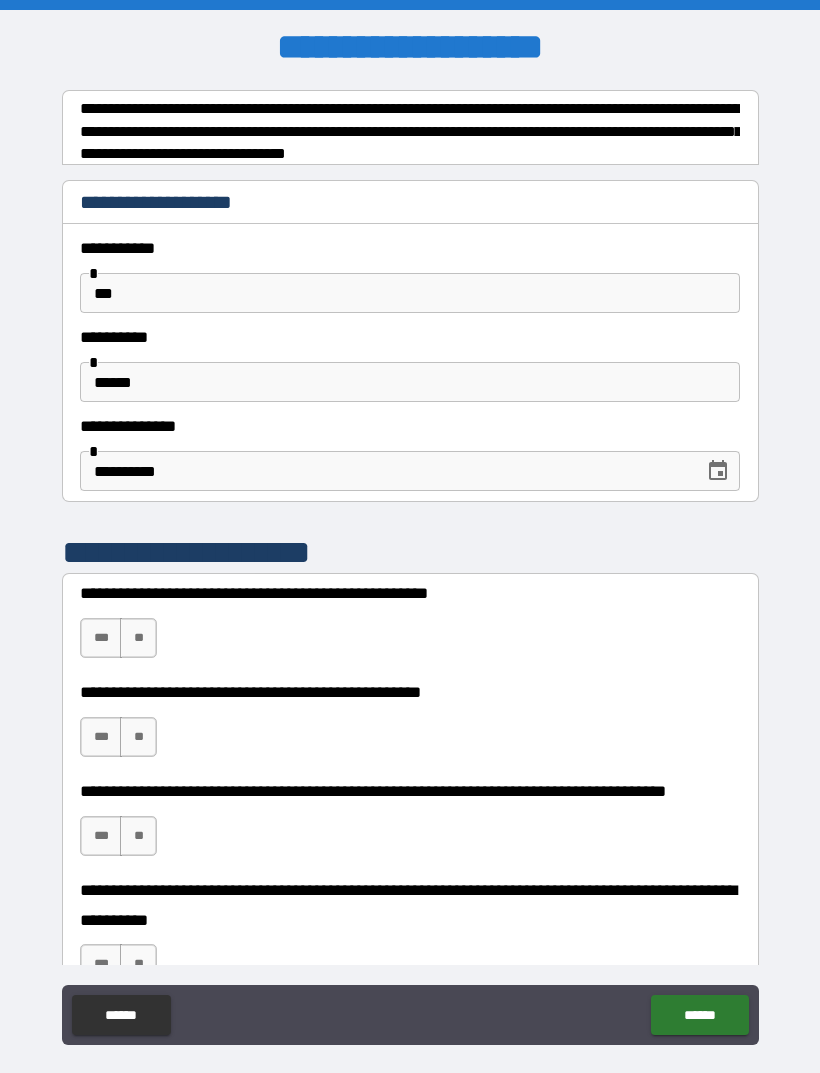 click on "**" at bounding box center [138, 638] 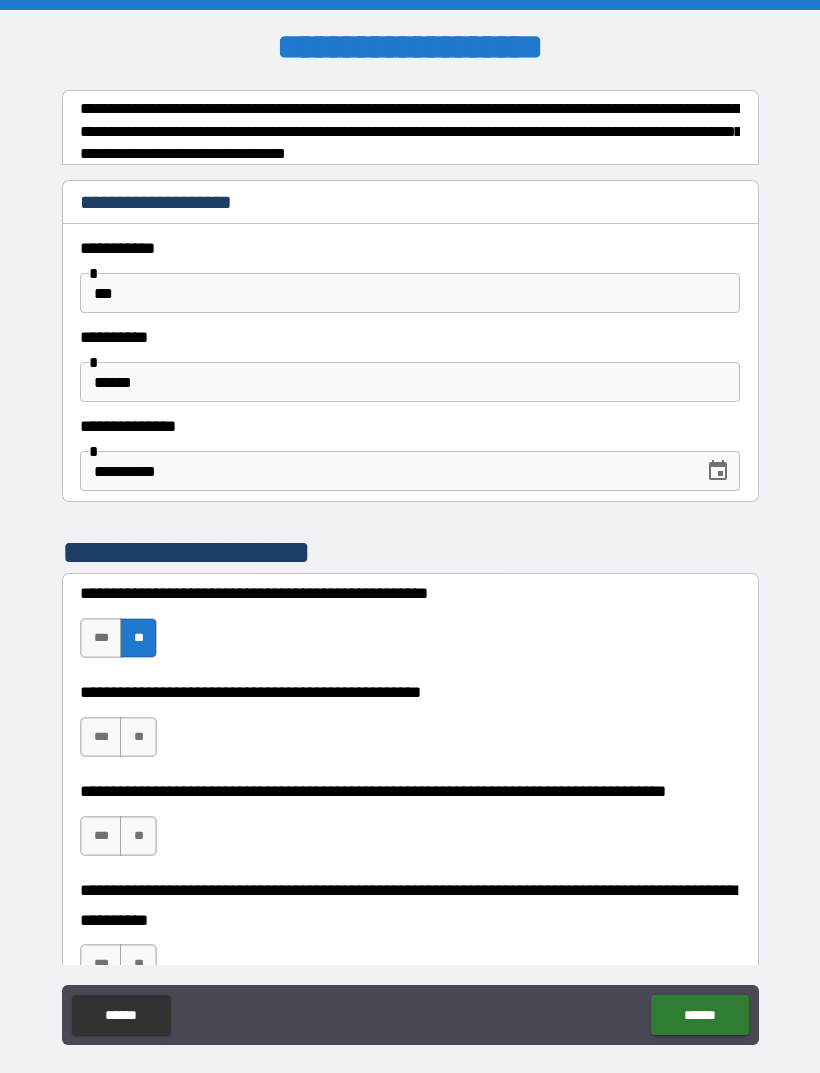click on "***" at bounding box center [101, 737] 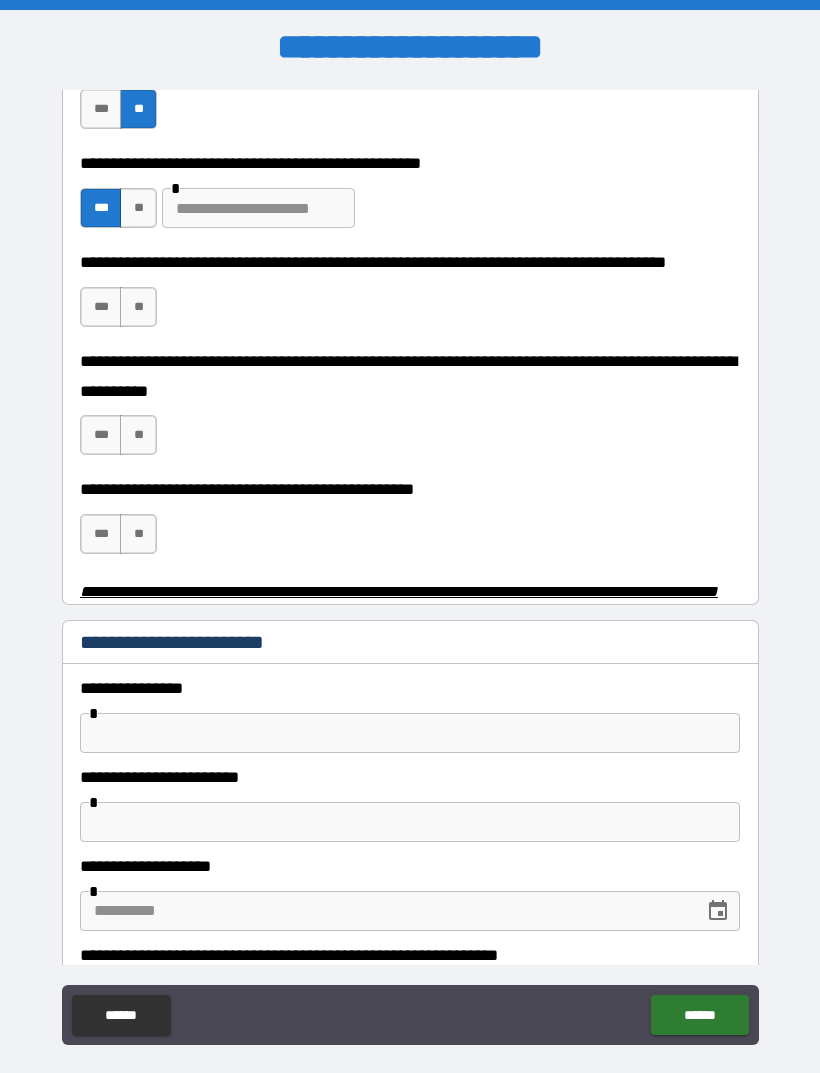 scroll, scrollTop: 530, scrollLeft: 0, axis: vertical 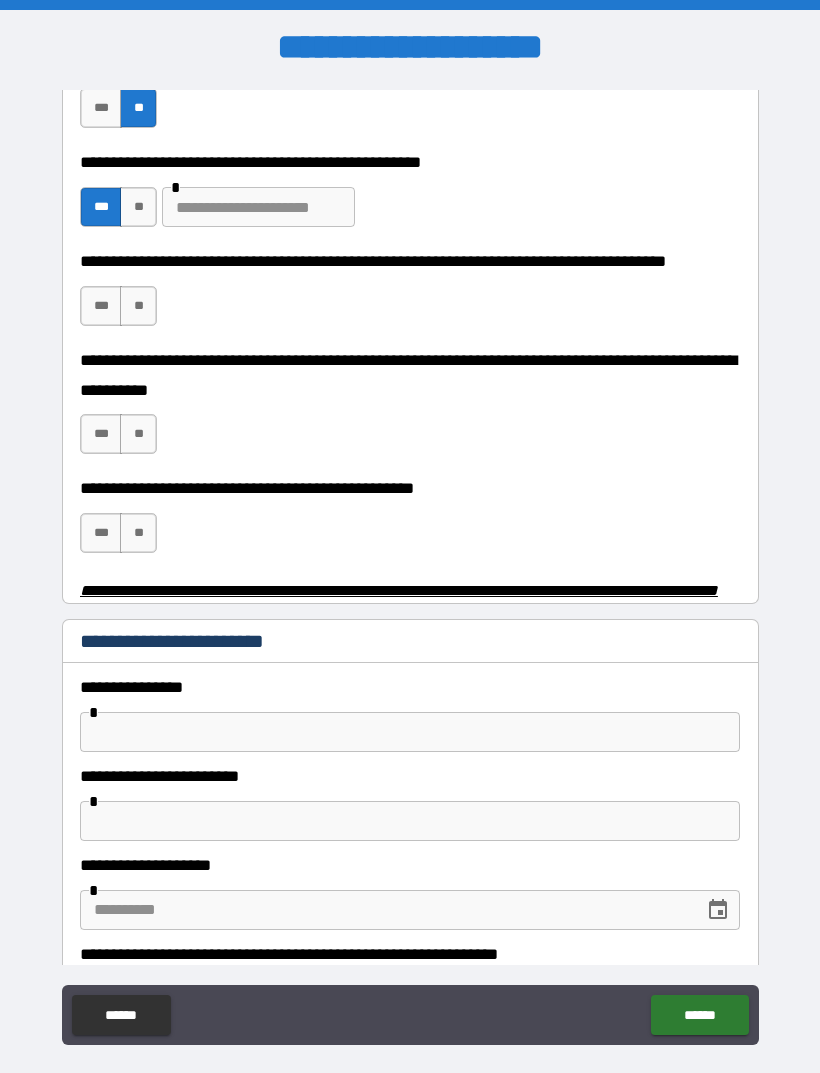 click on "***" at bounding box center (101, 306) 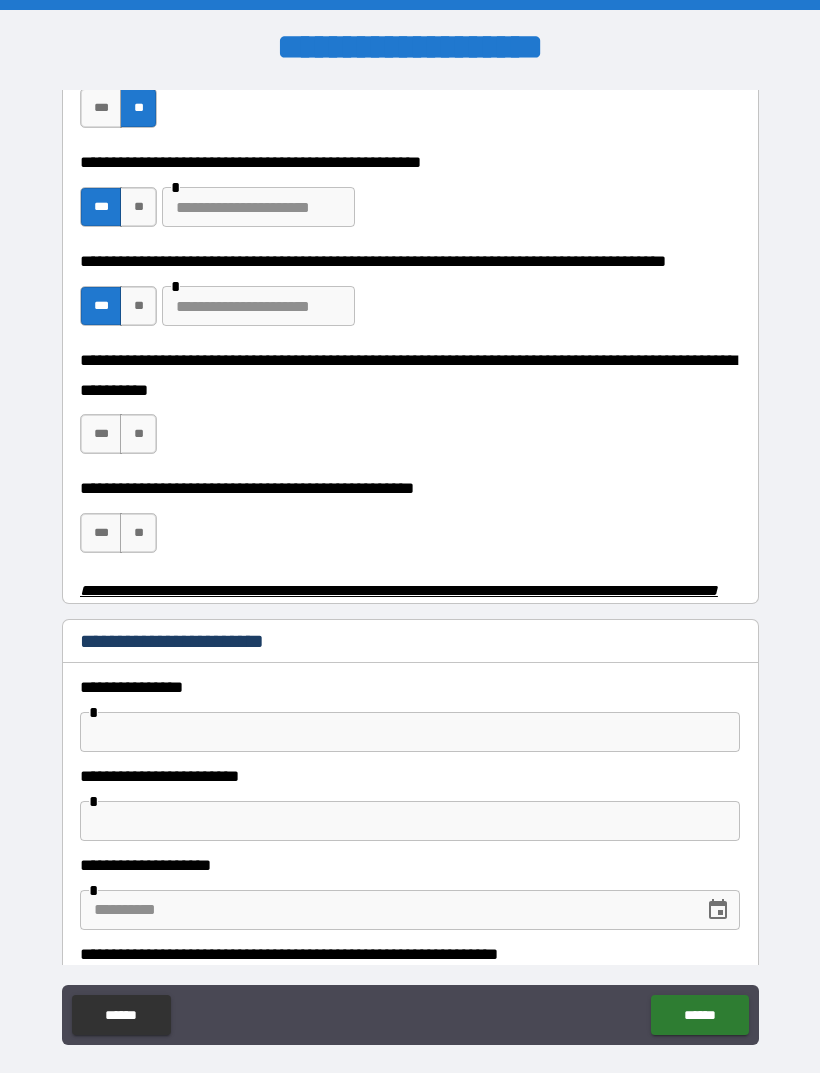 click at bounding box center (258, 306) 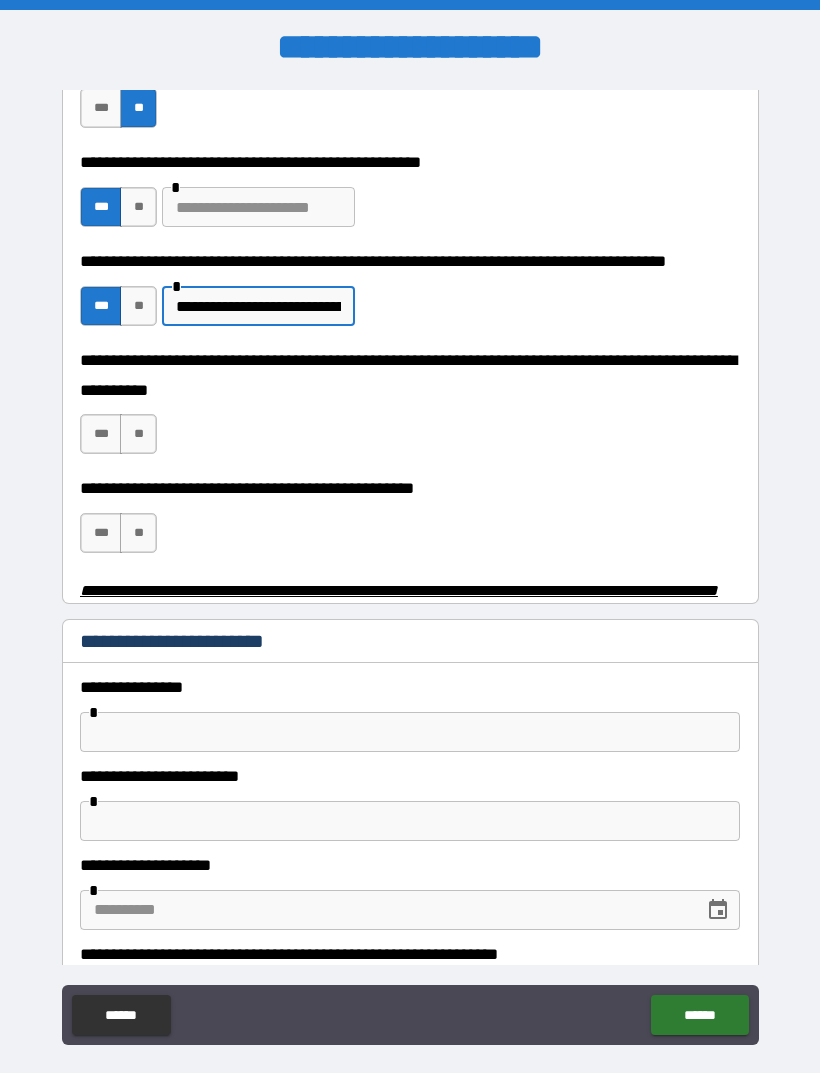 type on "**********" 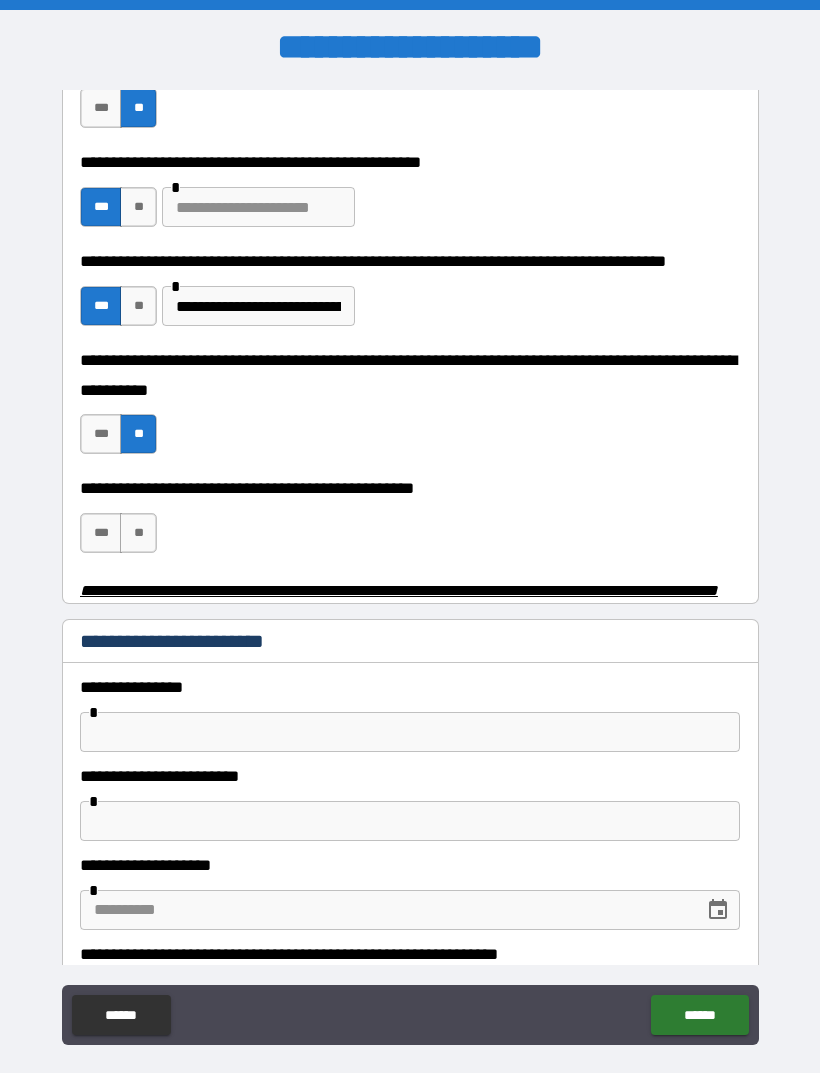 click on "***" at bounding box center (101, 533) 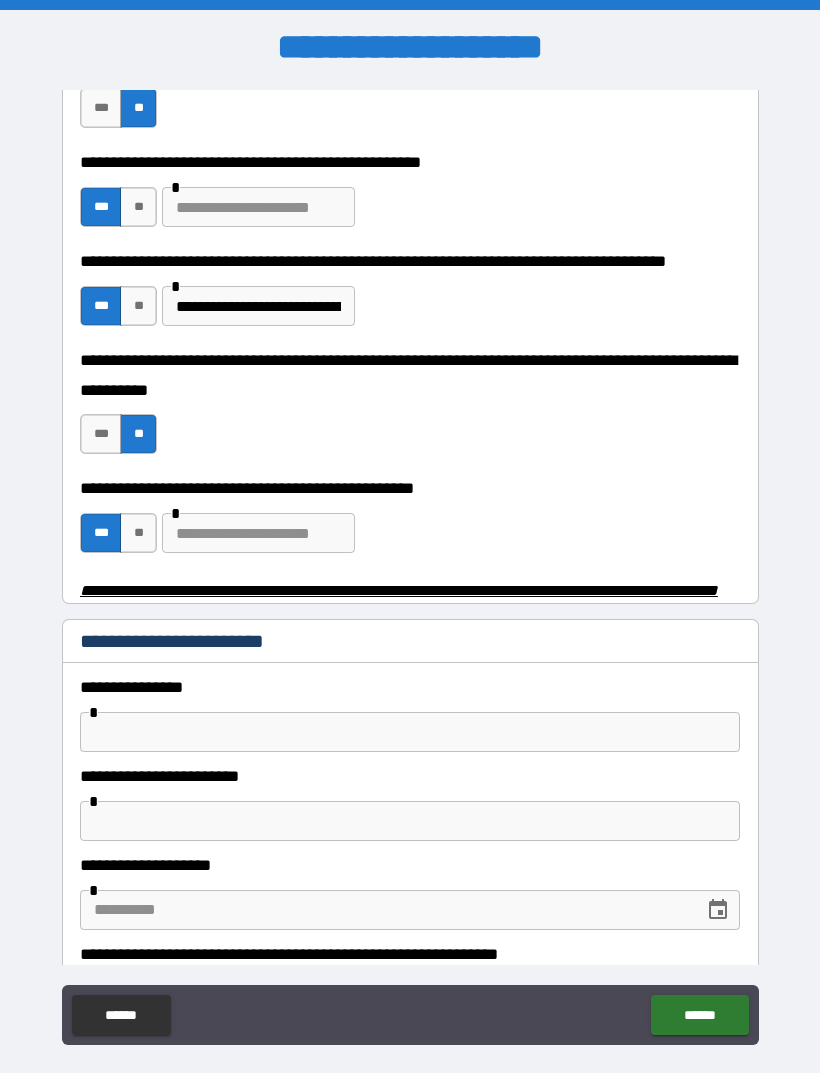 click at bounding box center (258, 533) 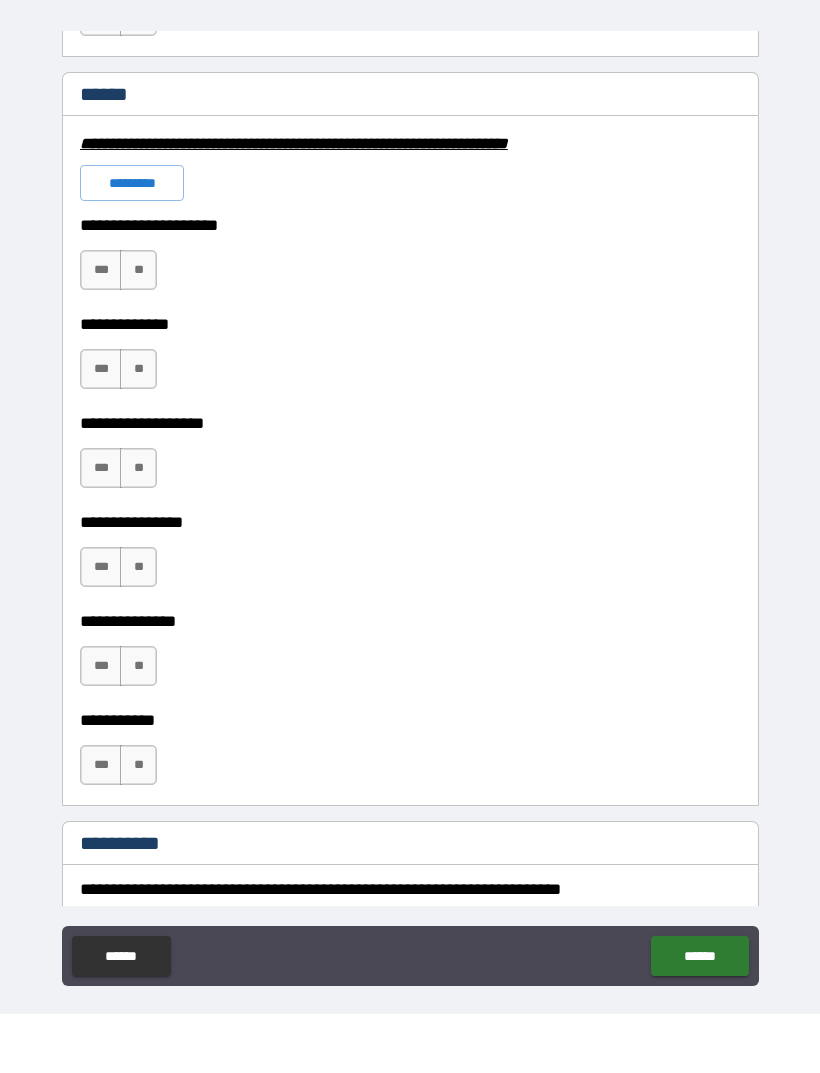 scroll, scrollTop: 1431, scrollLeft: 0, axis: vertical 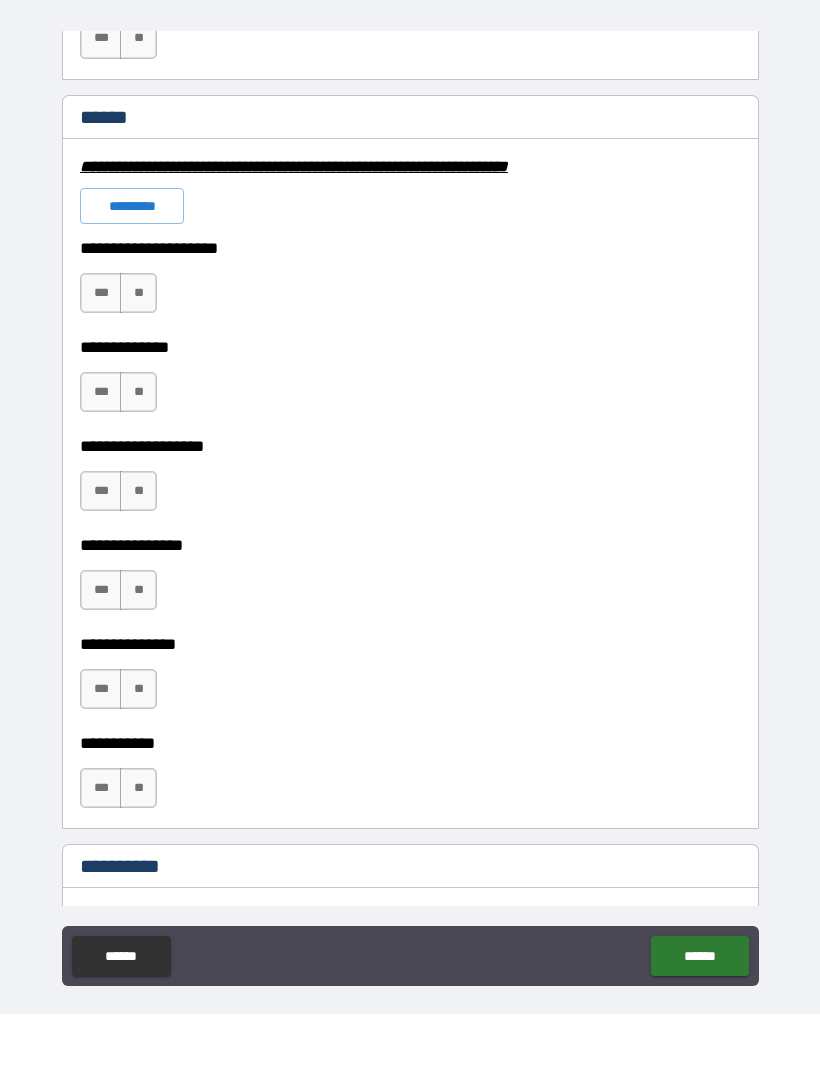 type on "**********" 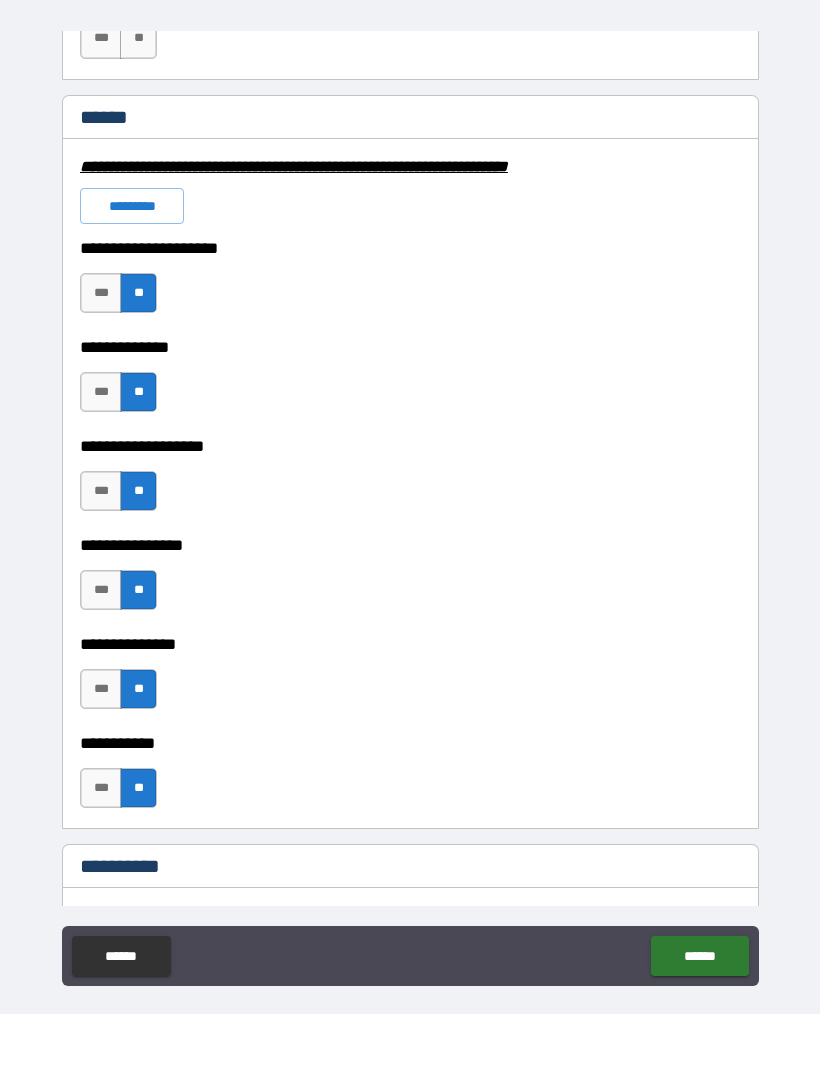 scroll, scrollTop: 59, scrollLeft: 0, axis: vertical 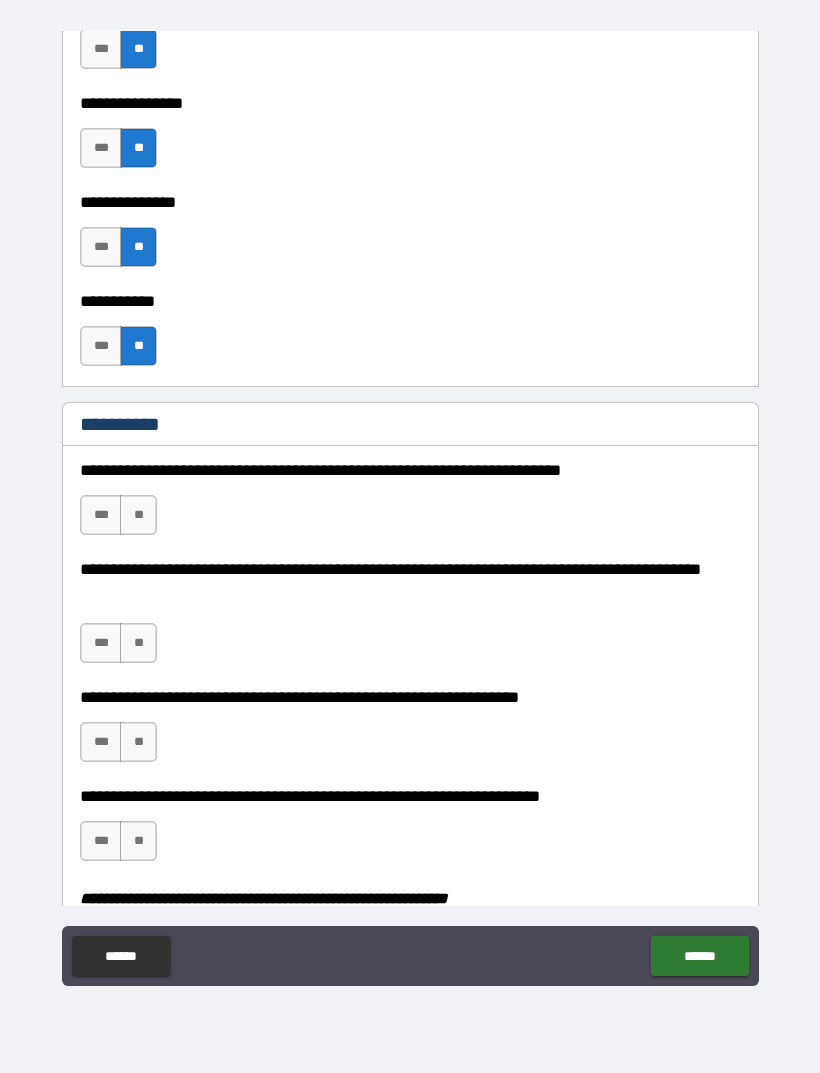 click on "**" at bounding box center (138, 515) 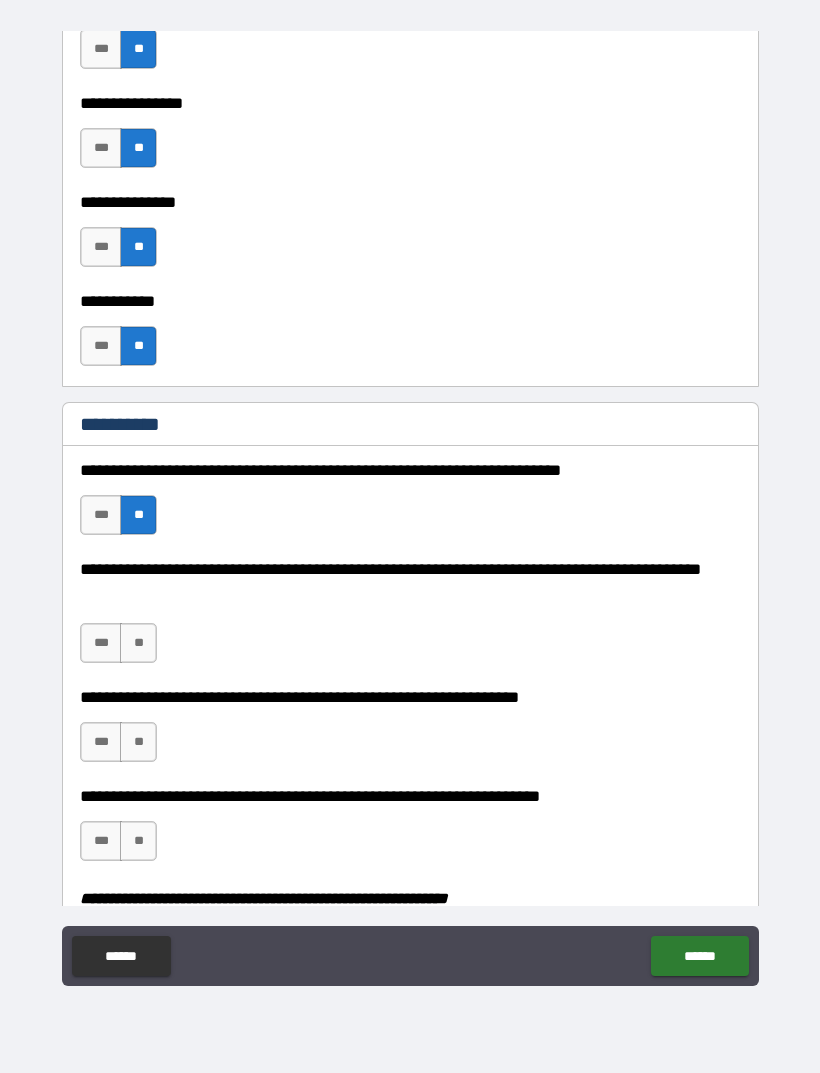 click on "***" at bounding box center (101, 643) 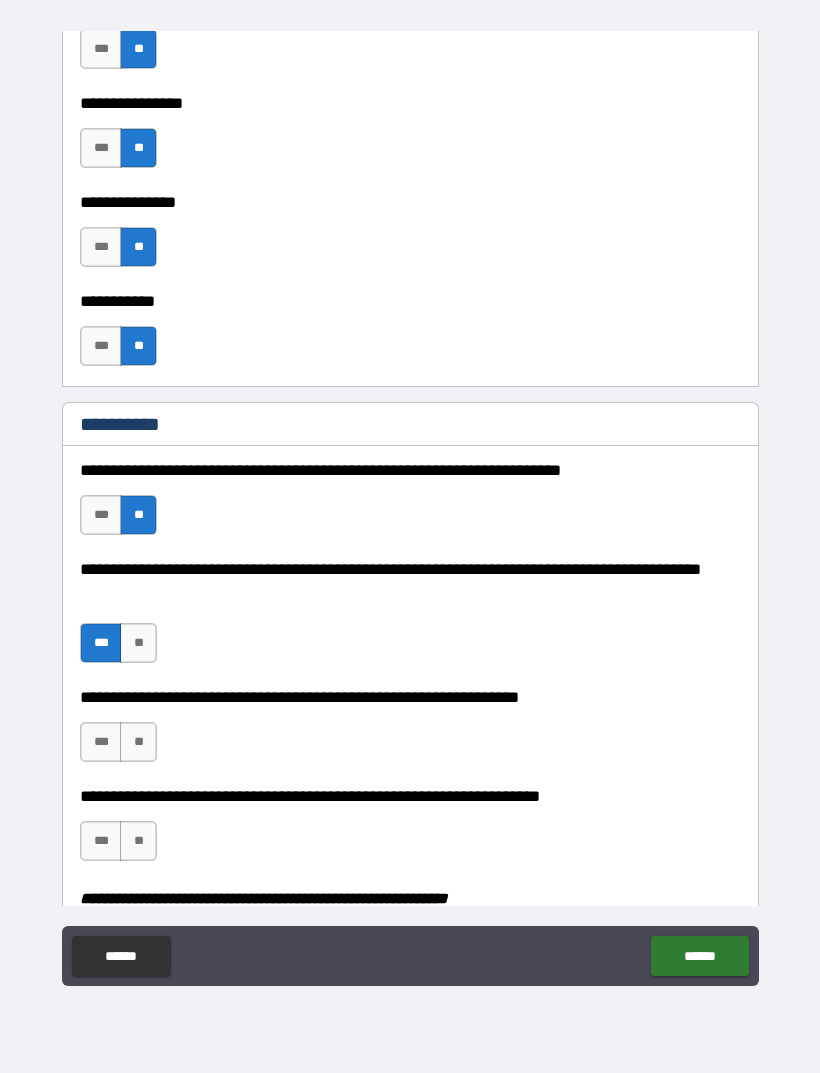 click on "**" at bounding box center [138, 742] 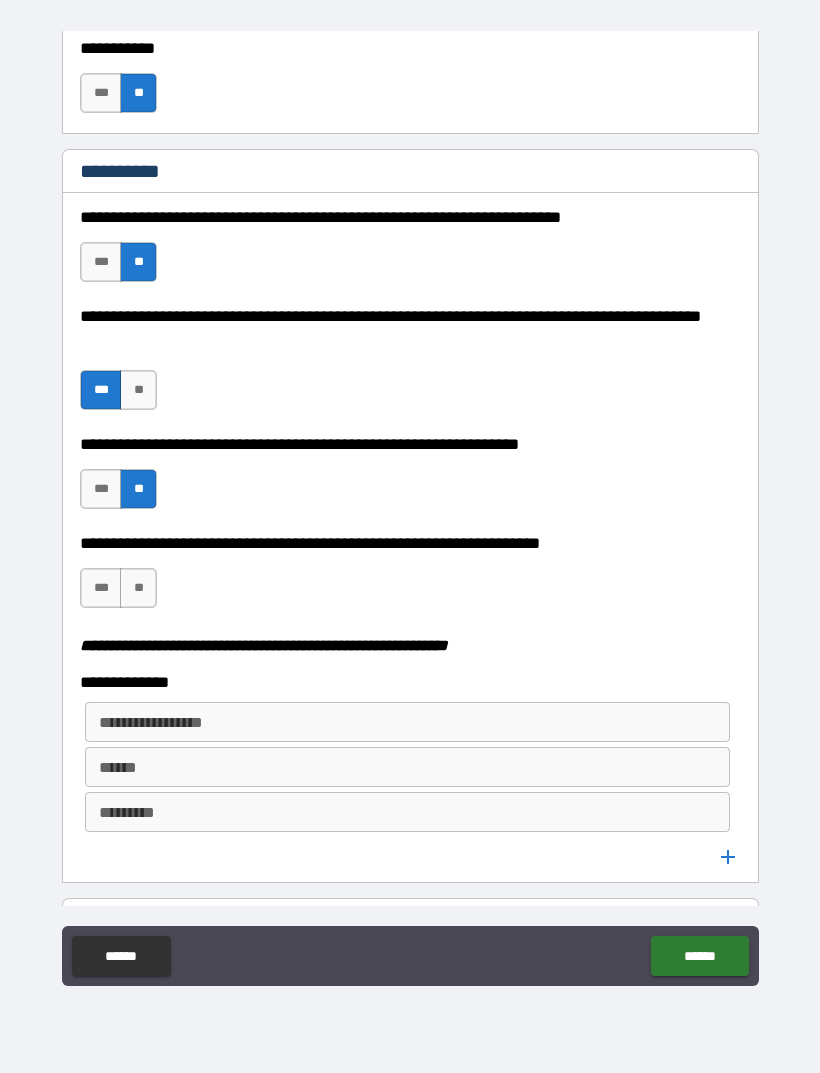 scroll, scrollTop: 2146, scrollLeft: 0, axis: vertical 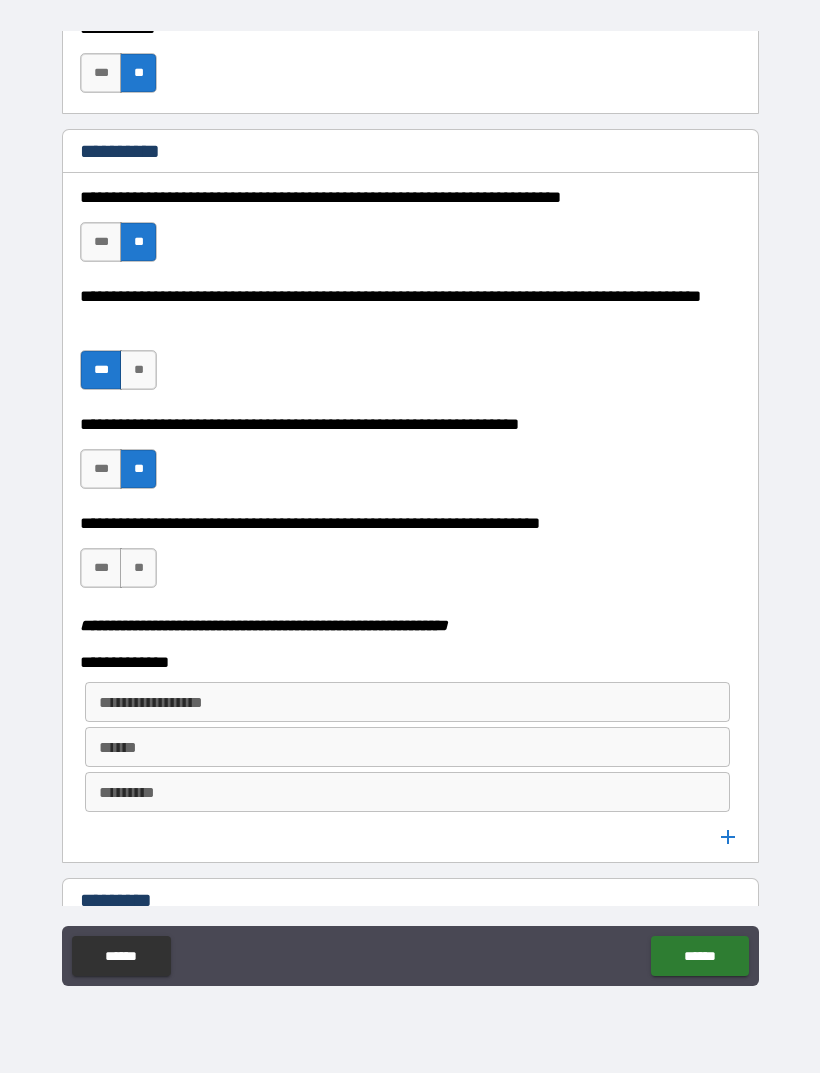 click on "***" at bounding box center (101, 568) 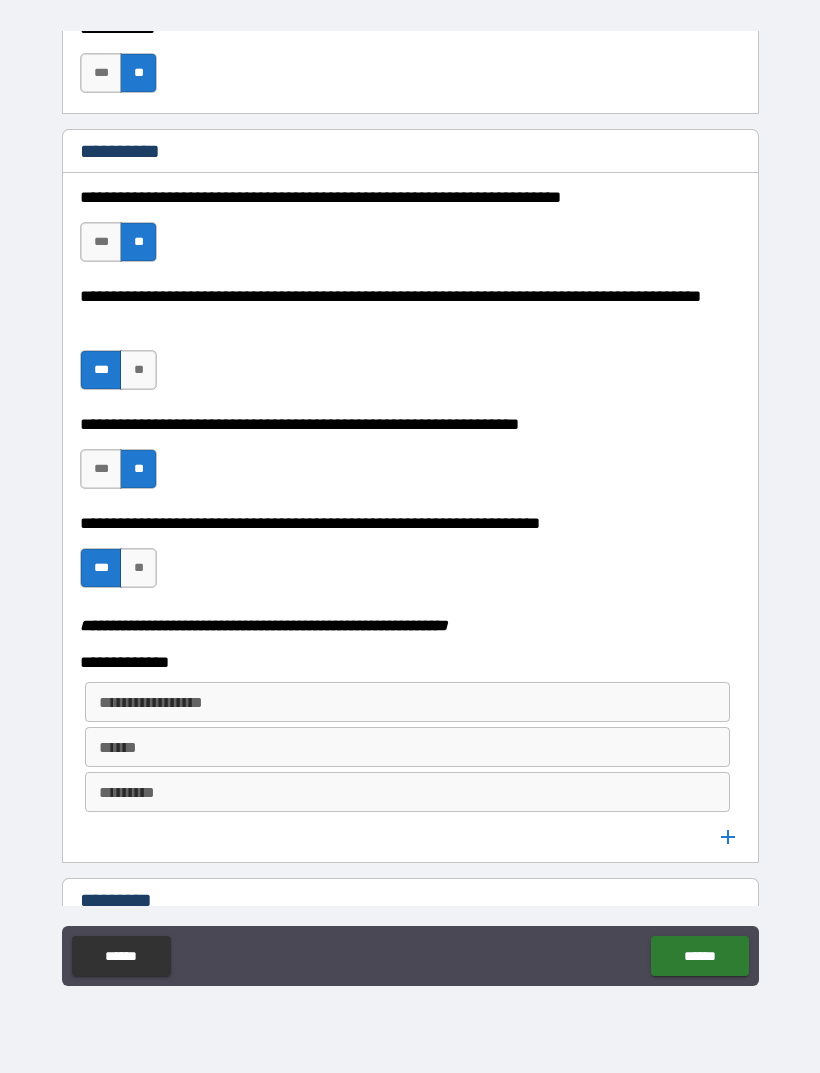 click on "**********" at bounding box center (406, 702) 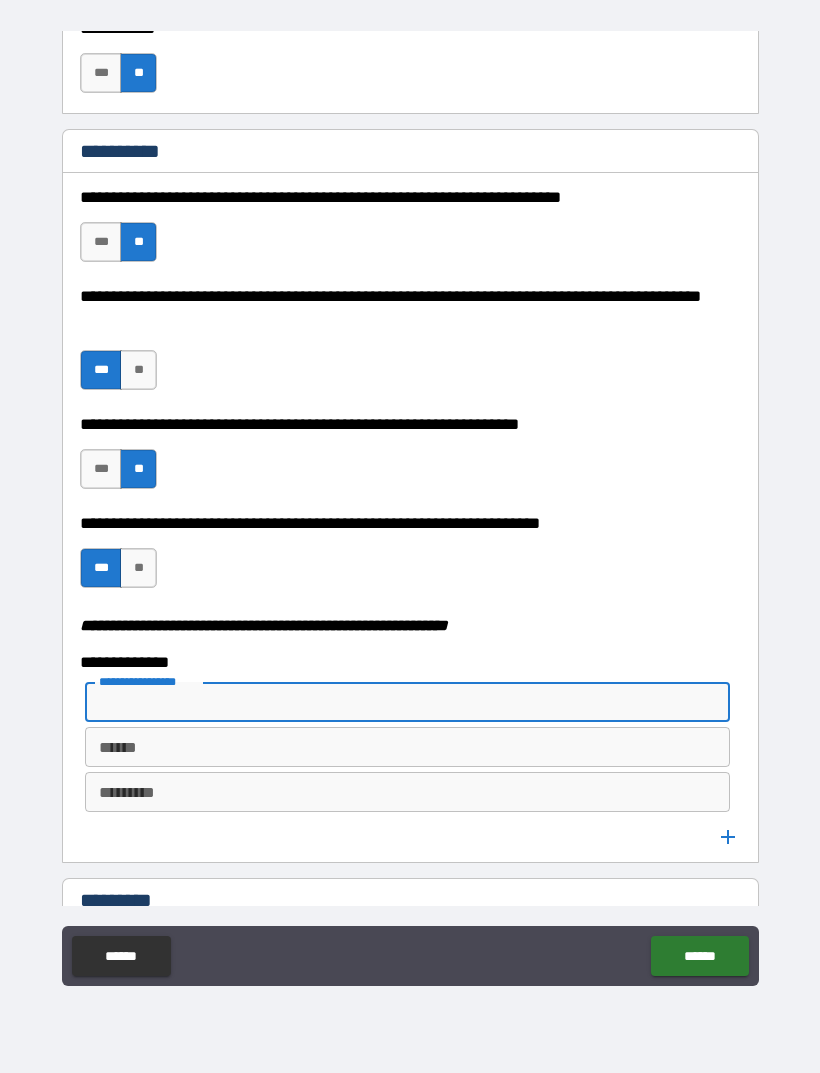 scroll, scrollTop: 64, scrollLeft: 0, axis: vertical 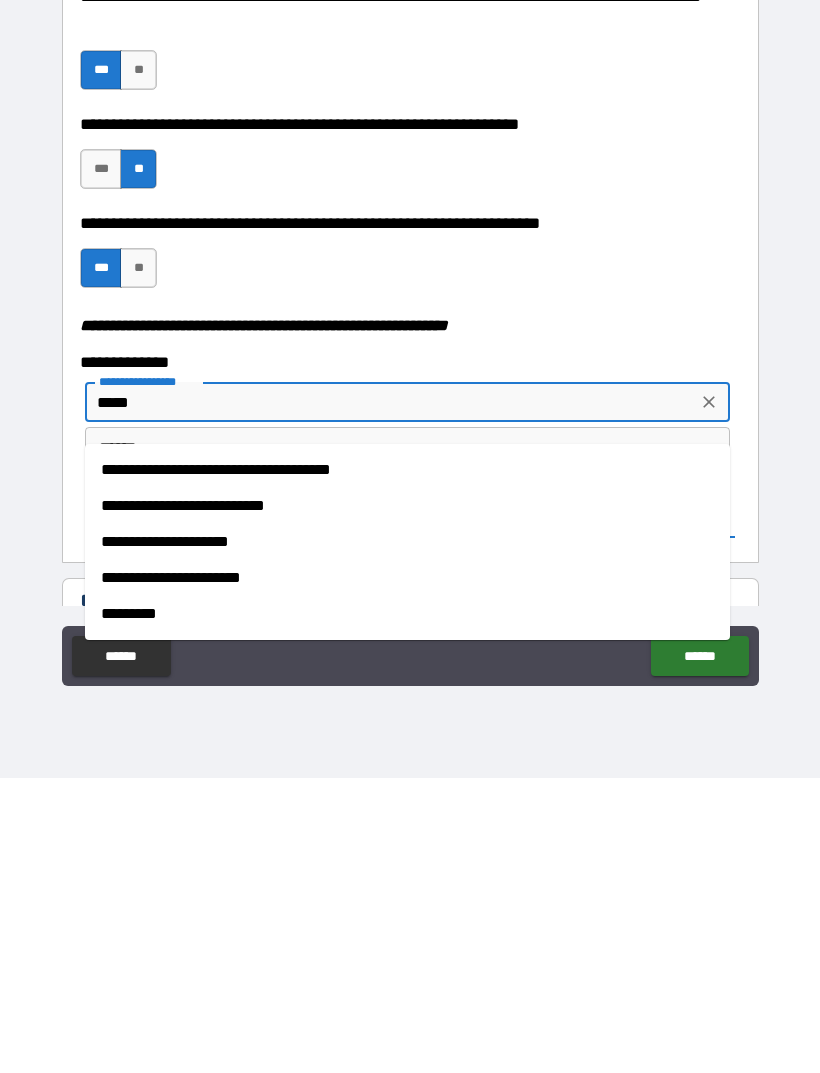 click on "**********" at bounding box center [407, 801] 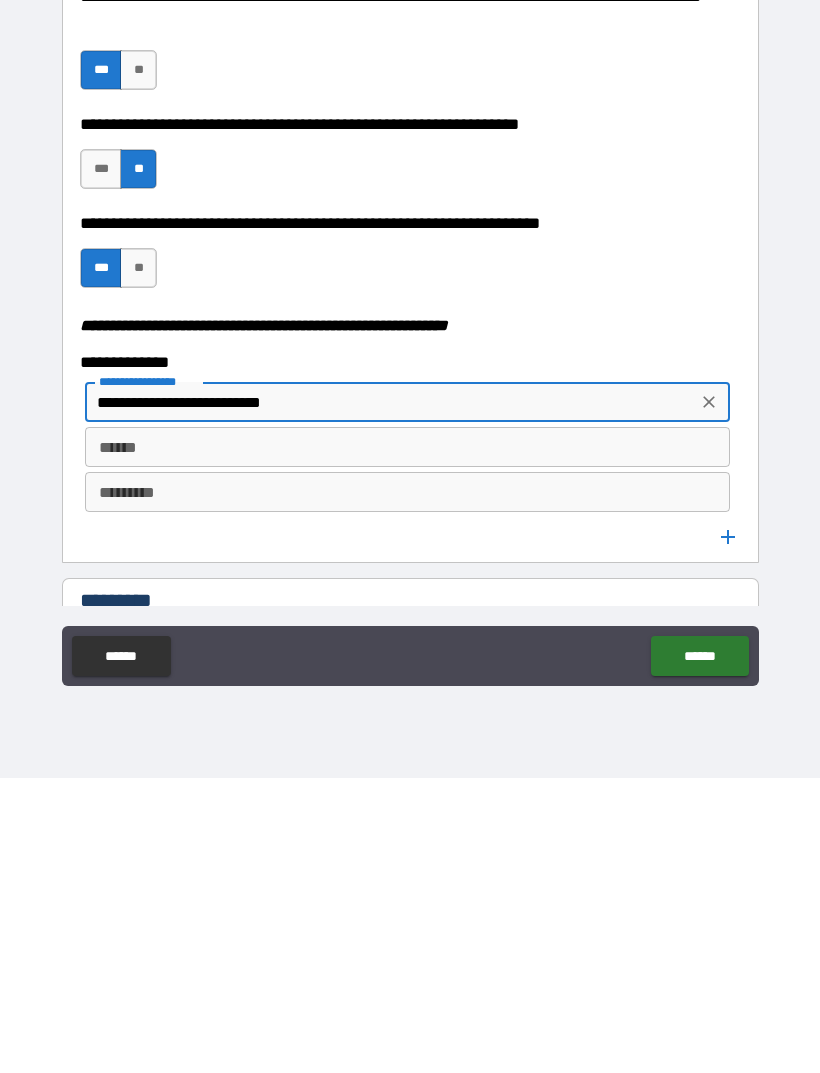 click on "******" at bounding box center (407, 742) 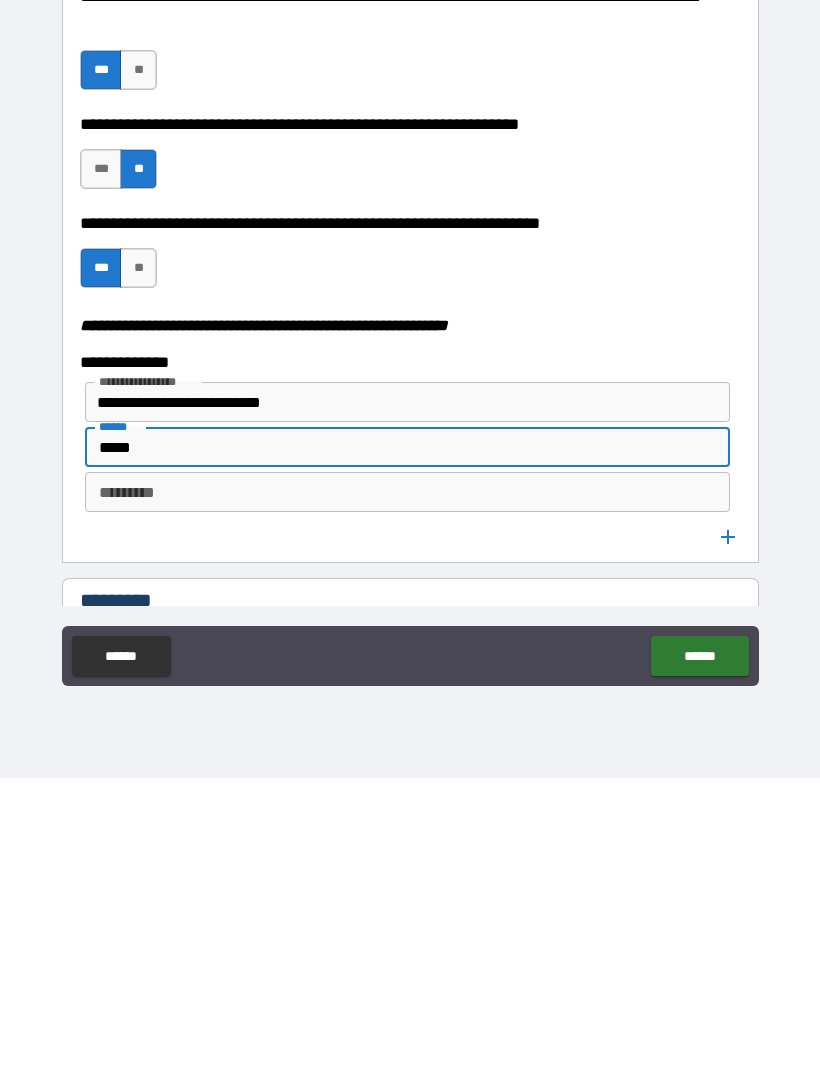 type on "*****" 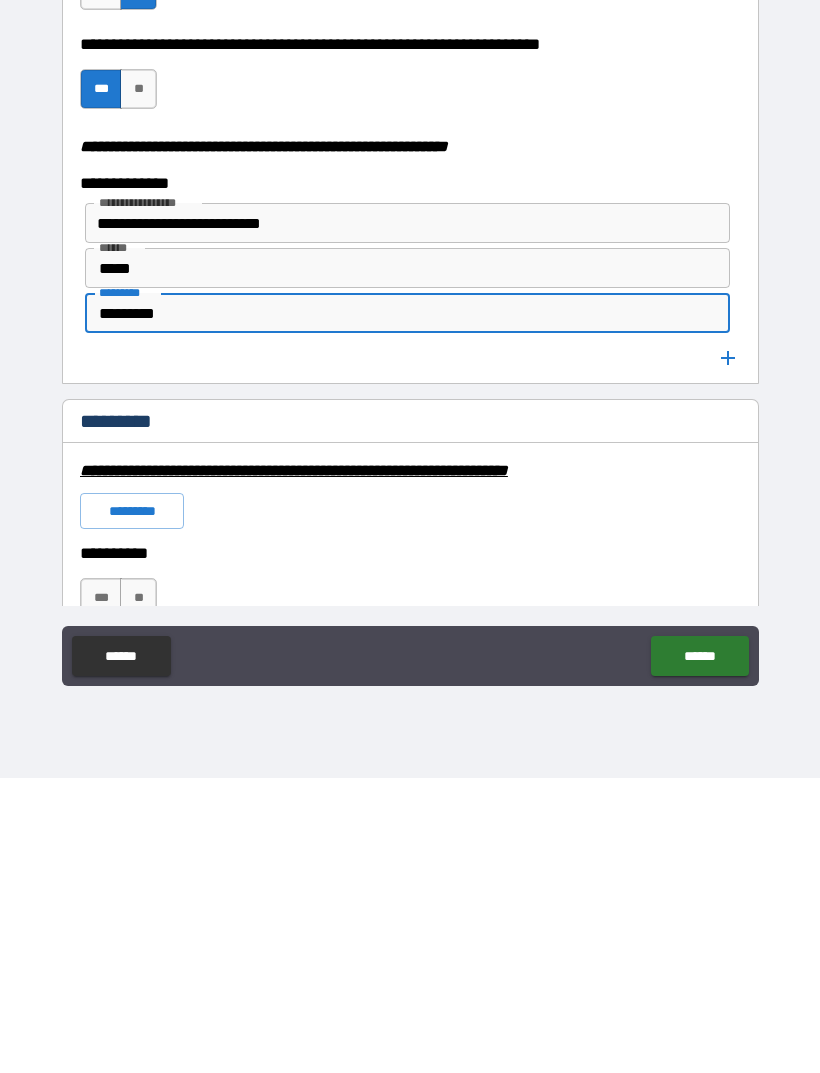 scroll, scrollTop: 2330, scrollLeft: 0, axis: vertical 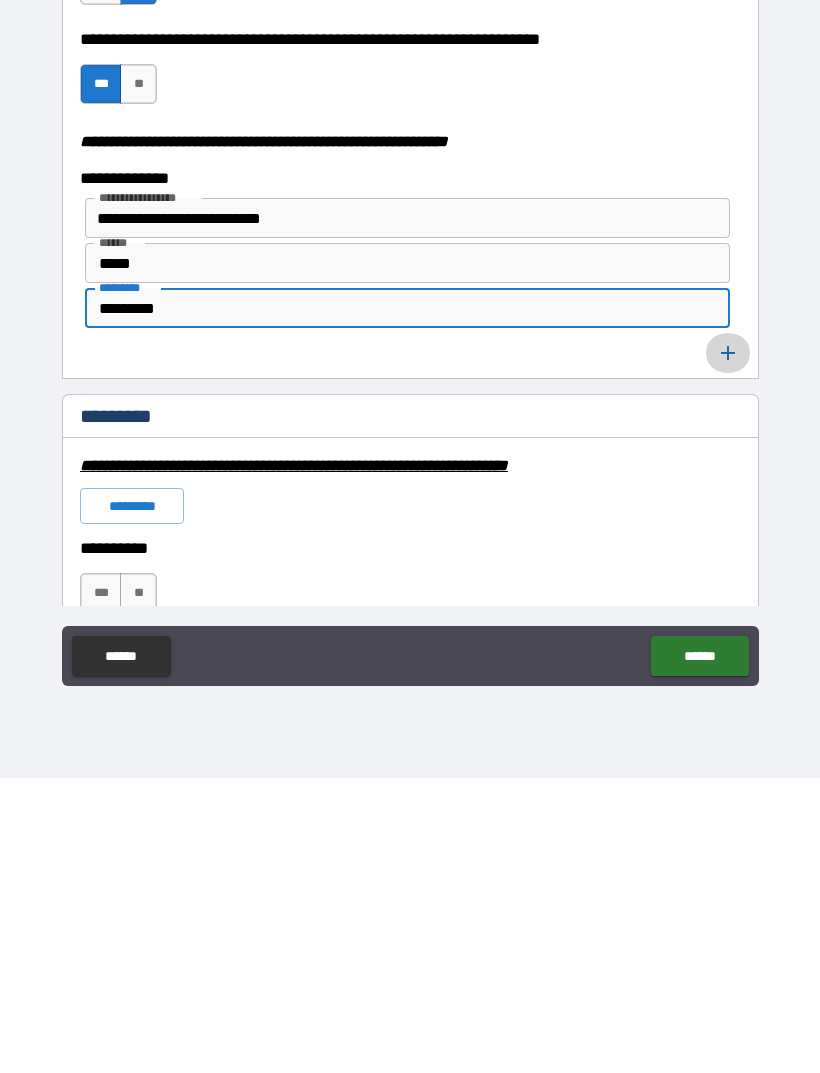type on "********" 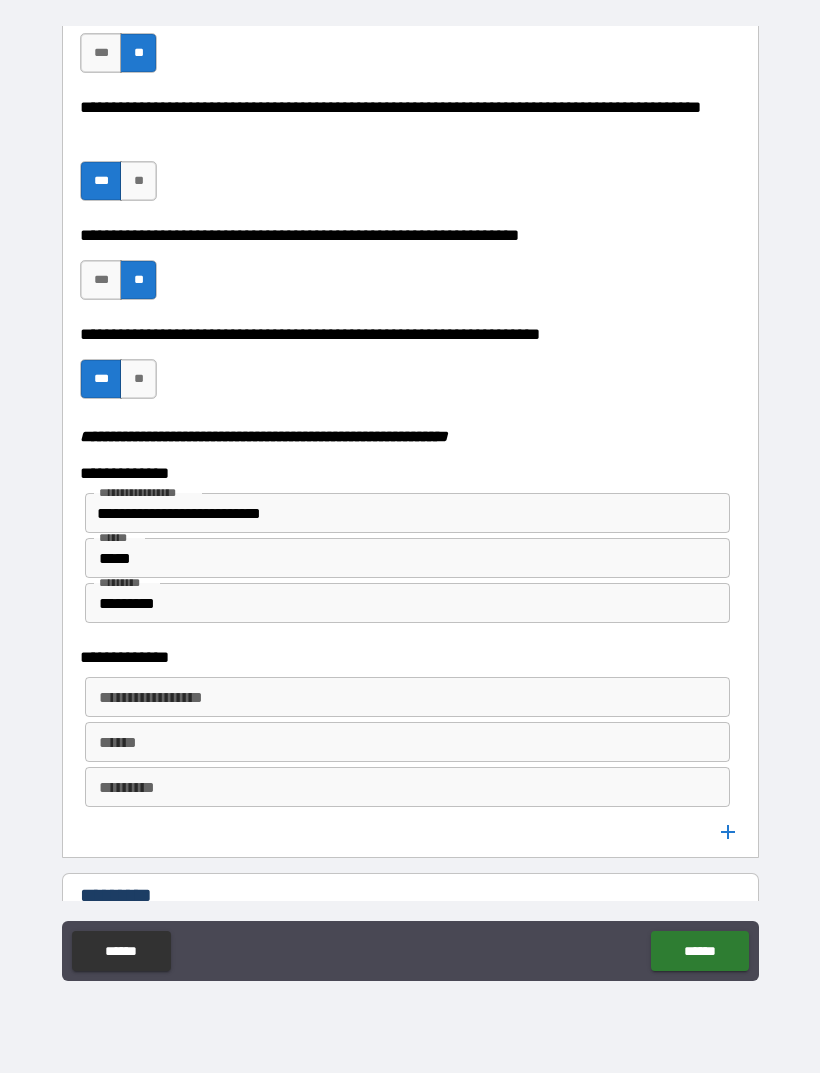 click on "**********" at bounding box center (406, 697) 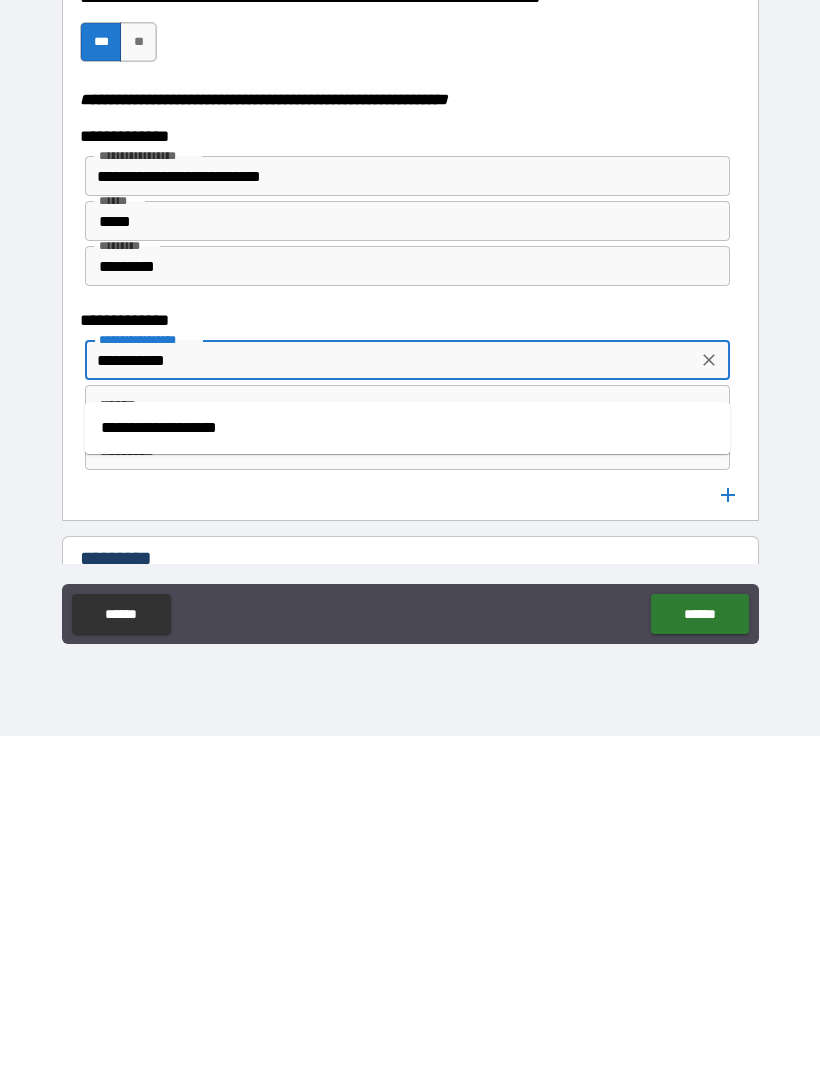 type on "**********" 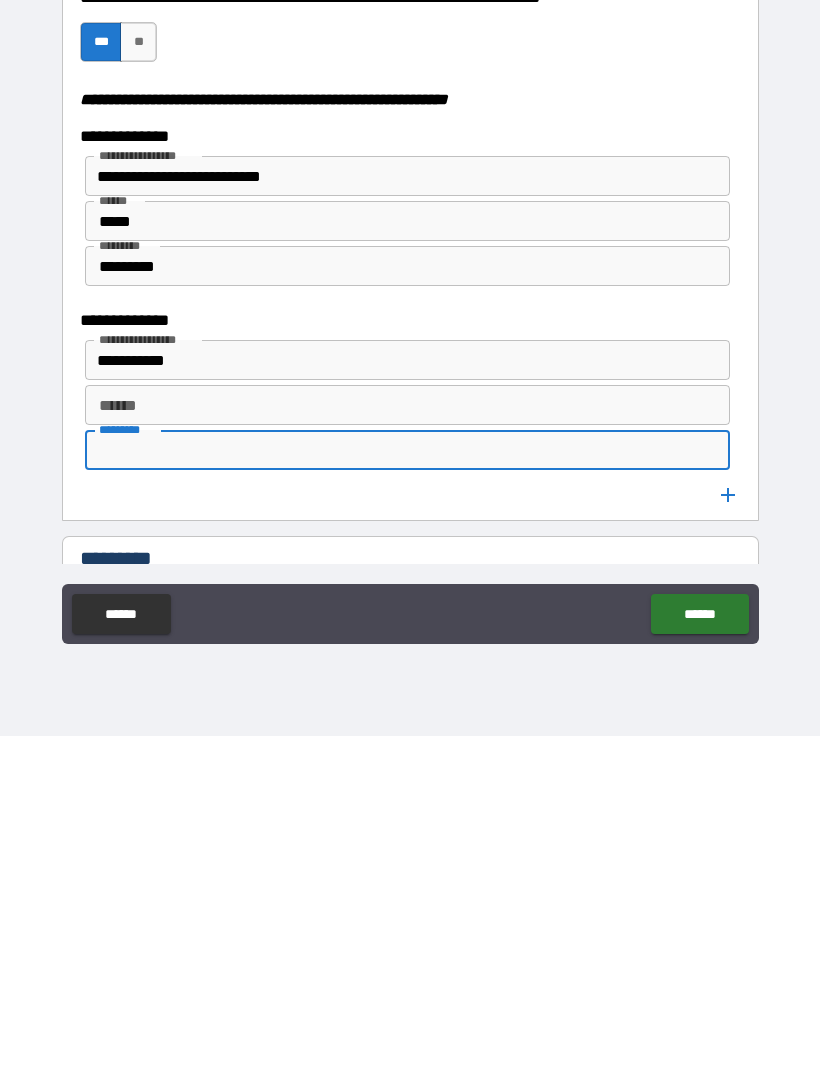 click on "******" at bounding box center [407, 742] 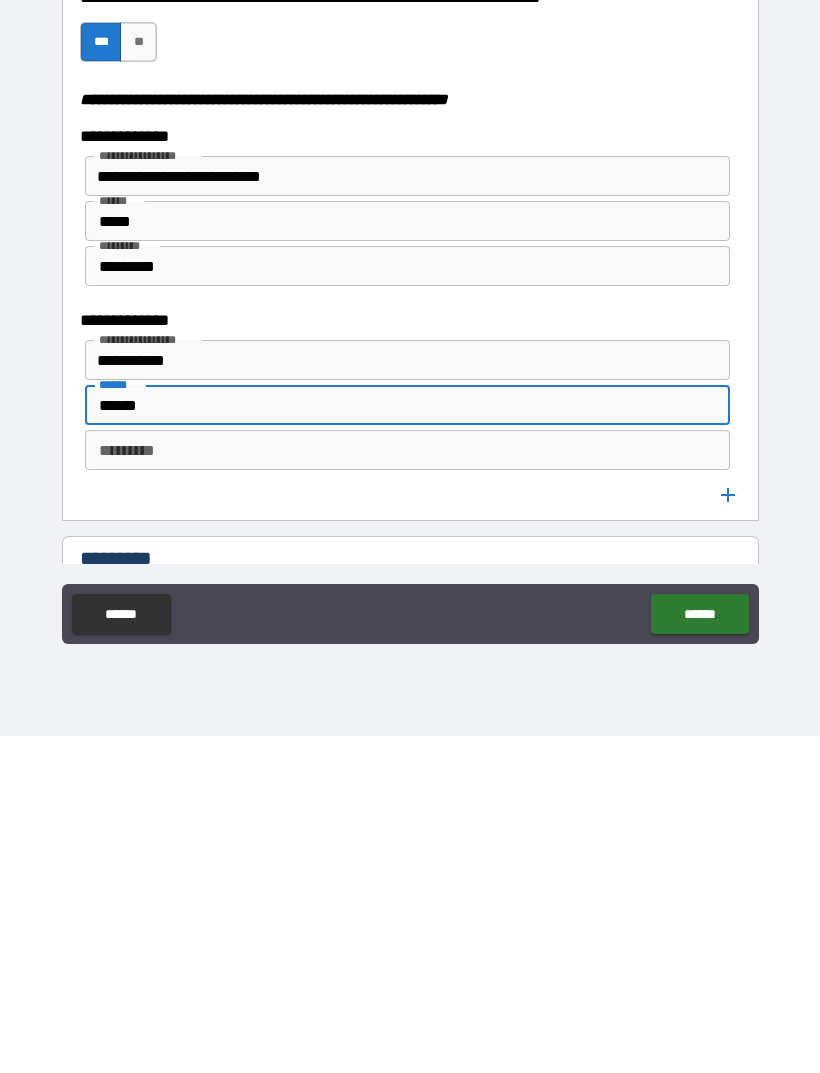 type on "******" 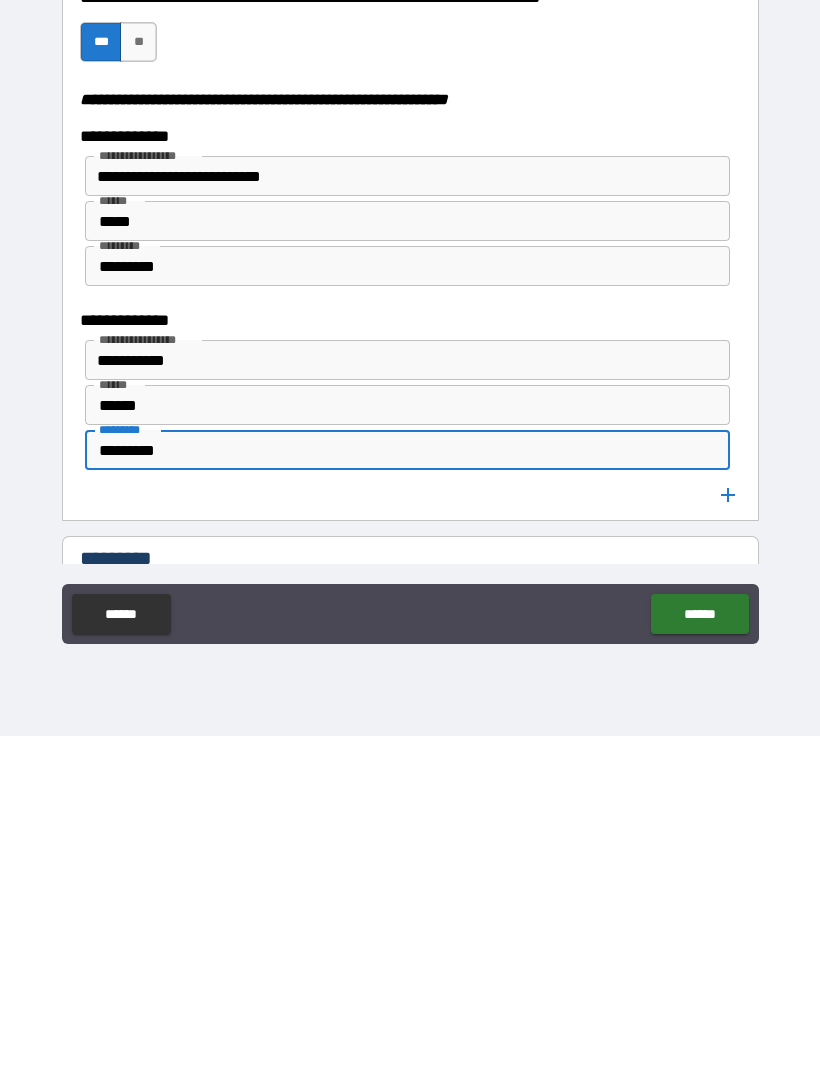 type on "********" 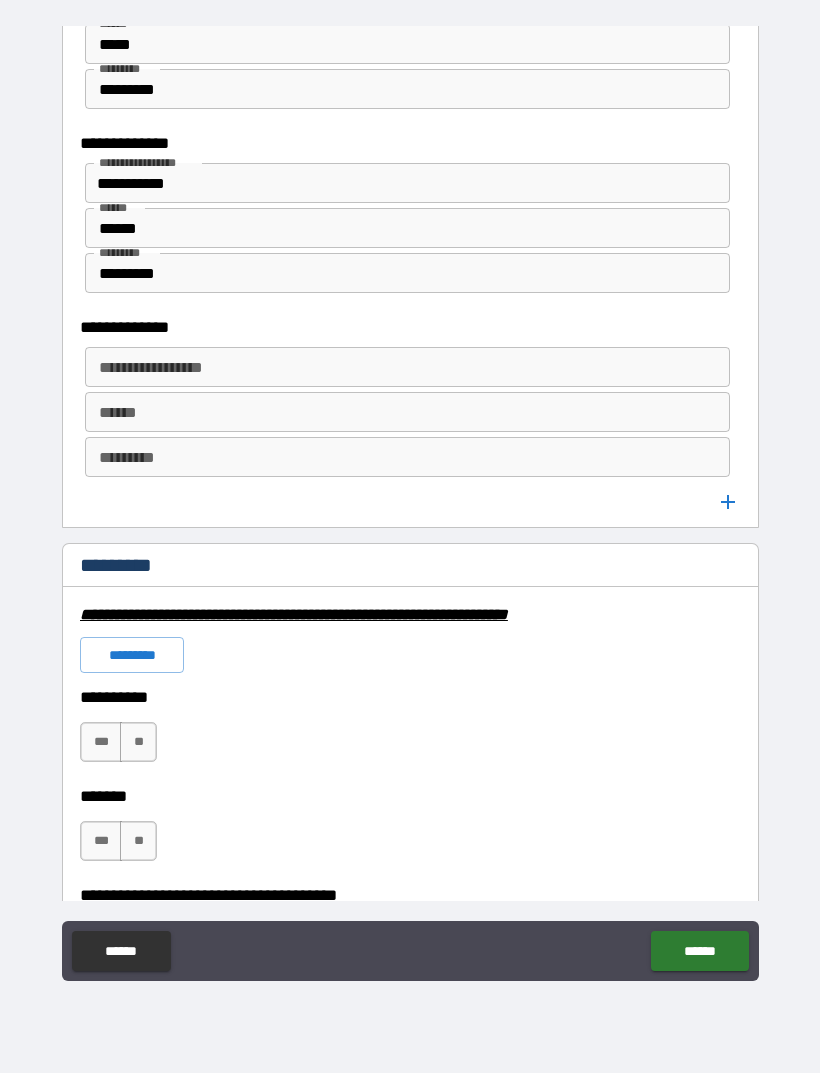 scroll, scrollTop: 2845, scrollLeft: 0, axis: vertical 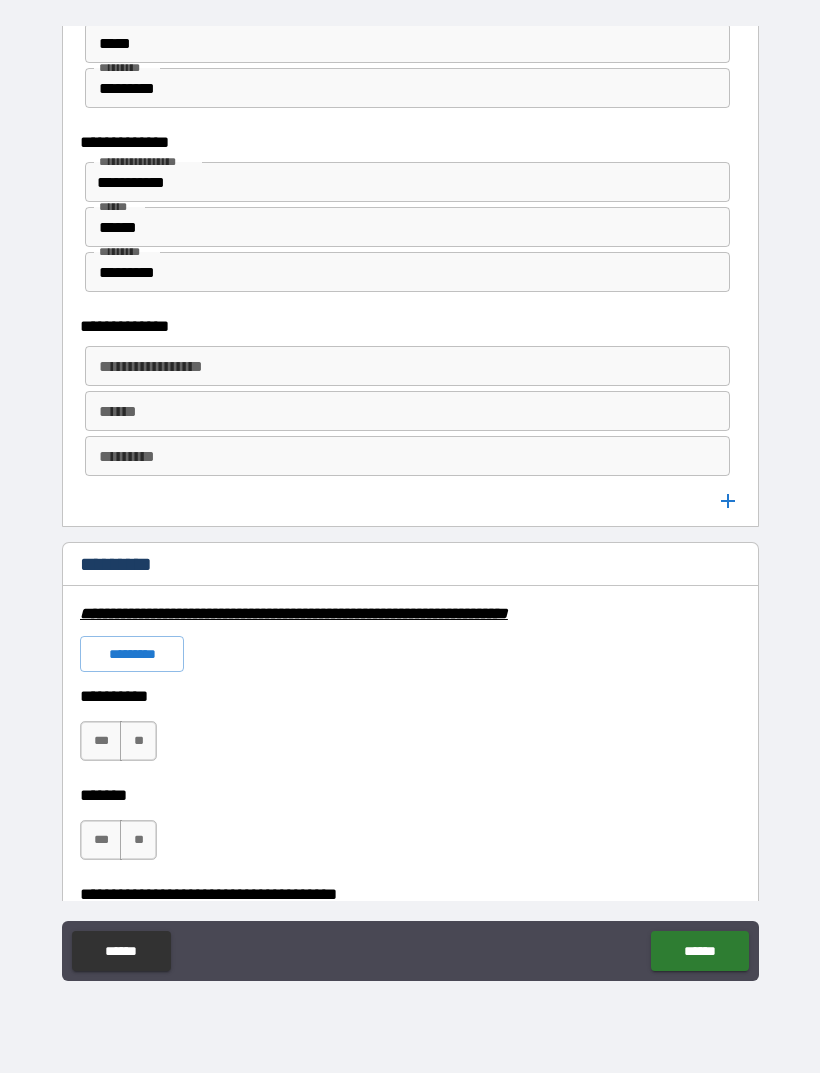 click on "**********" at bounding box center [406, 366] 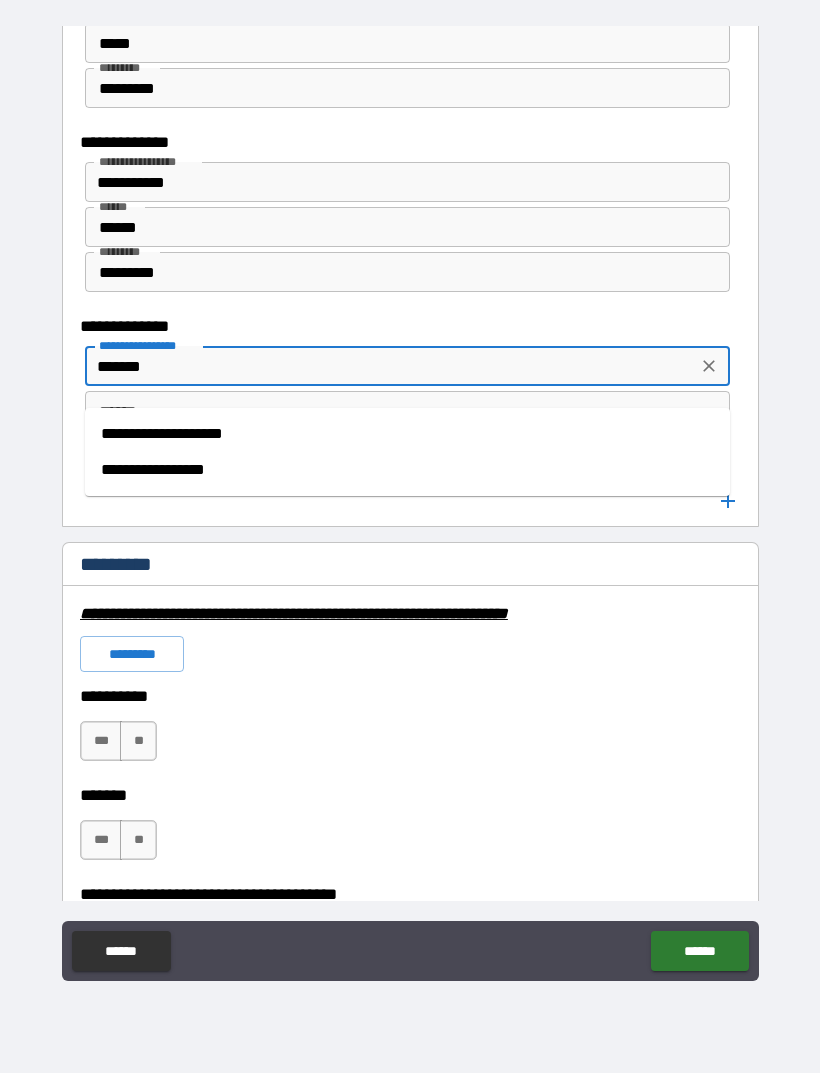 click on "**********" at bounding box center [407, 434] 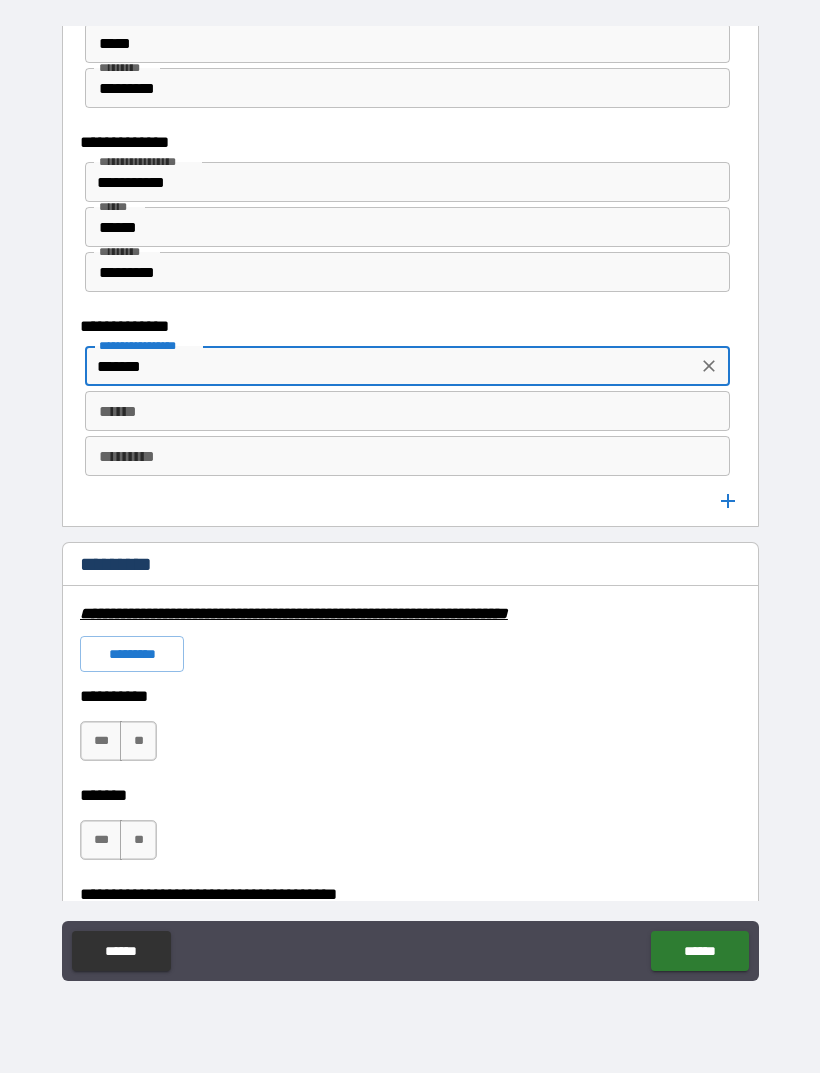 type on "**********" 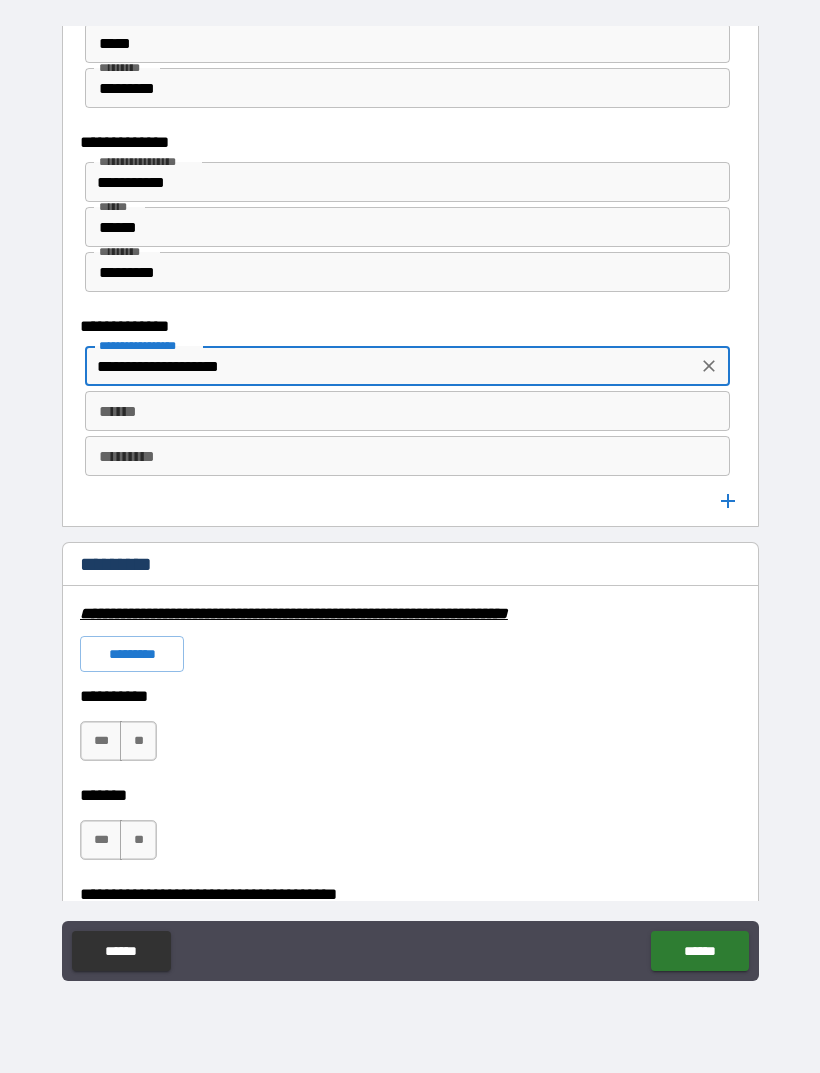 click on "******" at bounding box center (407, 411) 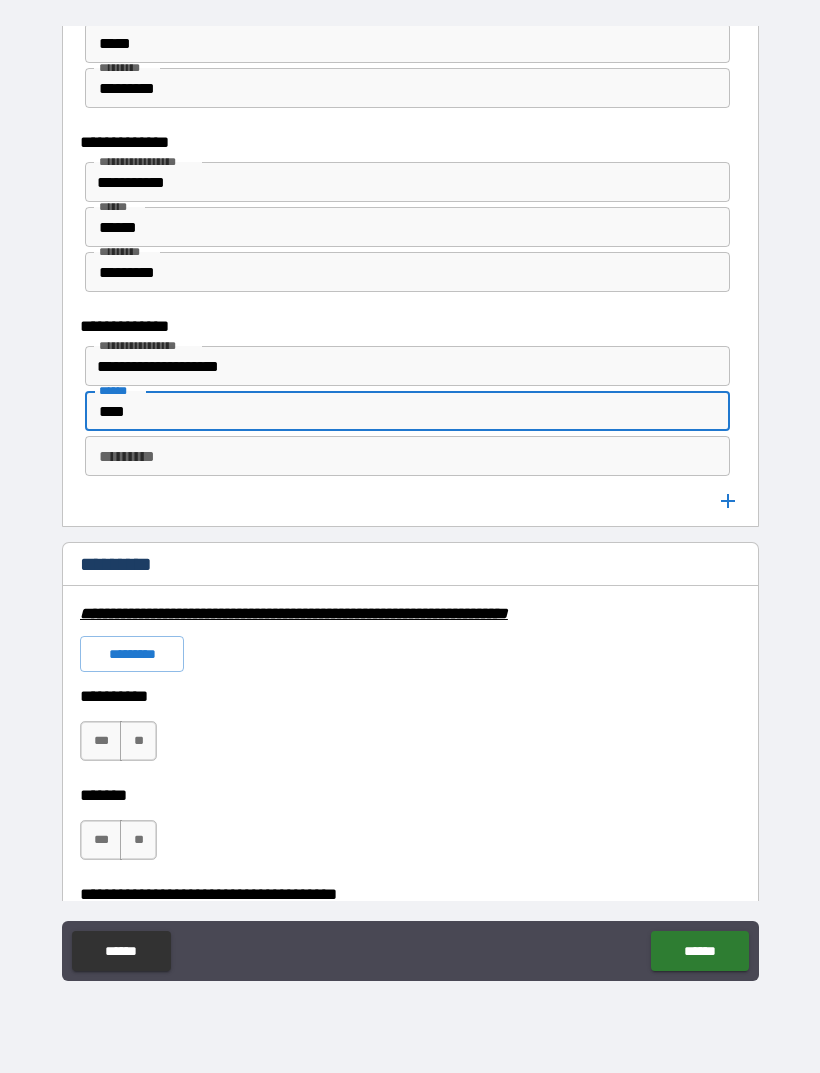 type on "****" 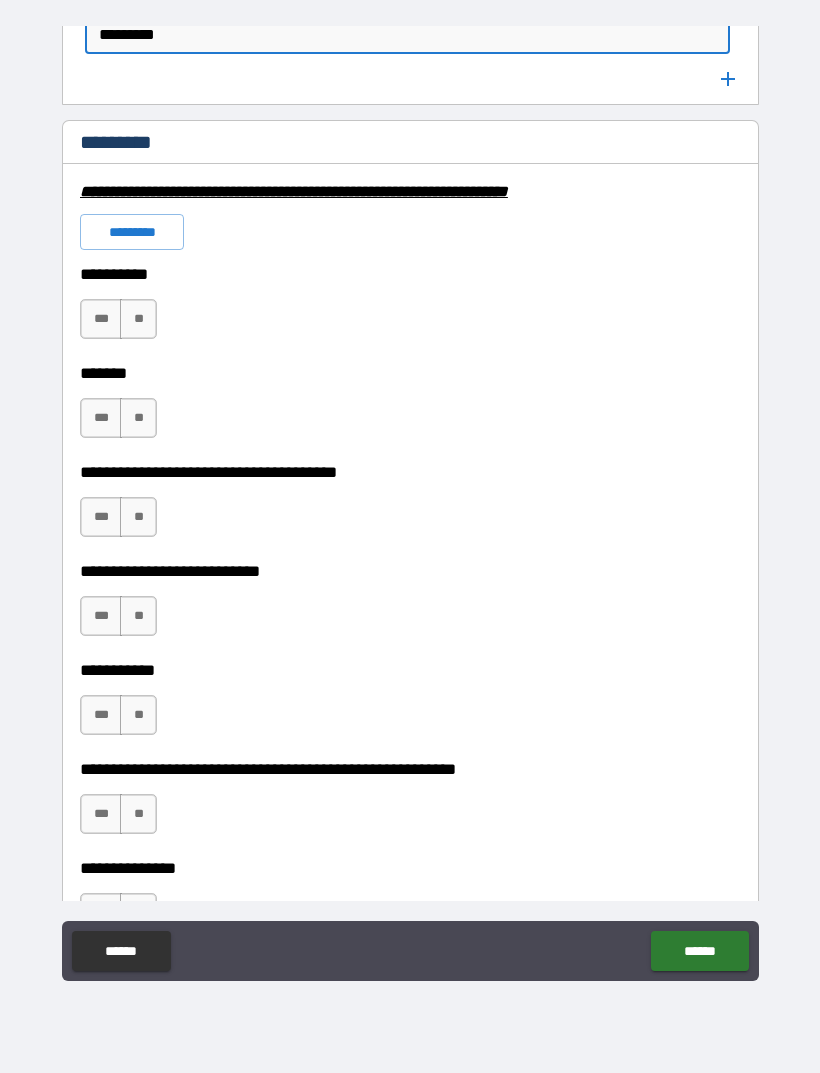 scroll, scrollTop: 3255, scrollLeft: 0, axis: vertical 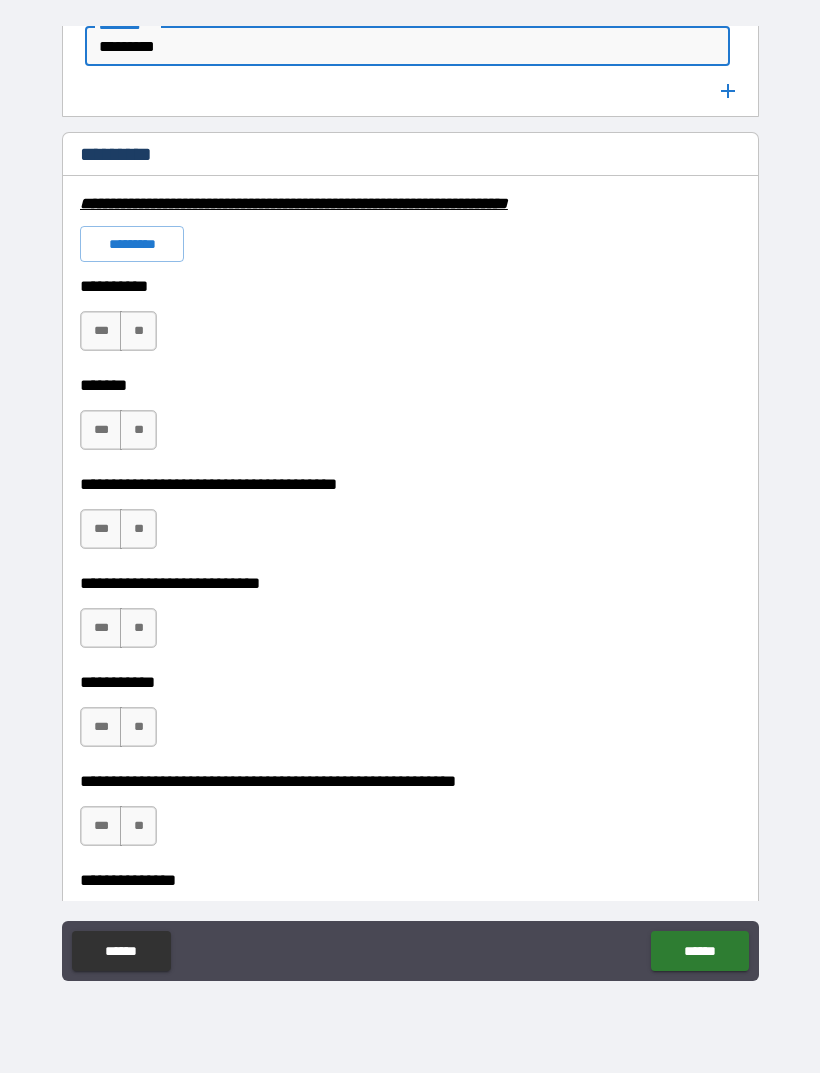 type on "********" 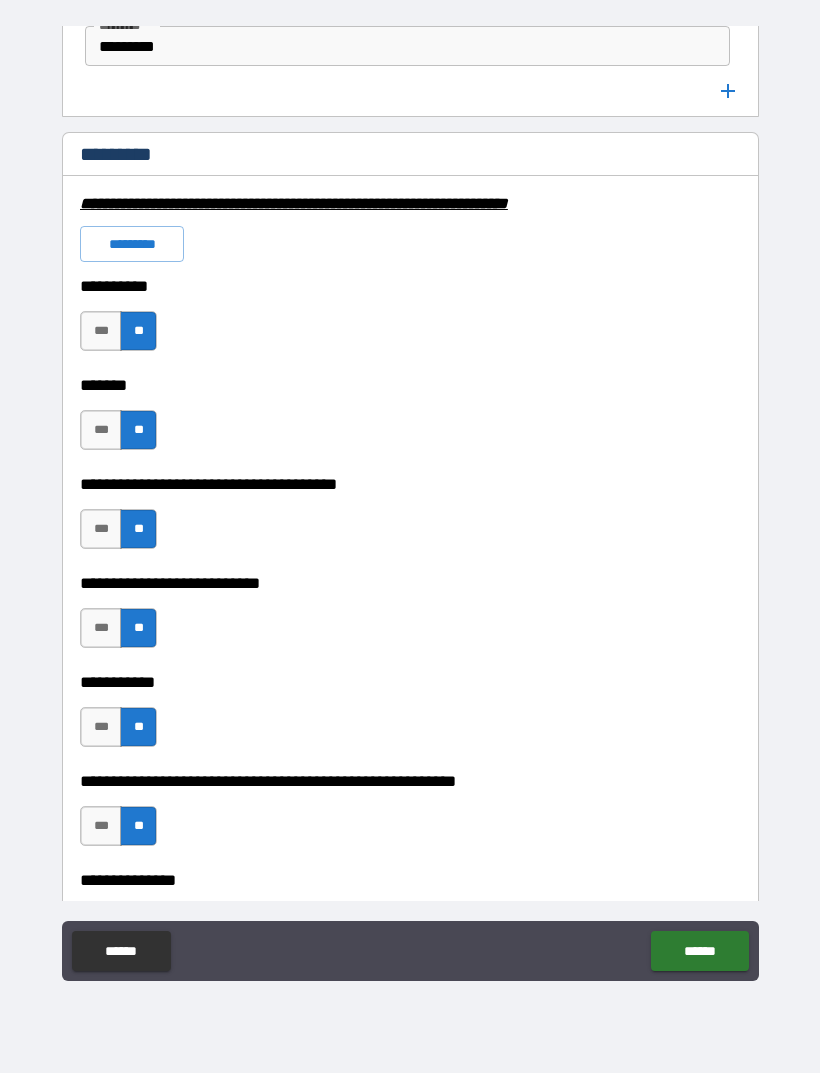 click on "*********" at bounding box center (132, 244) 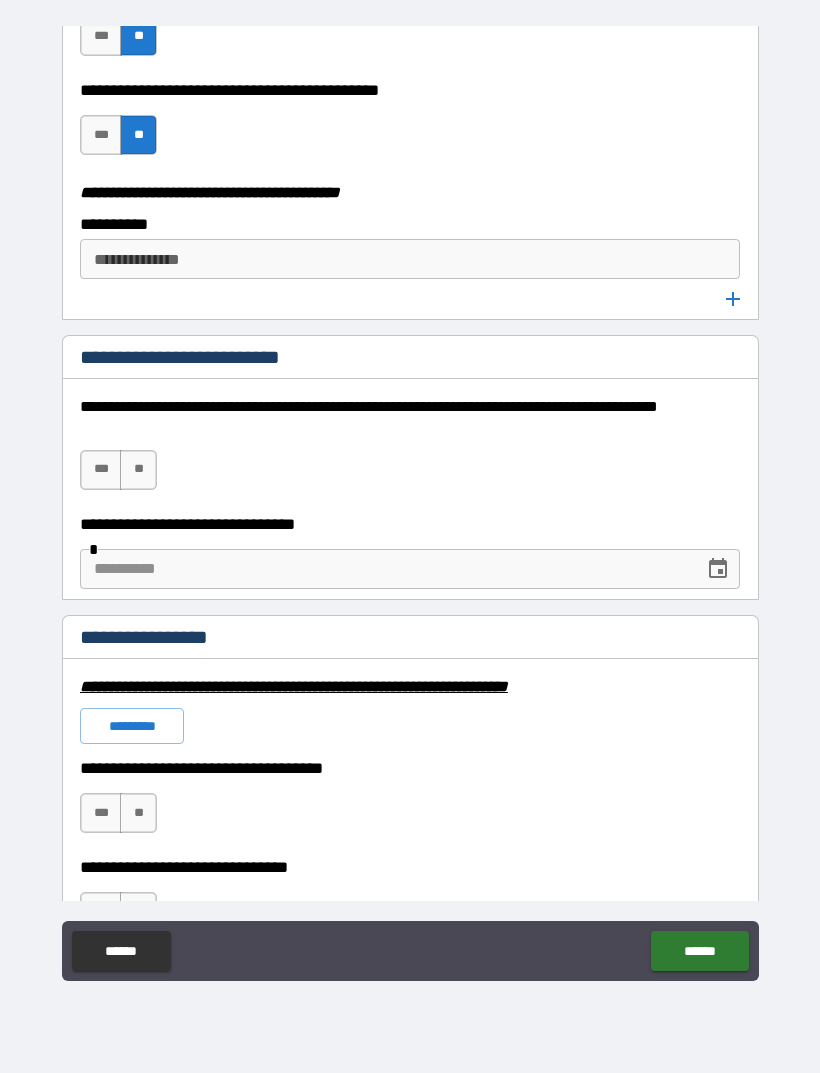 scroll, scrollTop: 4343, scrollLeft: 0, axis: vertical 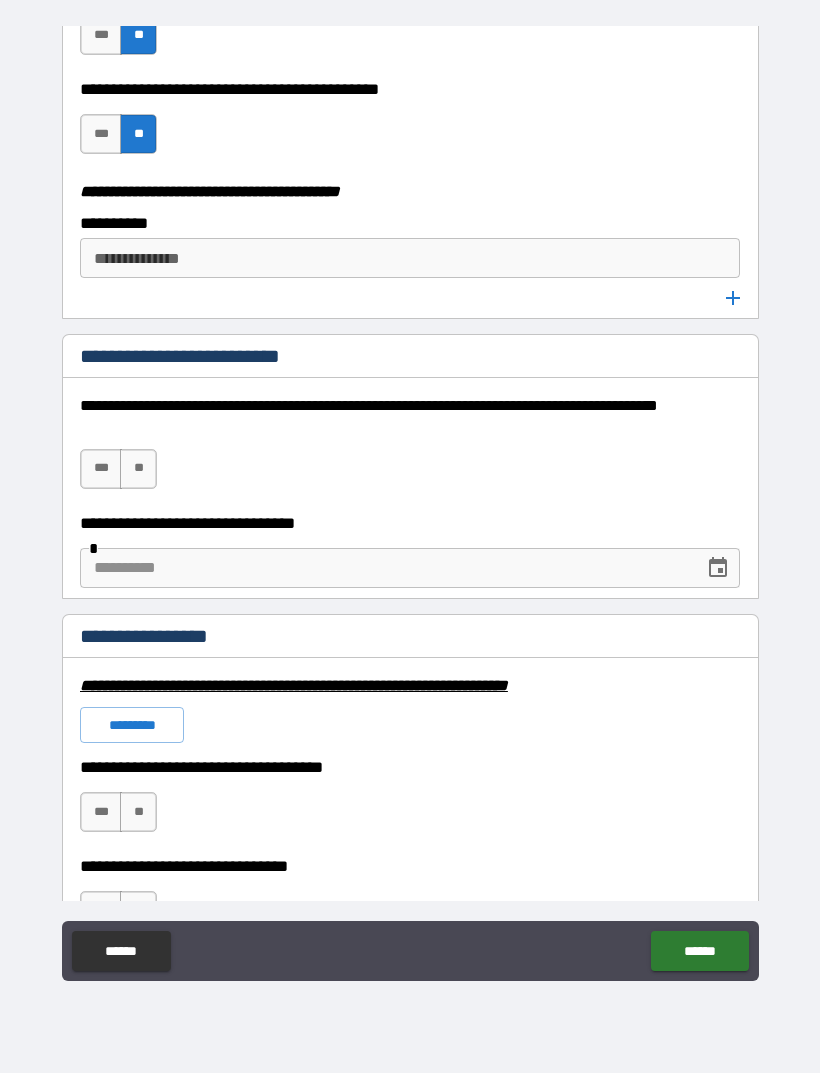 click on "**" at bounding box center [138, 469] 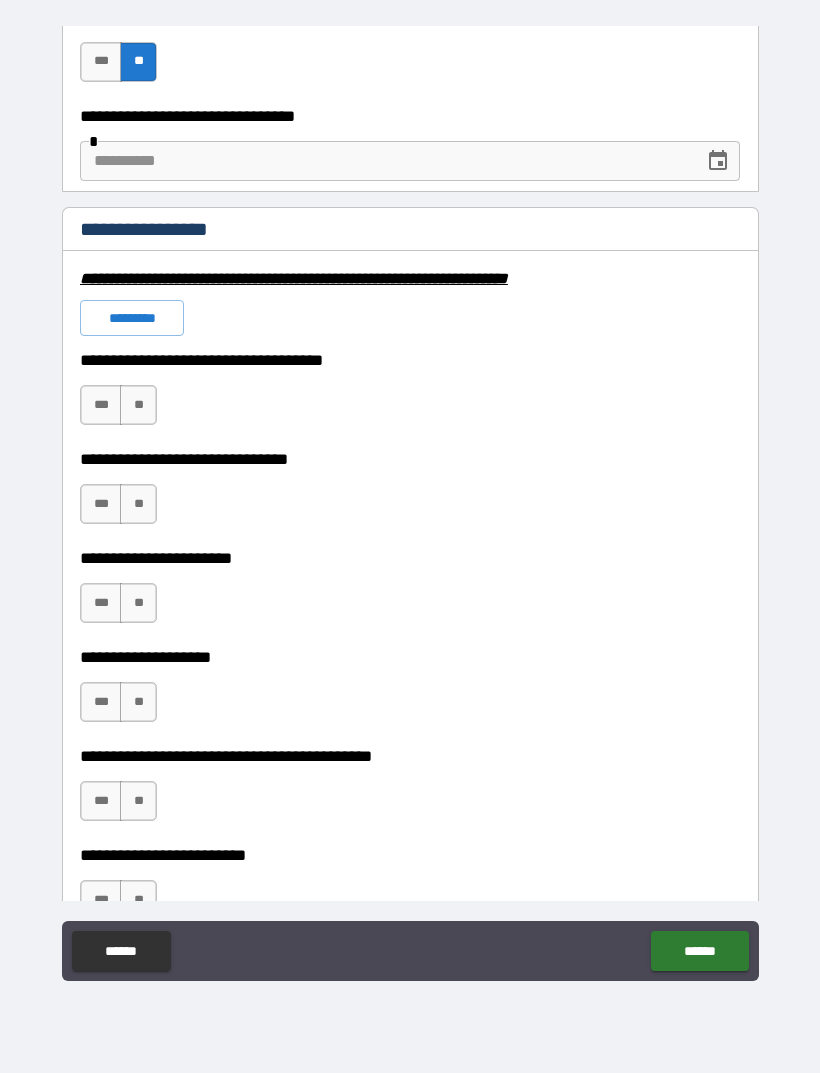 scroll, scrollTop: 4730, scrollLeft: 0, axis: vertical 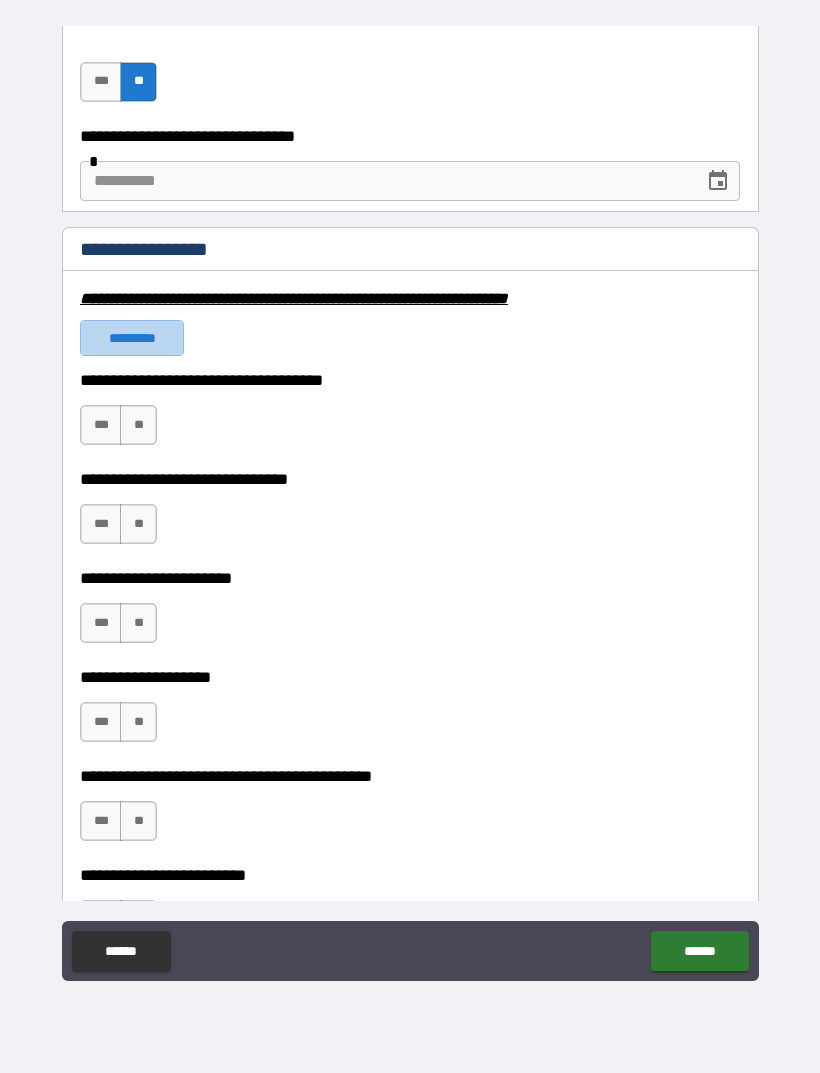 click on "*********" at bounding box center [132, 338] 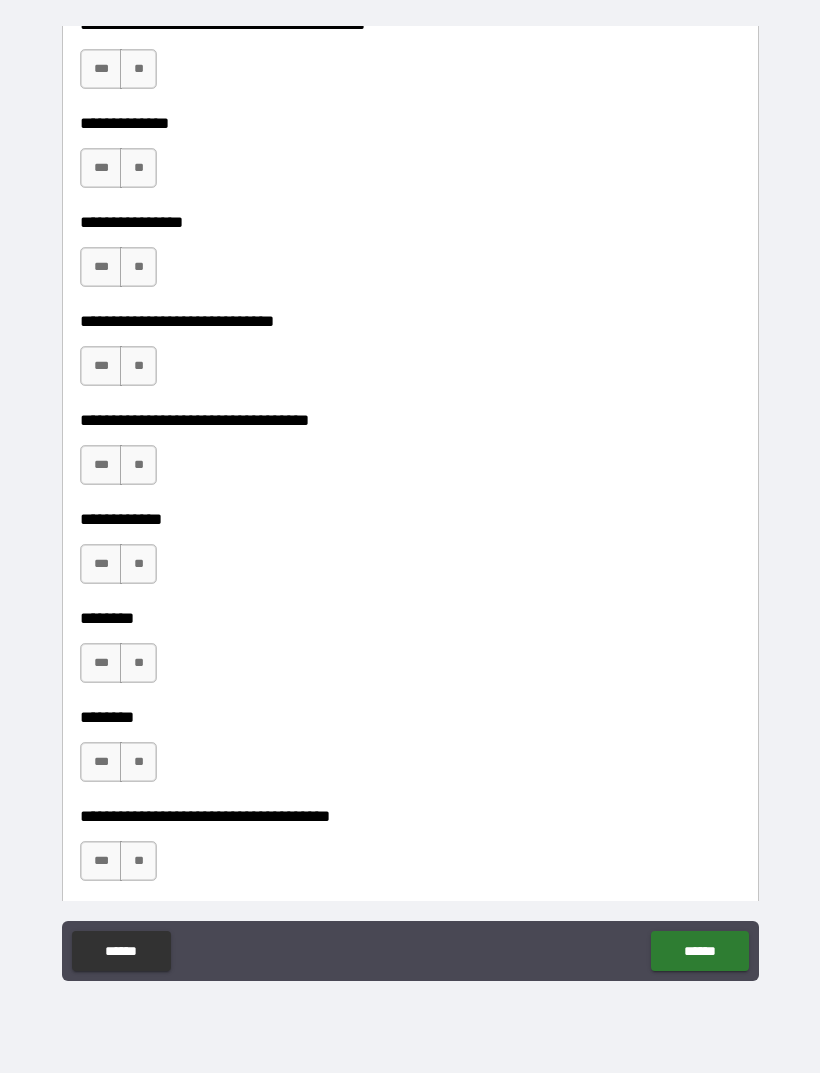 scroll, scrollTop: 7643, scrollLeft: 0, axis: vertical 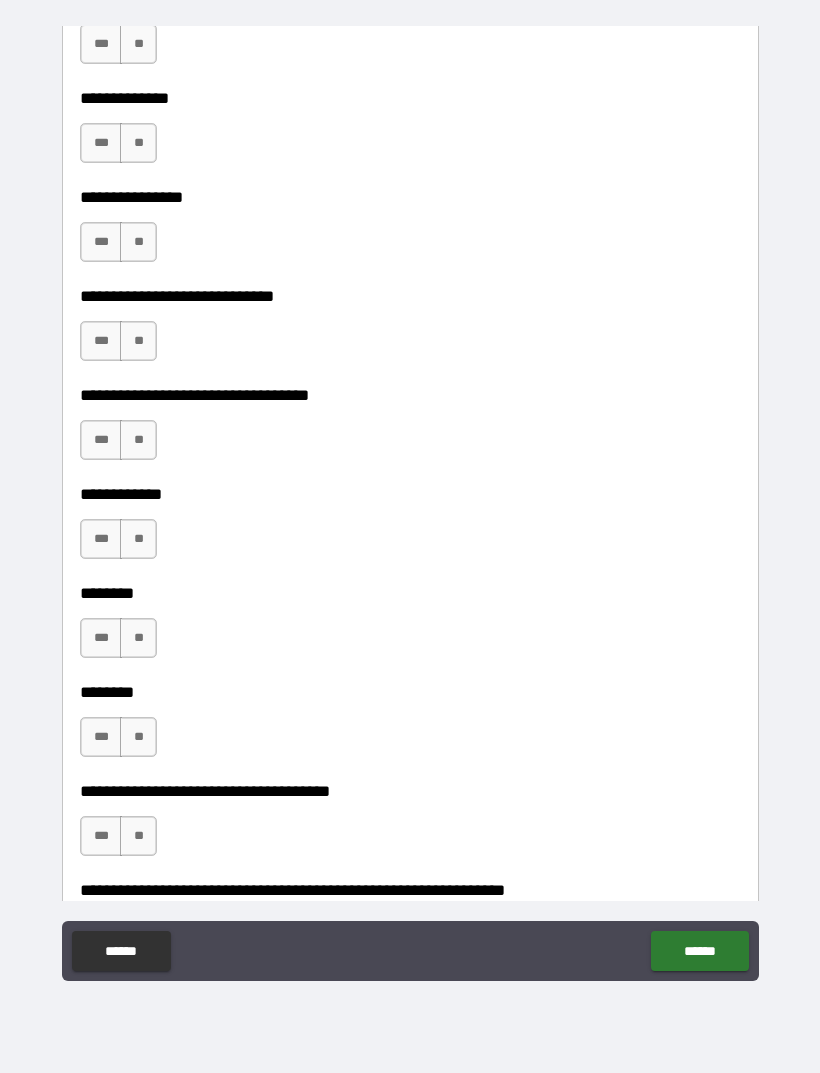 click on "***" at bounding box center [101, 539] 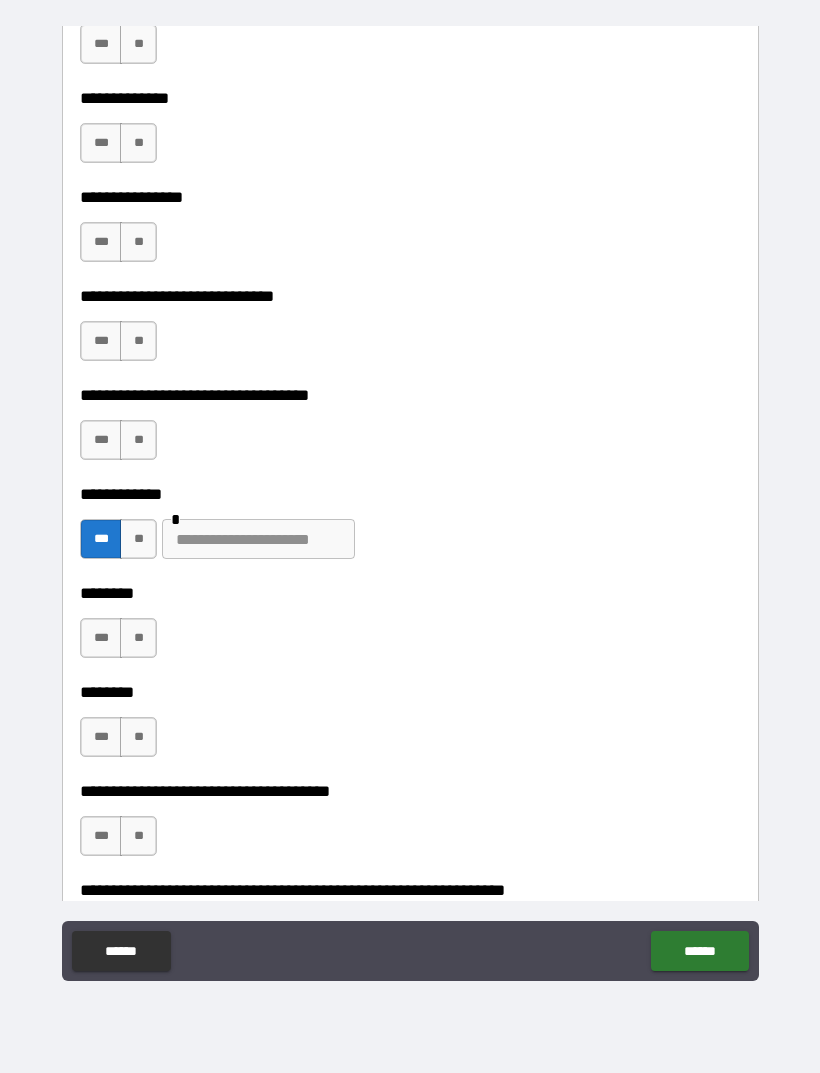 click at bounding box center [258, 539] 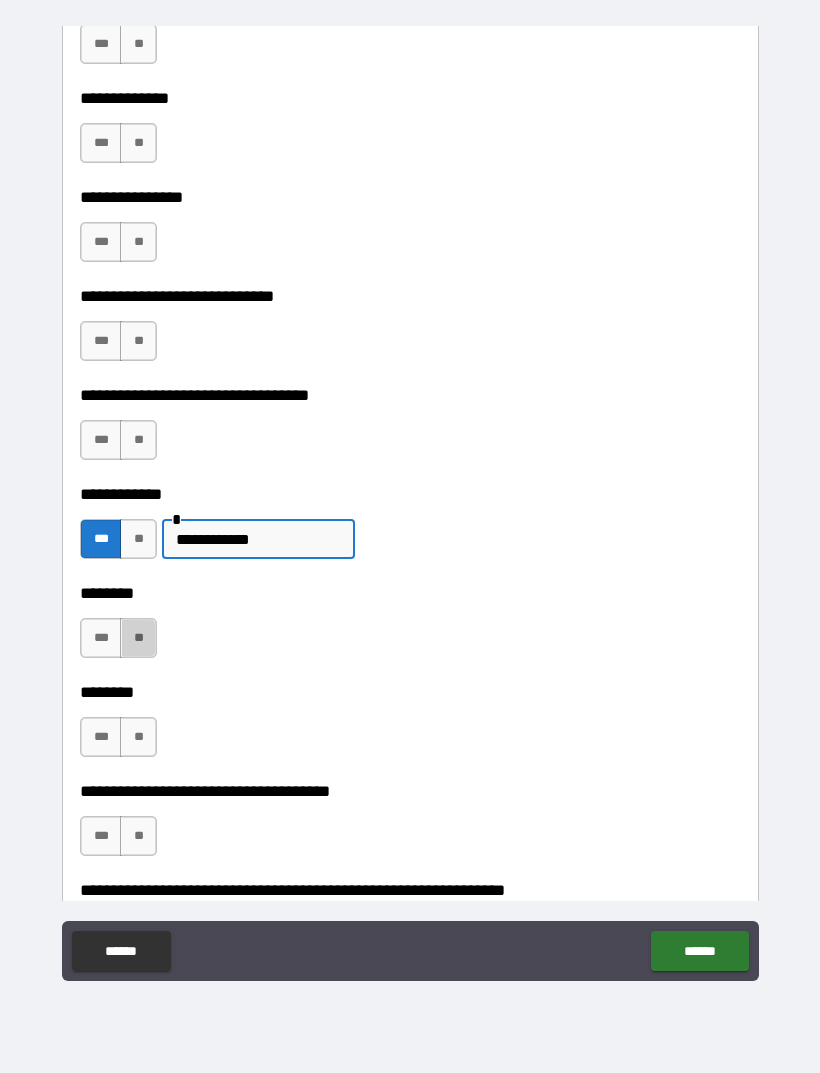 type on "**********" 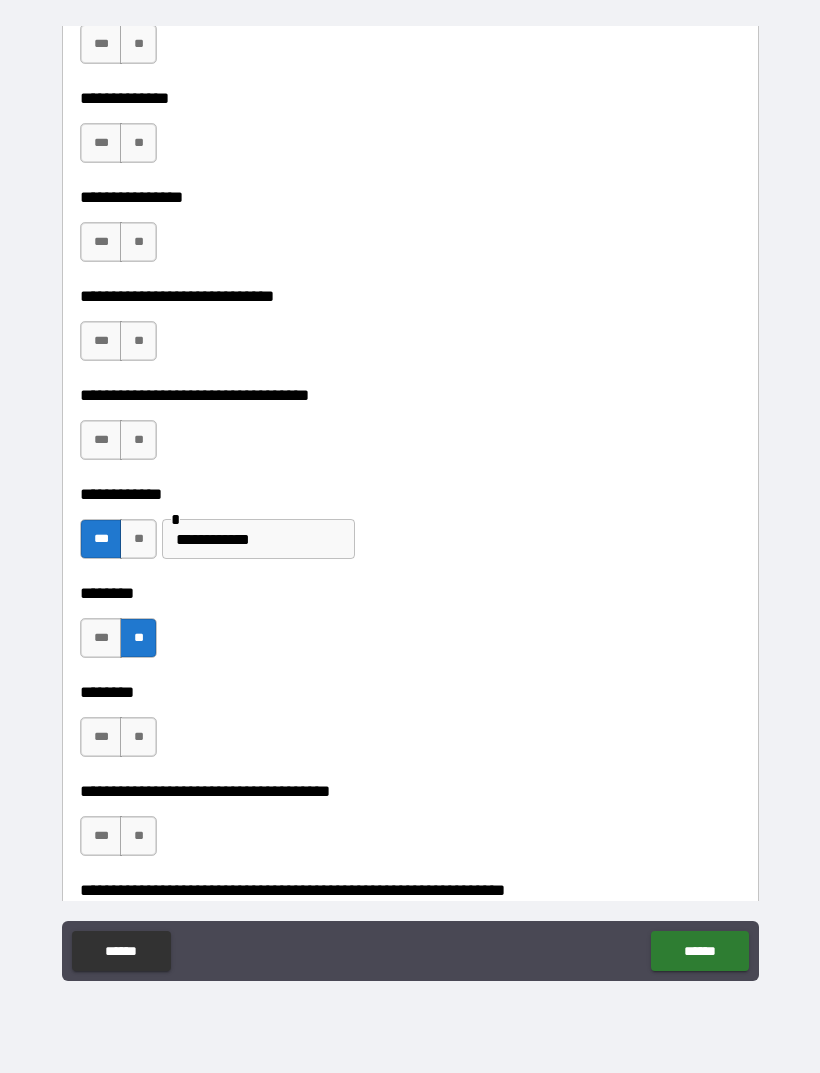 click on "**" at bounding box center [138, 440] 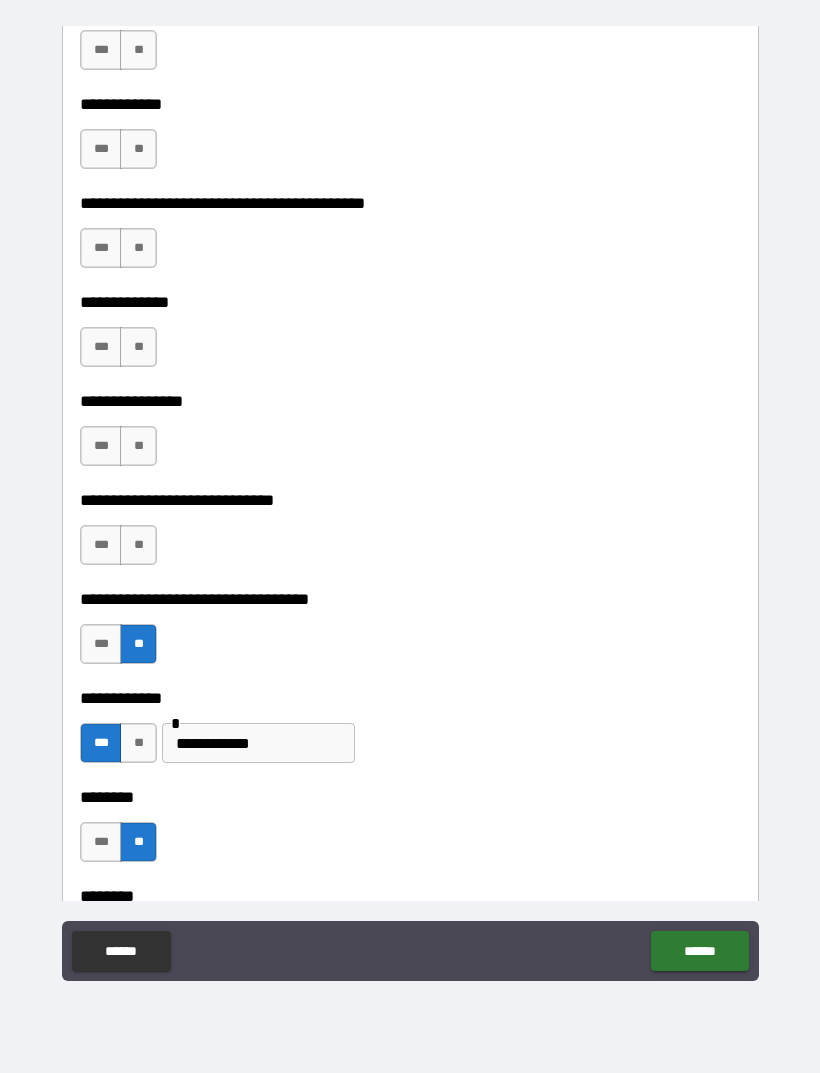 scroll, scrollTop: 7321, scrollLeft: 0, axis: vertical 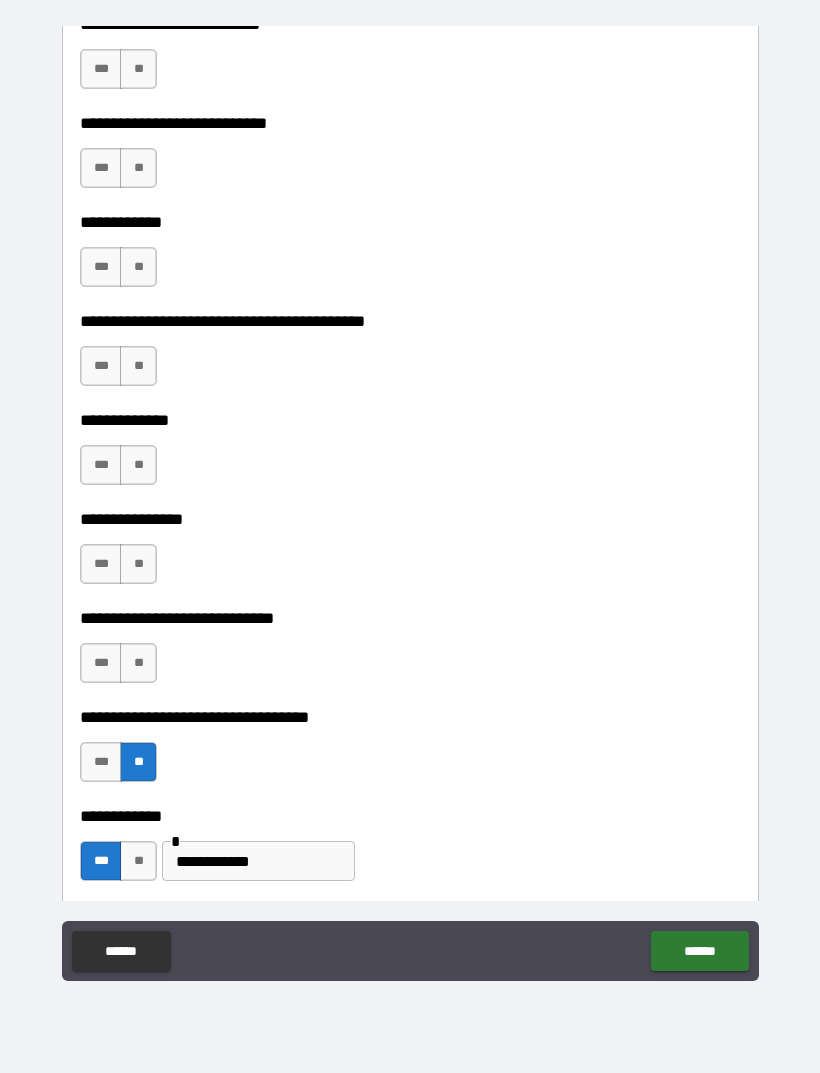 click on "***" at bounding box center (101, 663) 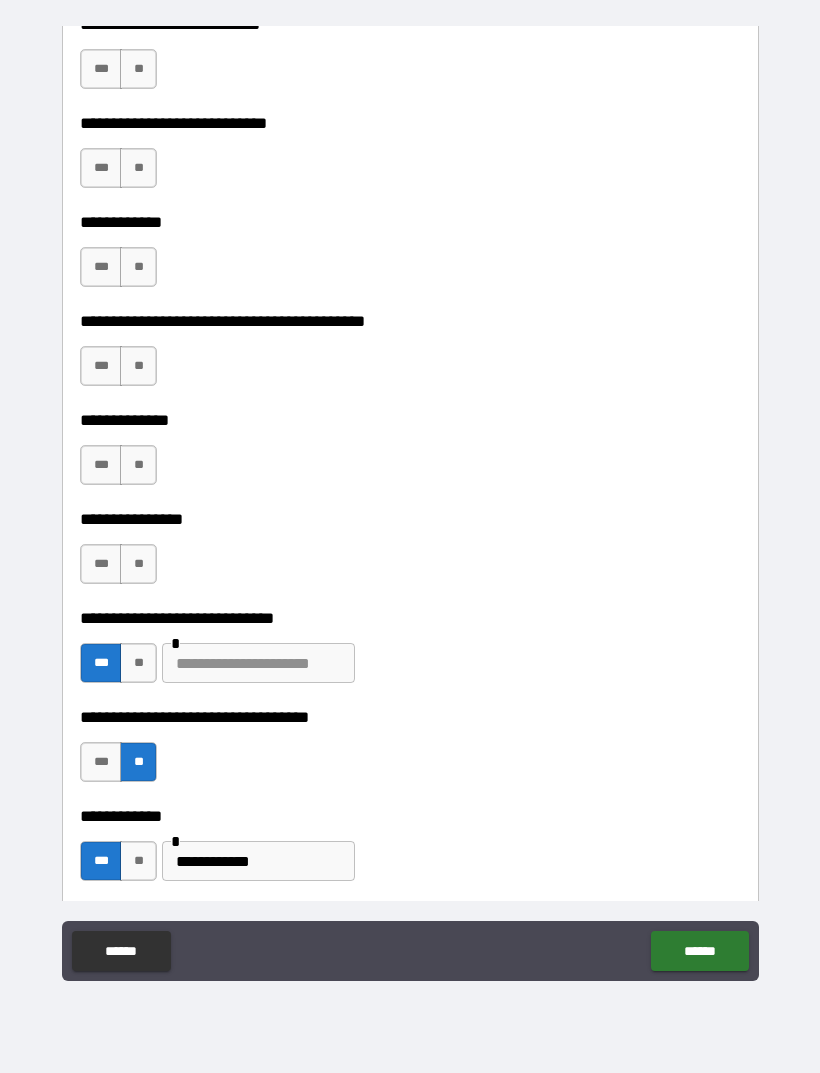 click at bounding box center (258, 663) 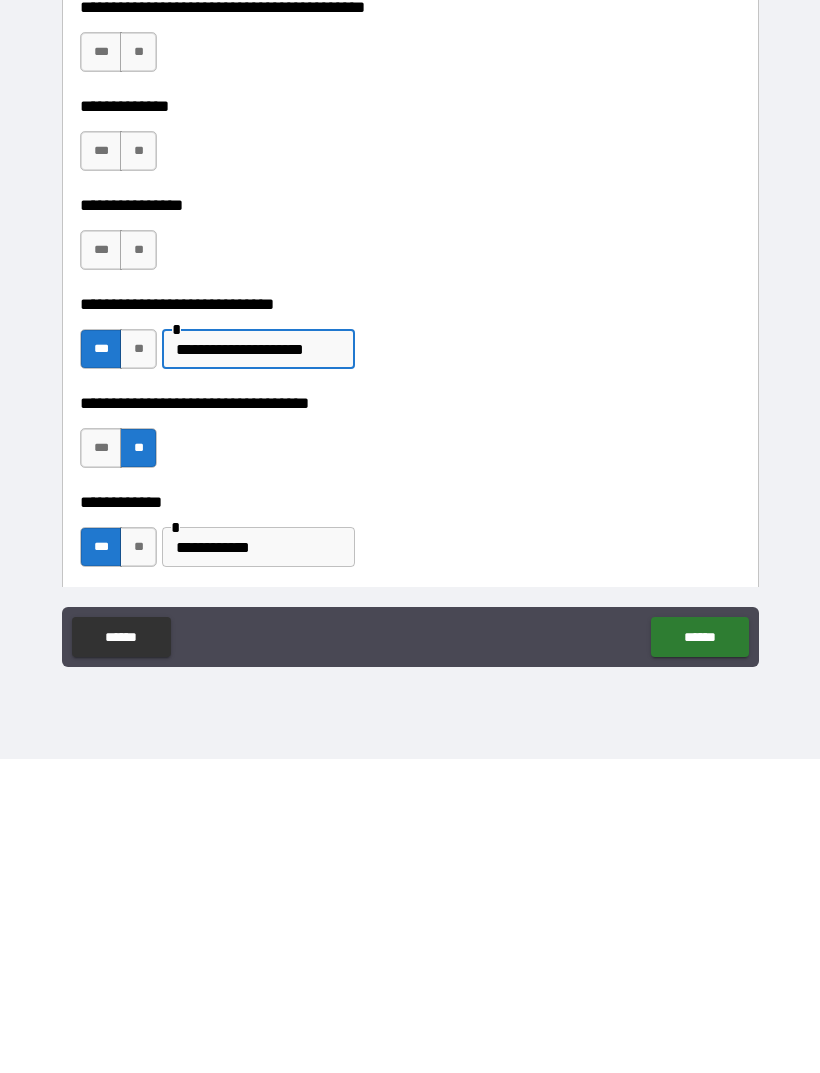 type on "**********" 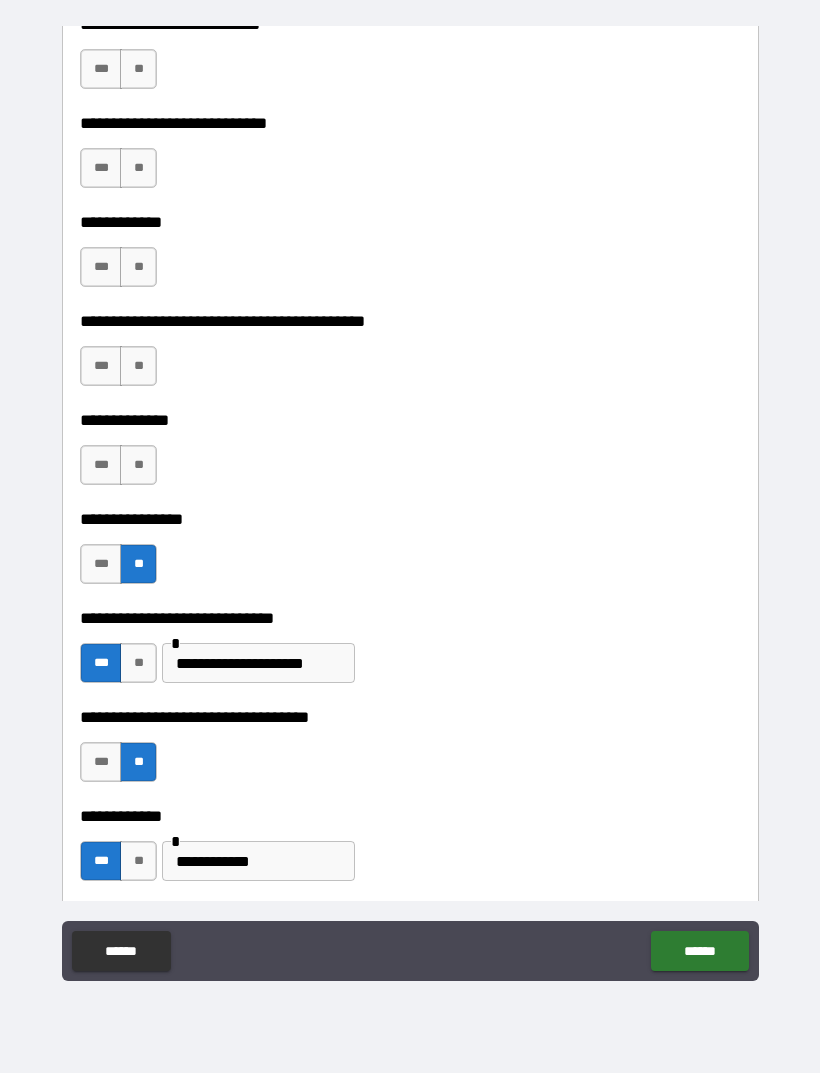 click on "**" at bounding box center (138, 465) 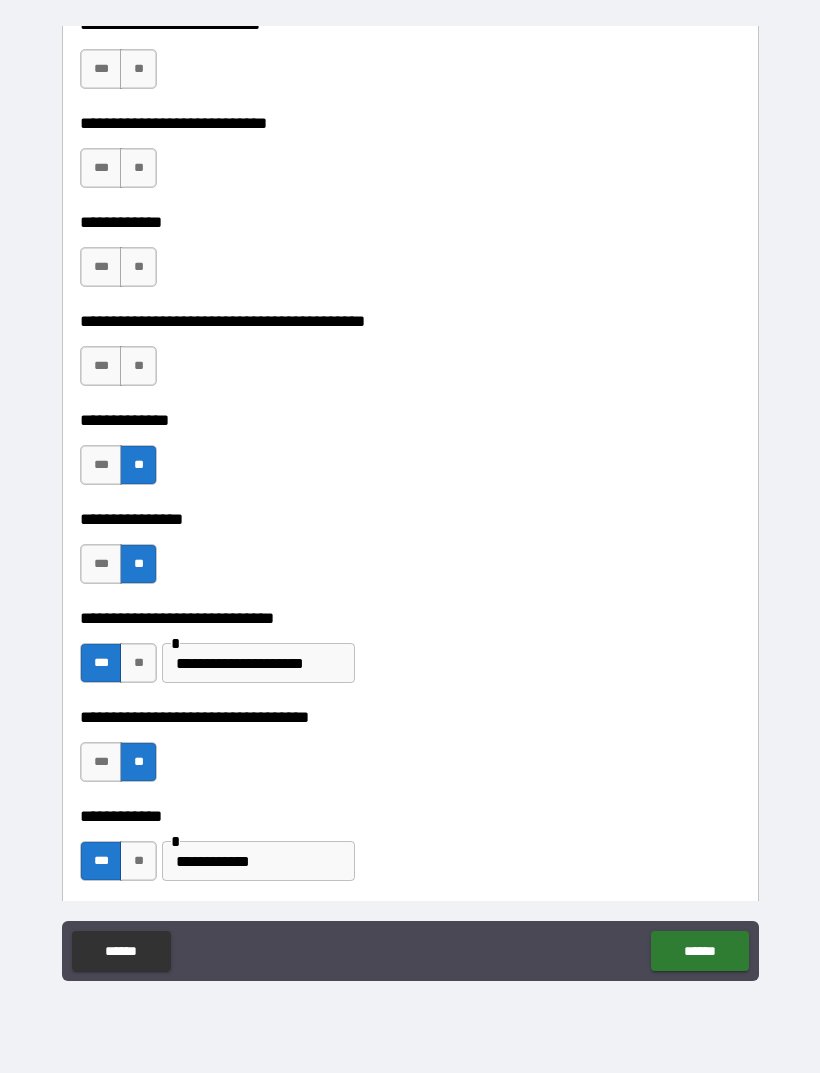 click on "**" at bounding box center (138, 366) 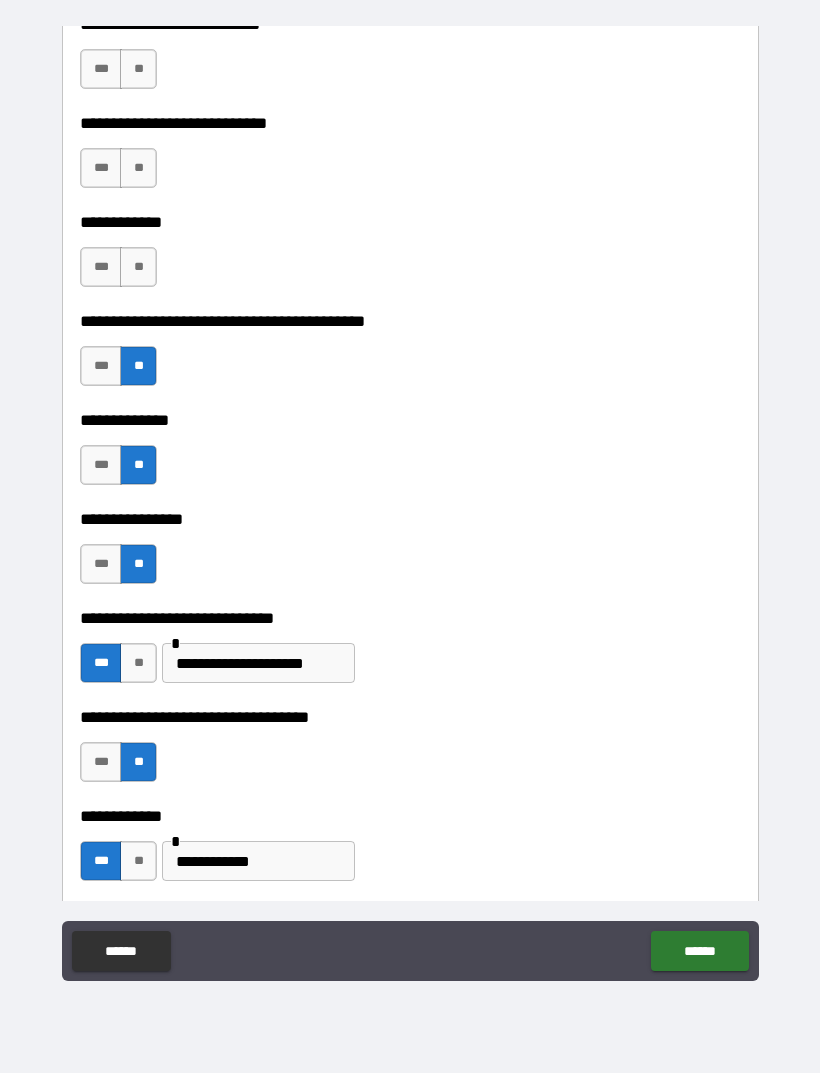 click on "**" at bounding box center (138, 267) 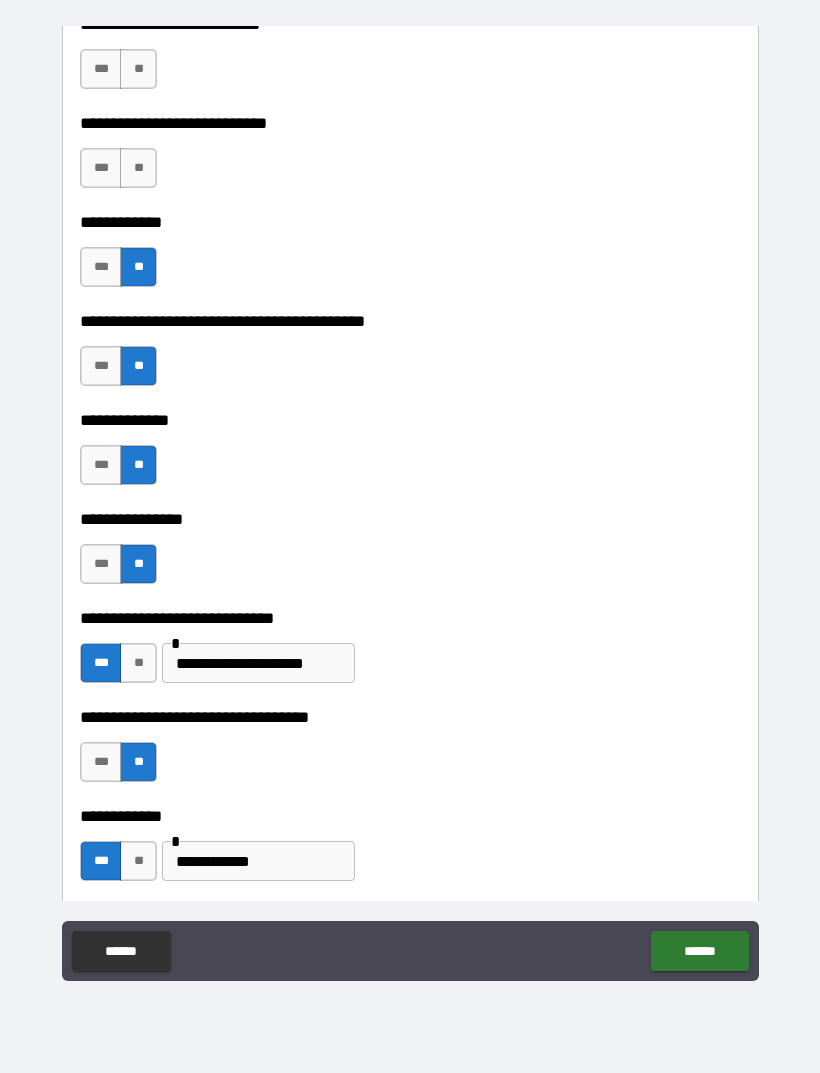 click on "**" at bounding box center (138, 168) 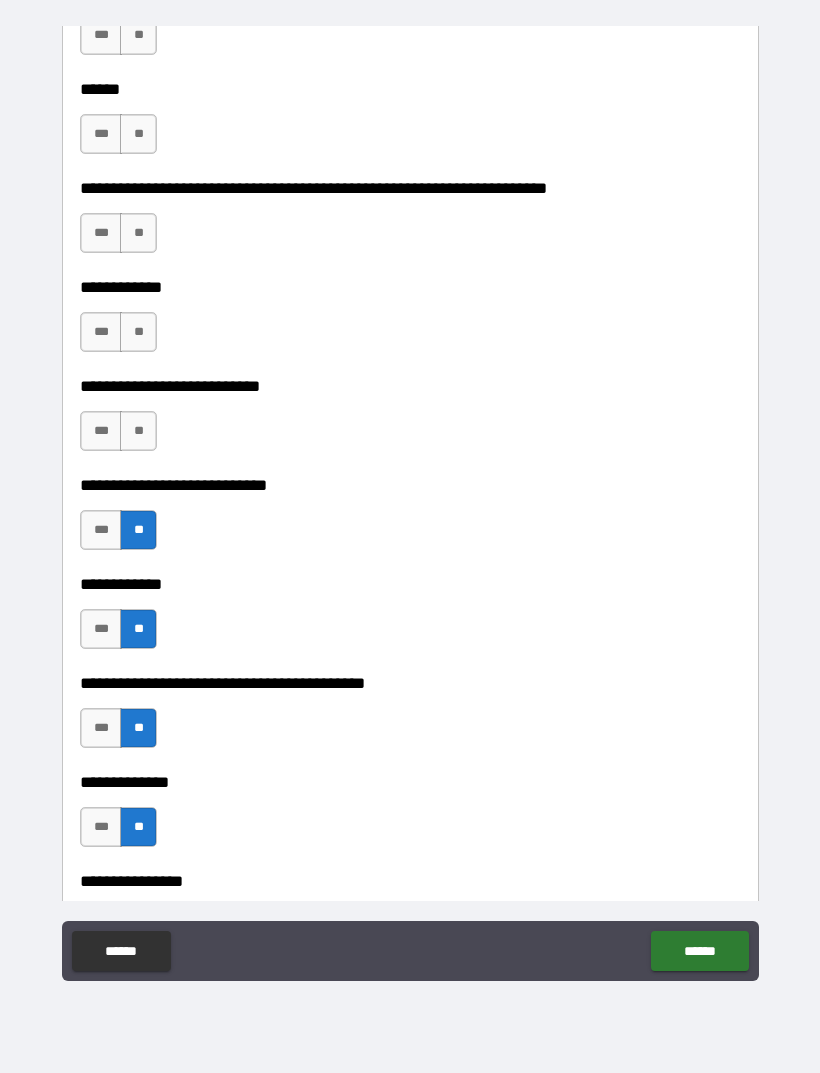 scroll, scrollTop: 6921, scrollLeft: 0, axis: vertical 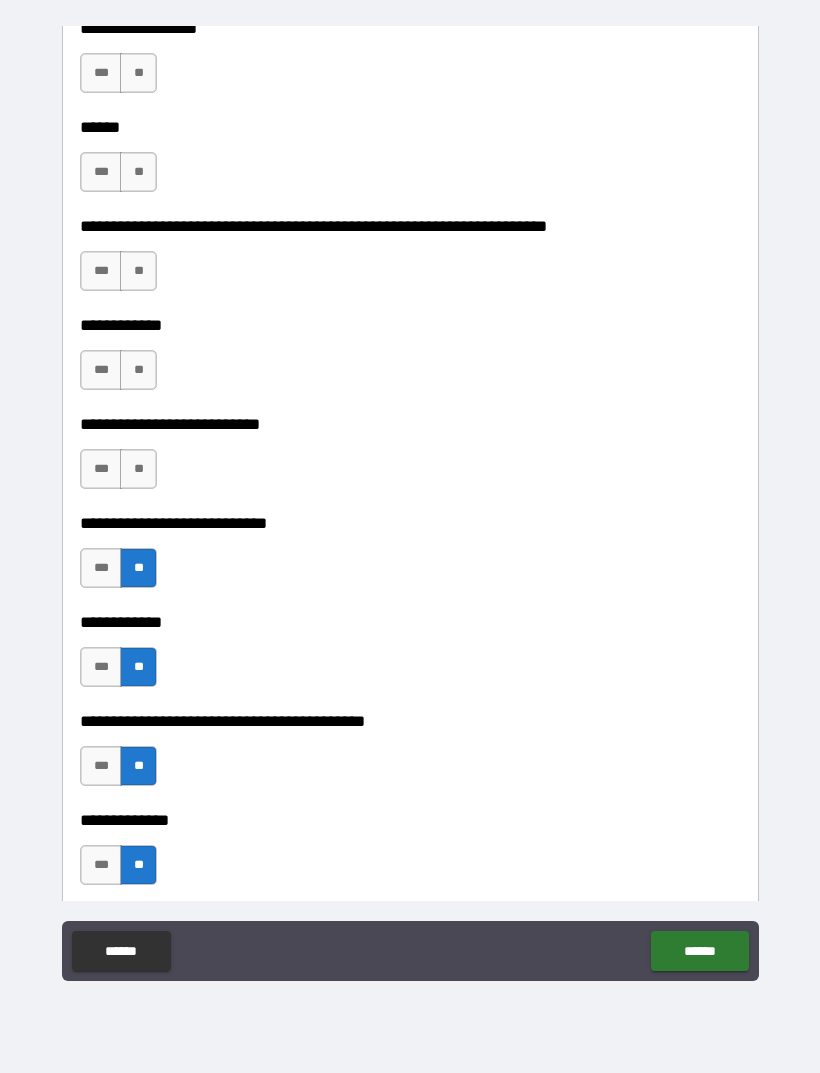 click on "**" at bounding box center [138, 469] 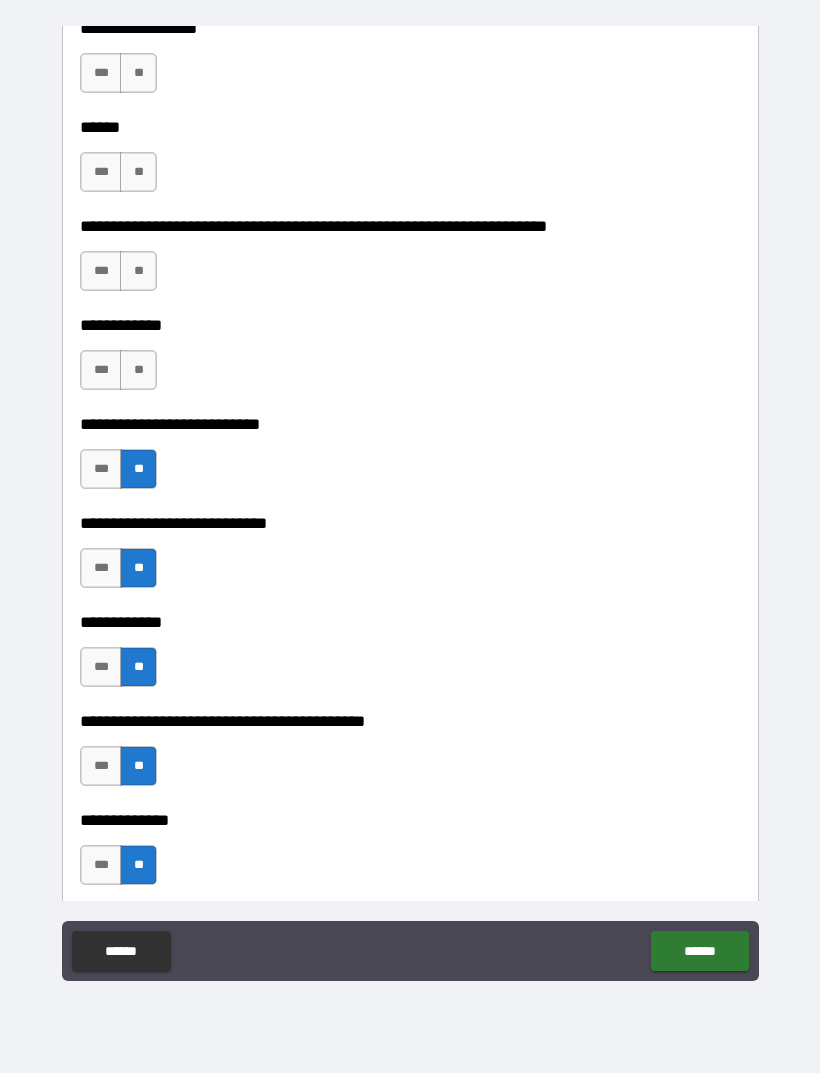 click on "**" at bounding box center [138, 370] 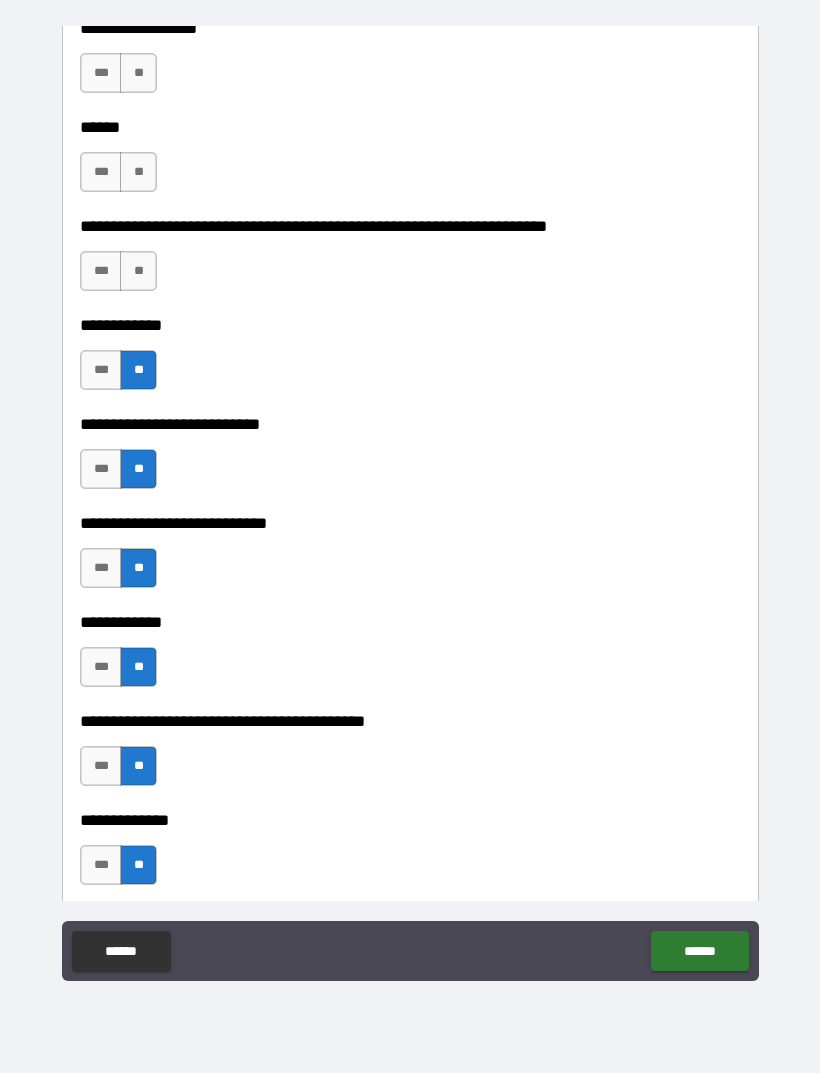 click on "**" at bounding box center (138, 271) 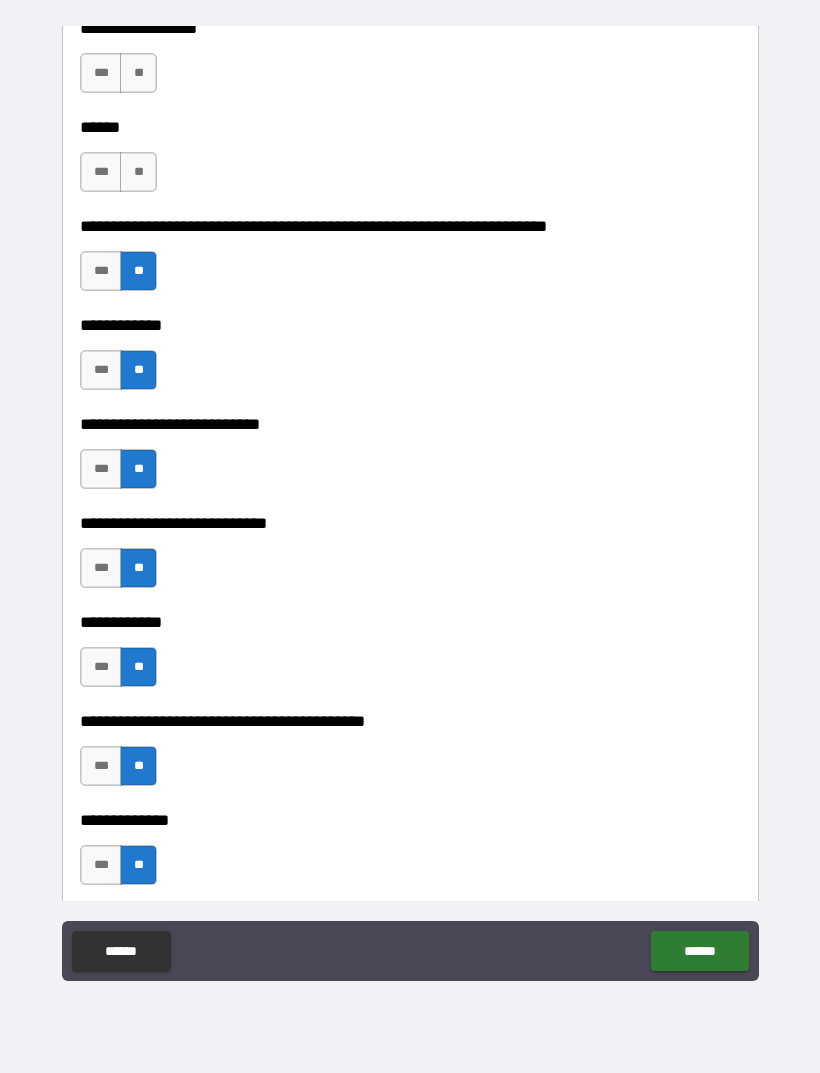 click on "**" at bounding box center (138, 172) 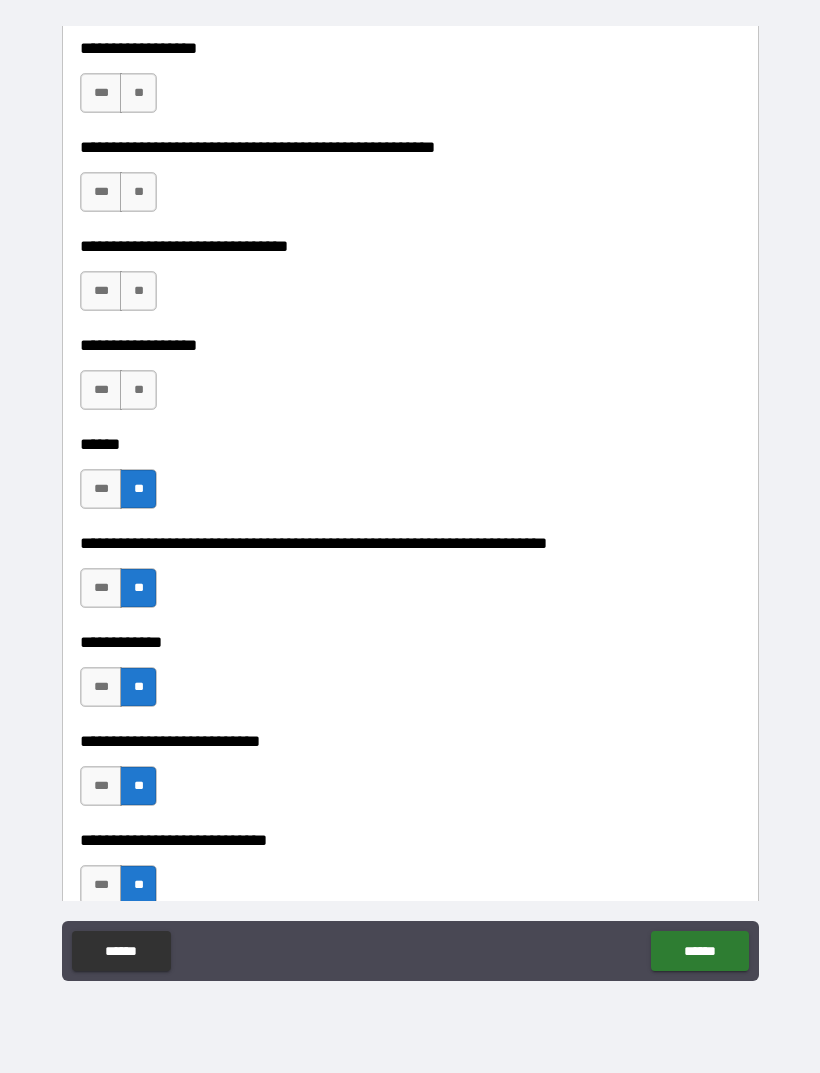 scroll, scrollTop: 6603, scrollLeft: 0, axis: vertical 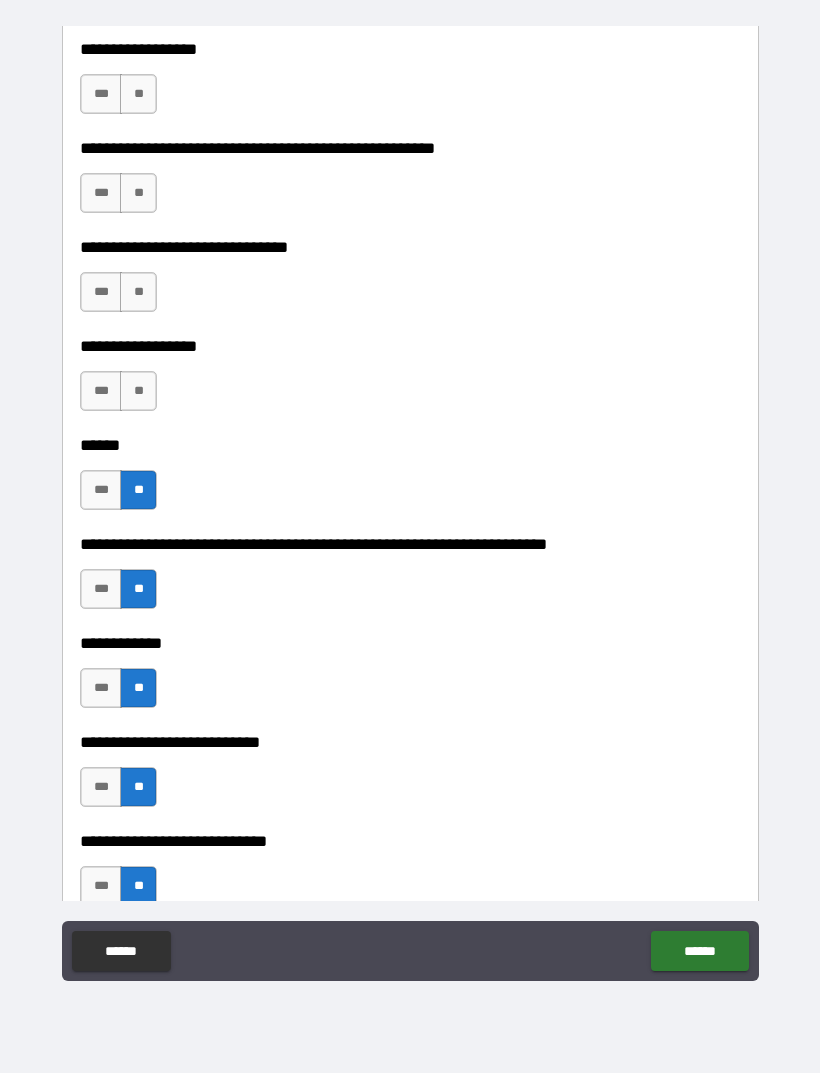 click on "**********" at bounding box center [410, 332] 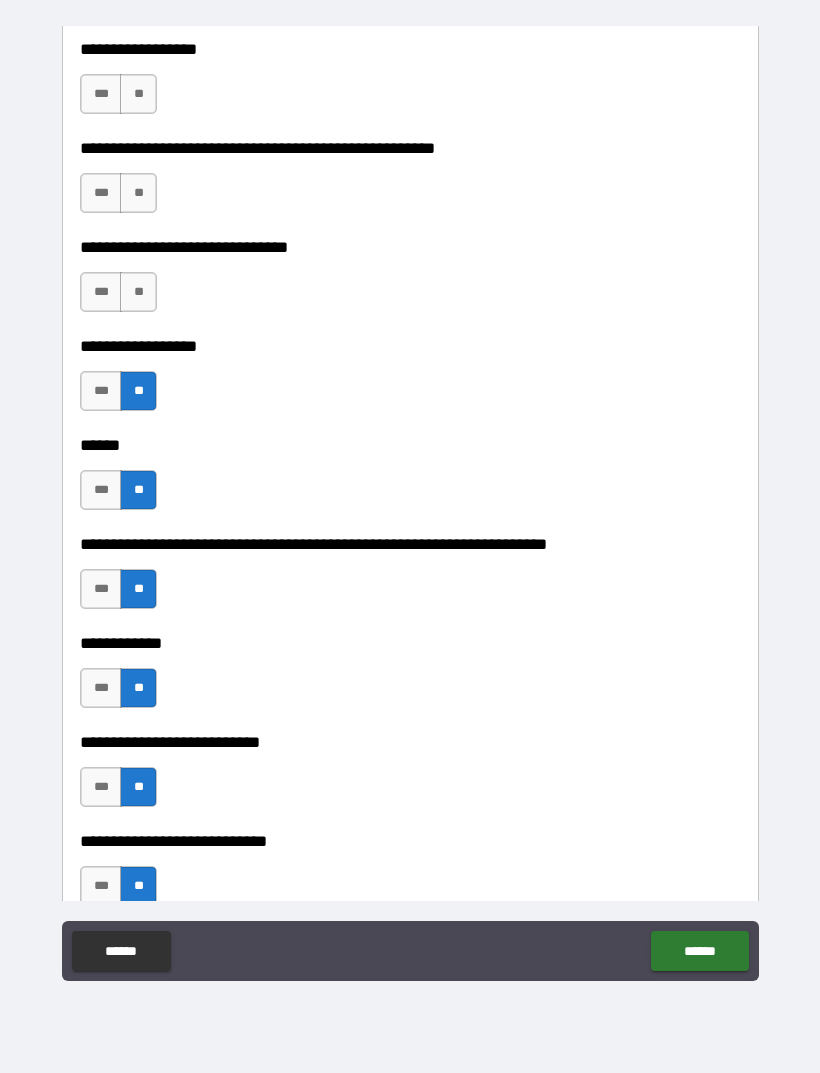 click on "*** **" at bounding box center [121, 396] 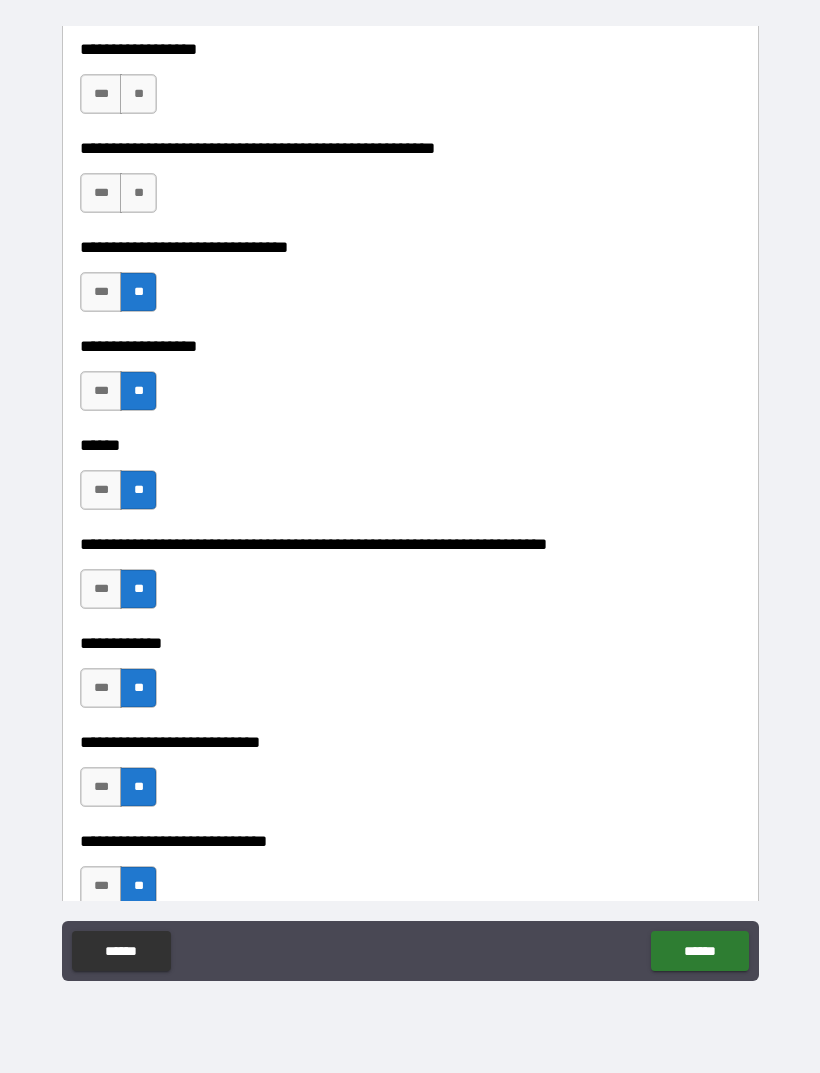 click on "**" at bounding box center [138, 193] 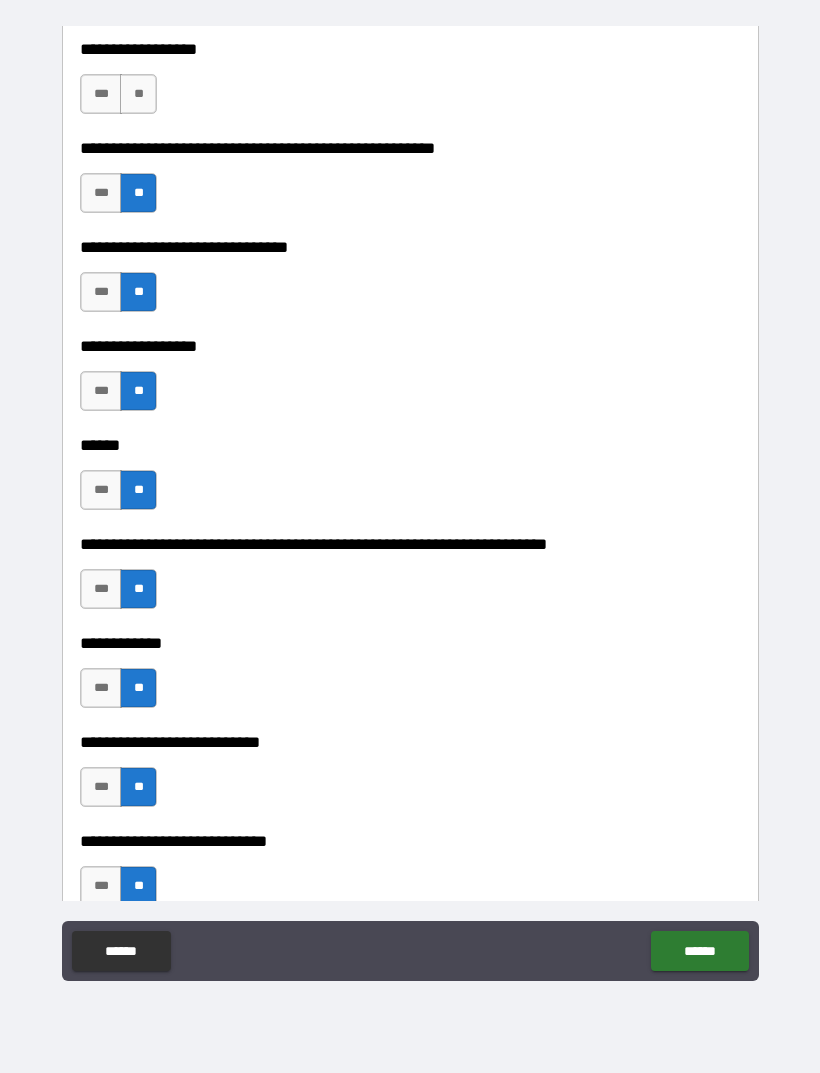 click on "**" at bounding box center [138, 94] 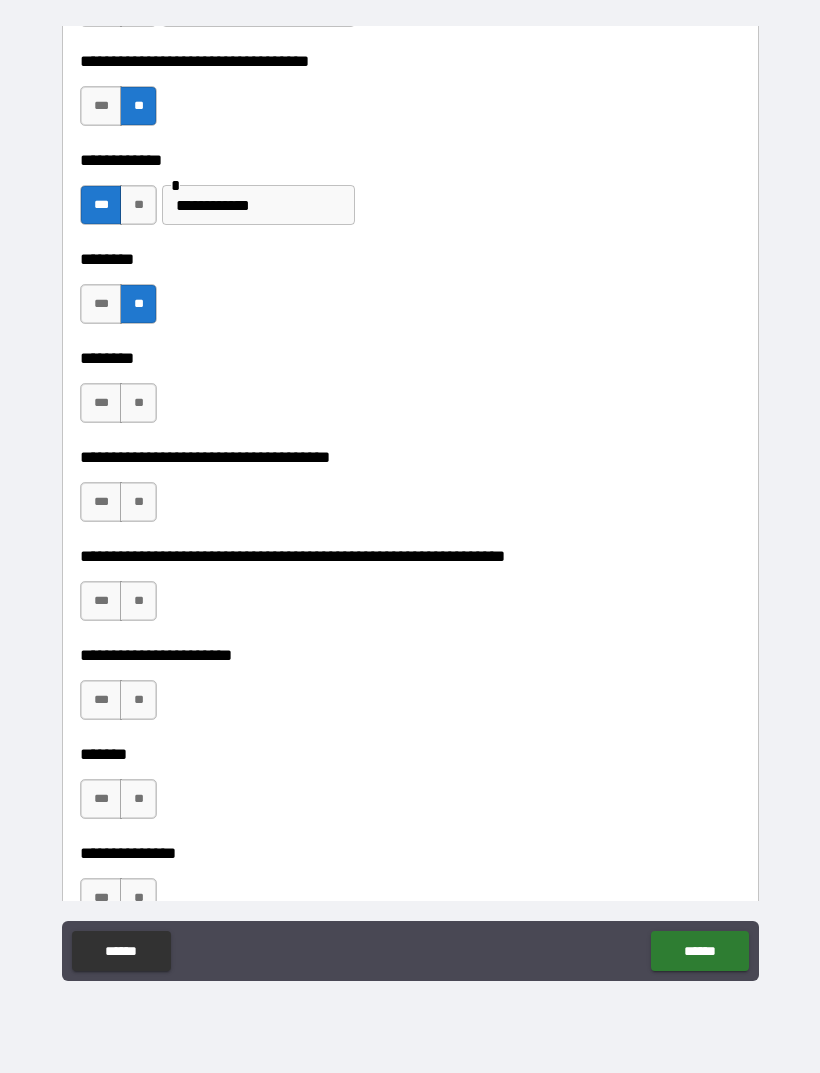 scroll, scrollTop: 7980, scrollLeft: 0, axis: vertical 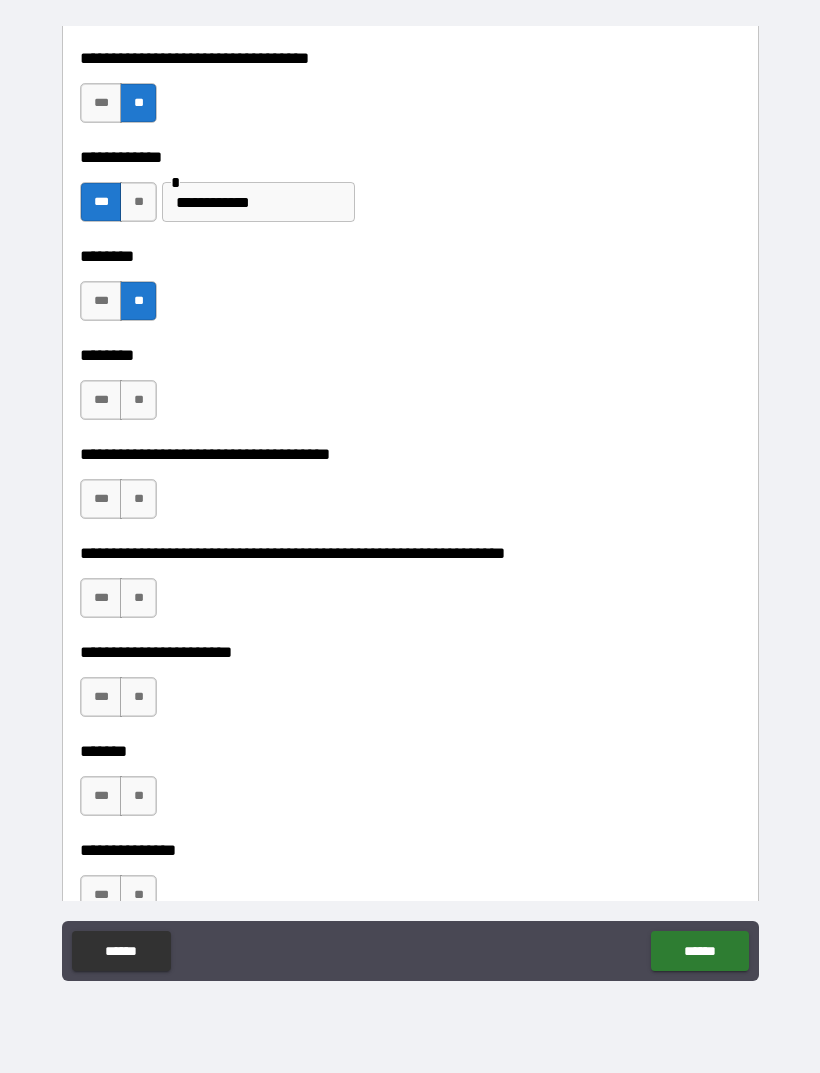 click on "**" at bounding box center (138, 400) 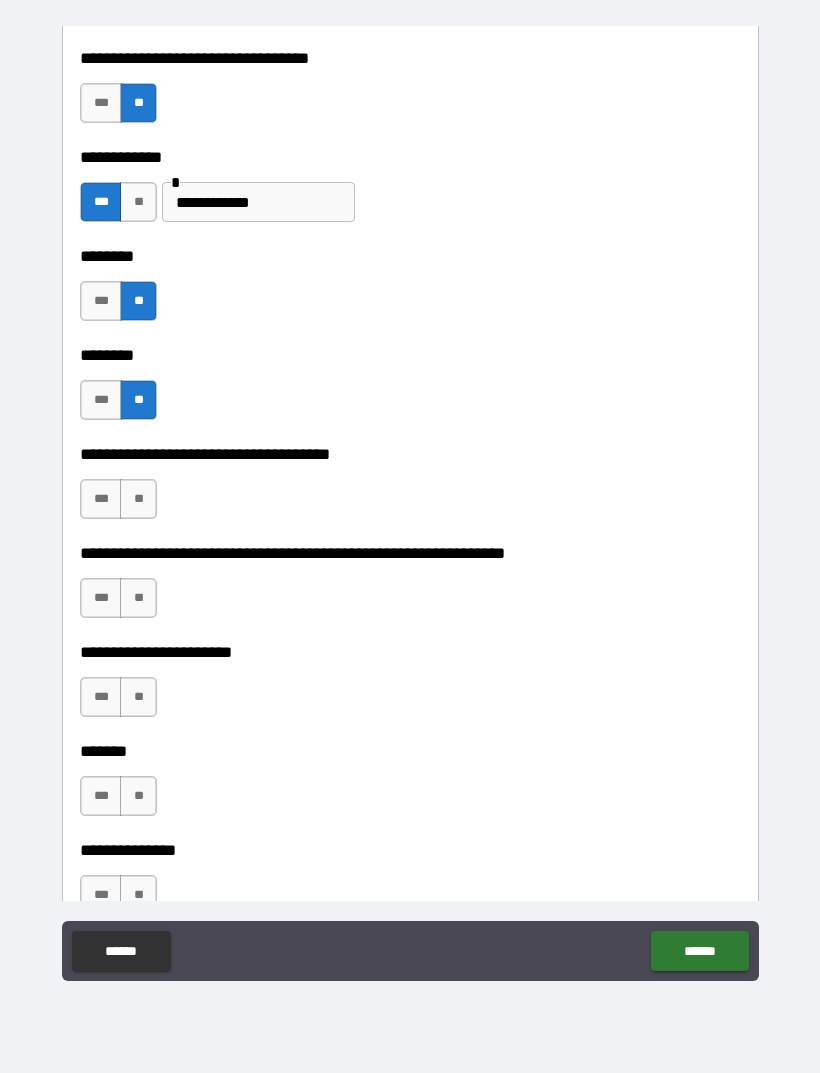 click on "**" at bounding box center [138, 499] 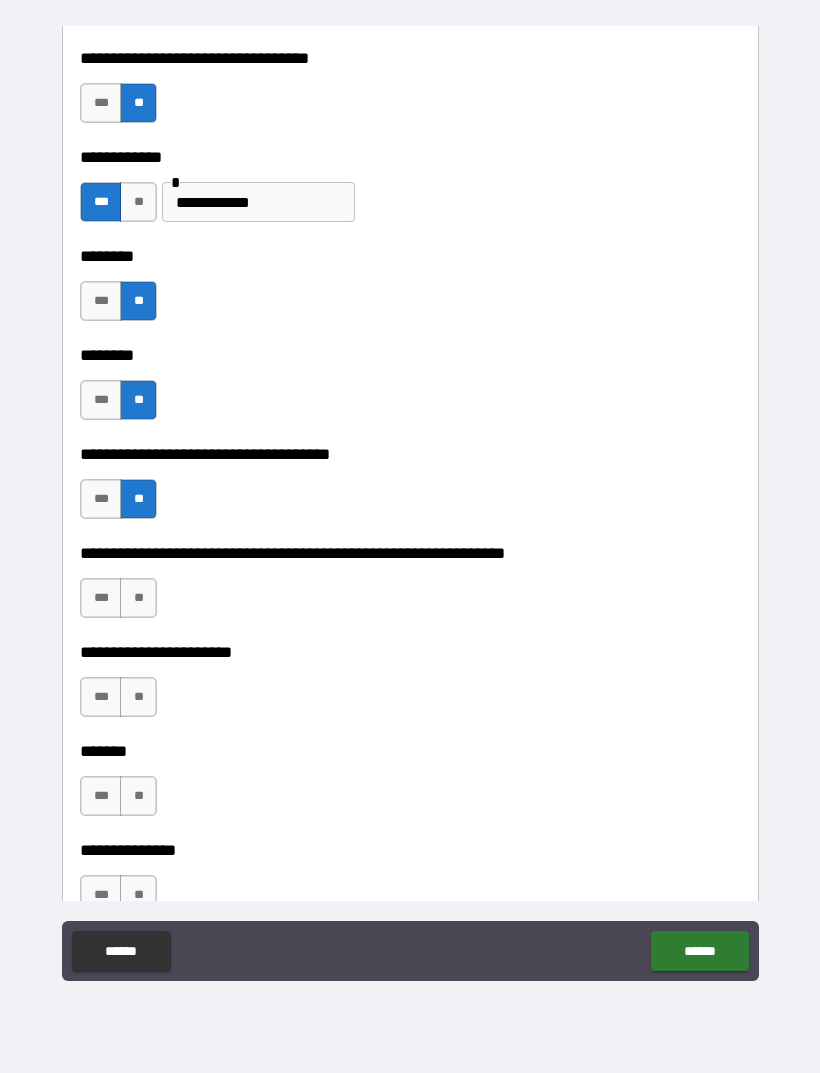 click on "**" at bounding box center [138, 598] 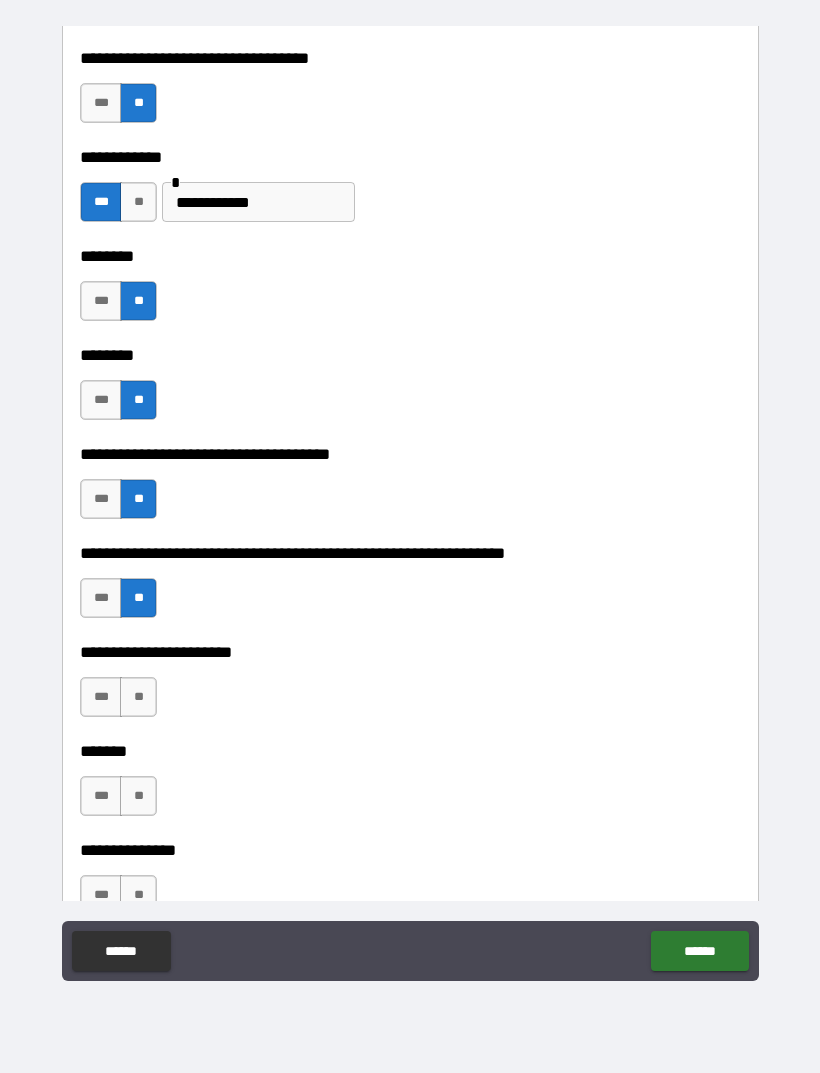 click on "**" at bounding box center (138, 697) 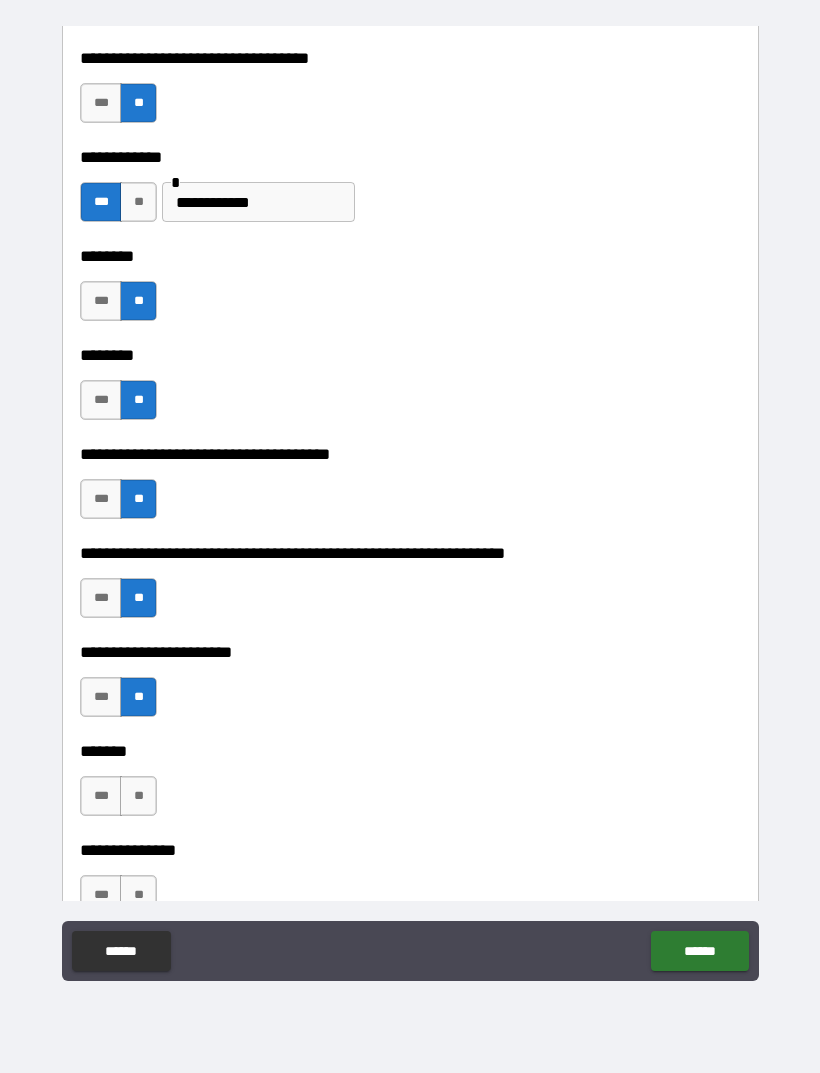 click on "***" at bounding box center [101, 796] 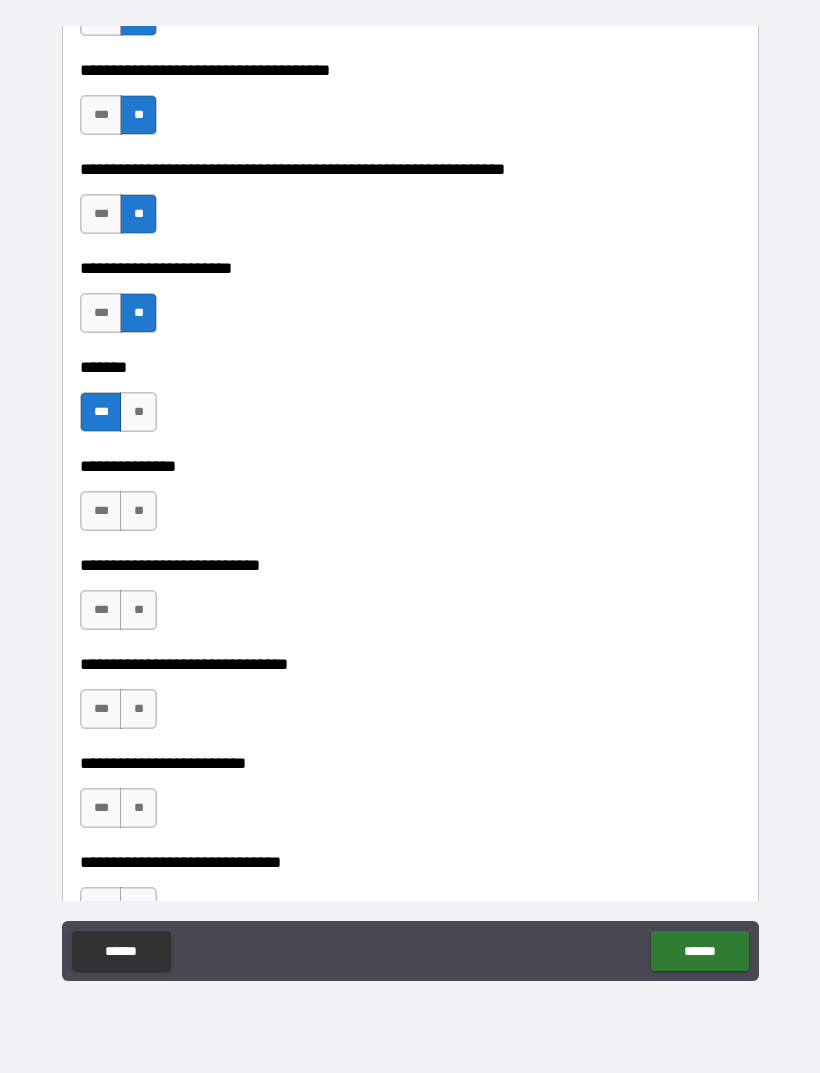 scroll, scrollTop: 8369, scrollLeft: 0, axis: vertical 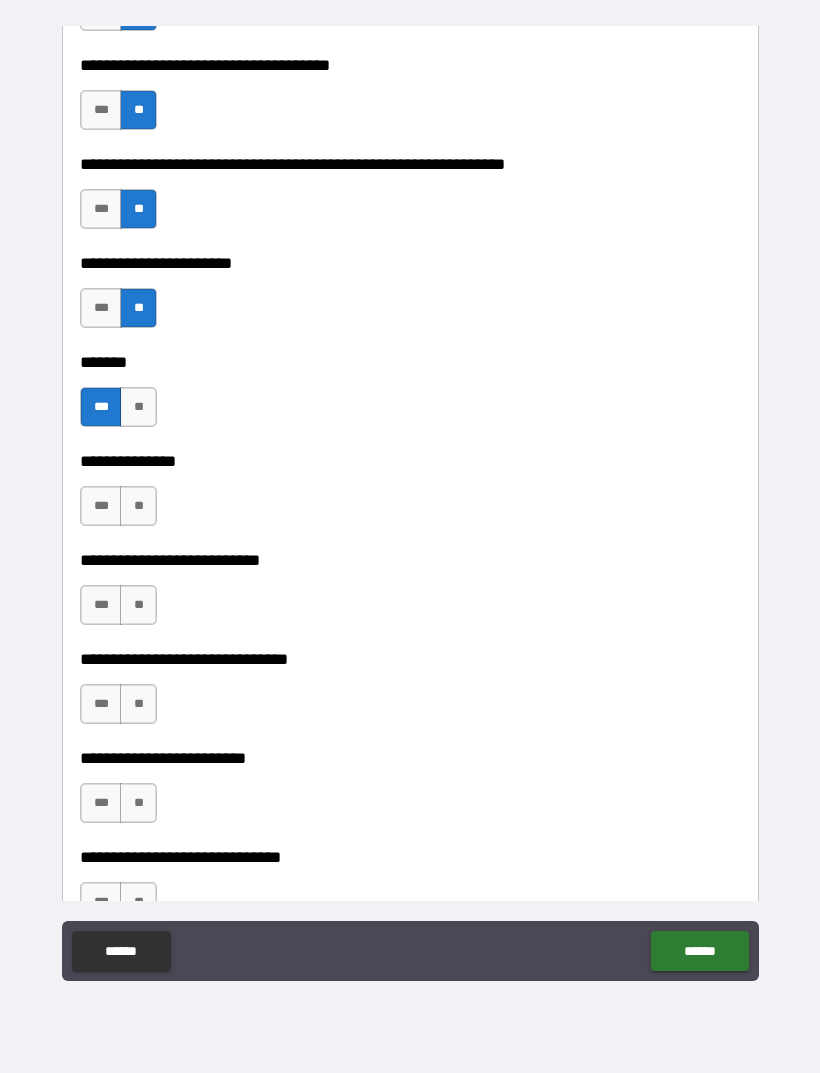 click on "**" at bounding box center [138, 506] 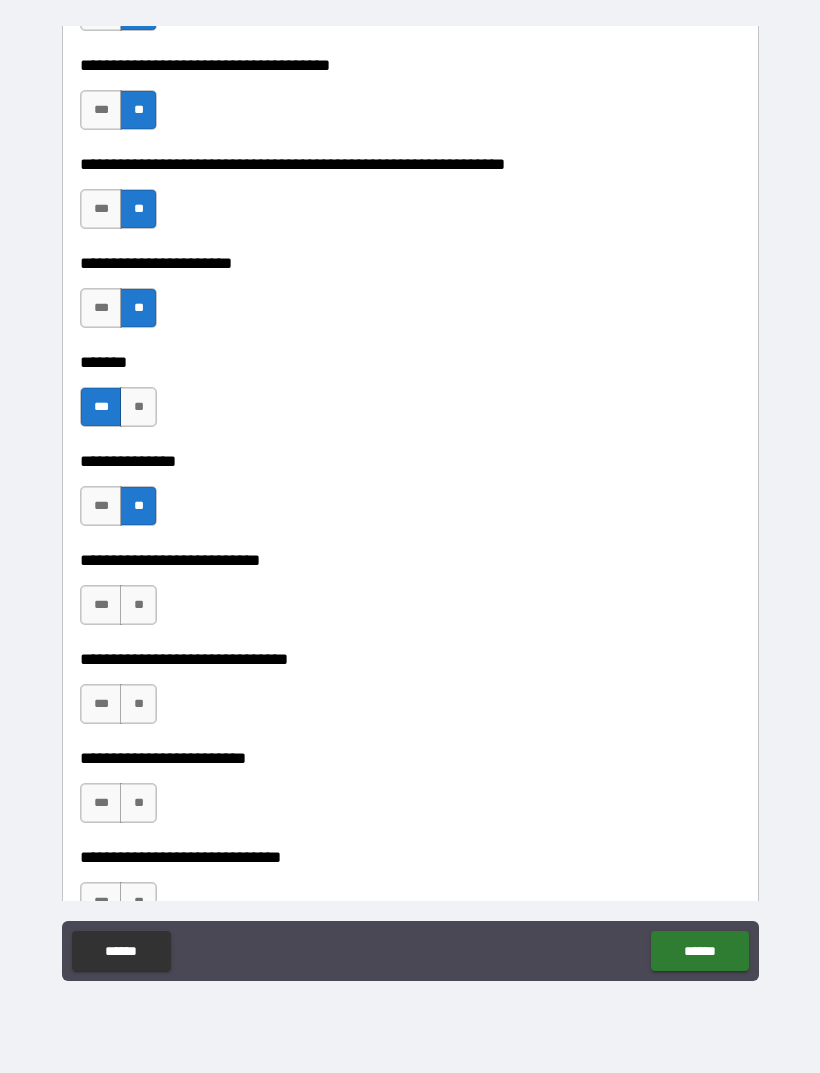 click on "**" at bounding box center (138, 605) 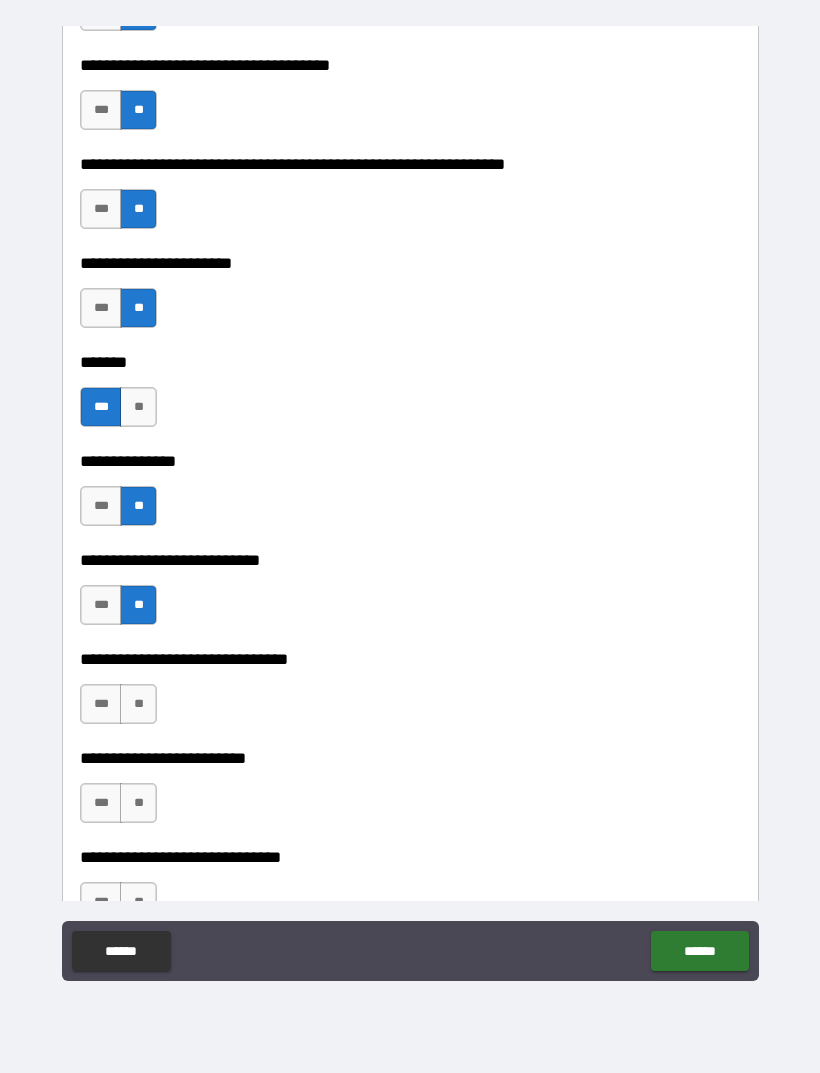 click on "**" at bounding box center [138, 704] 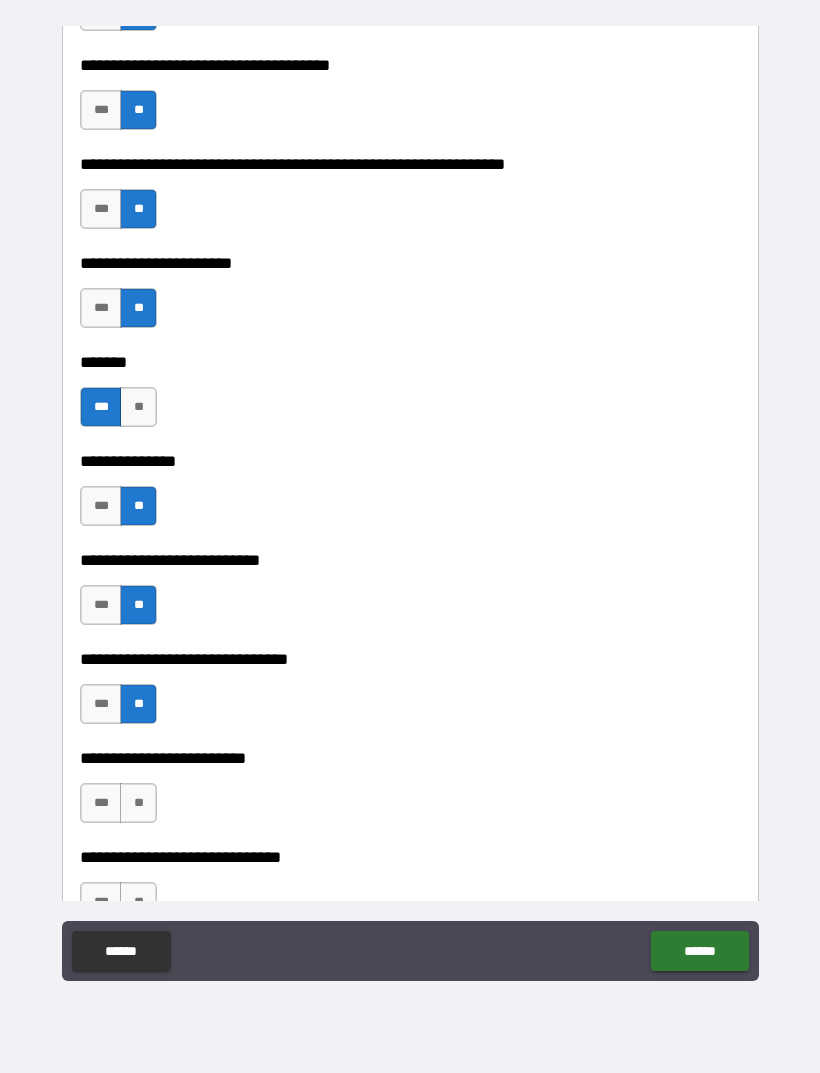 click on "**" at bounding box center (138, 803) 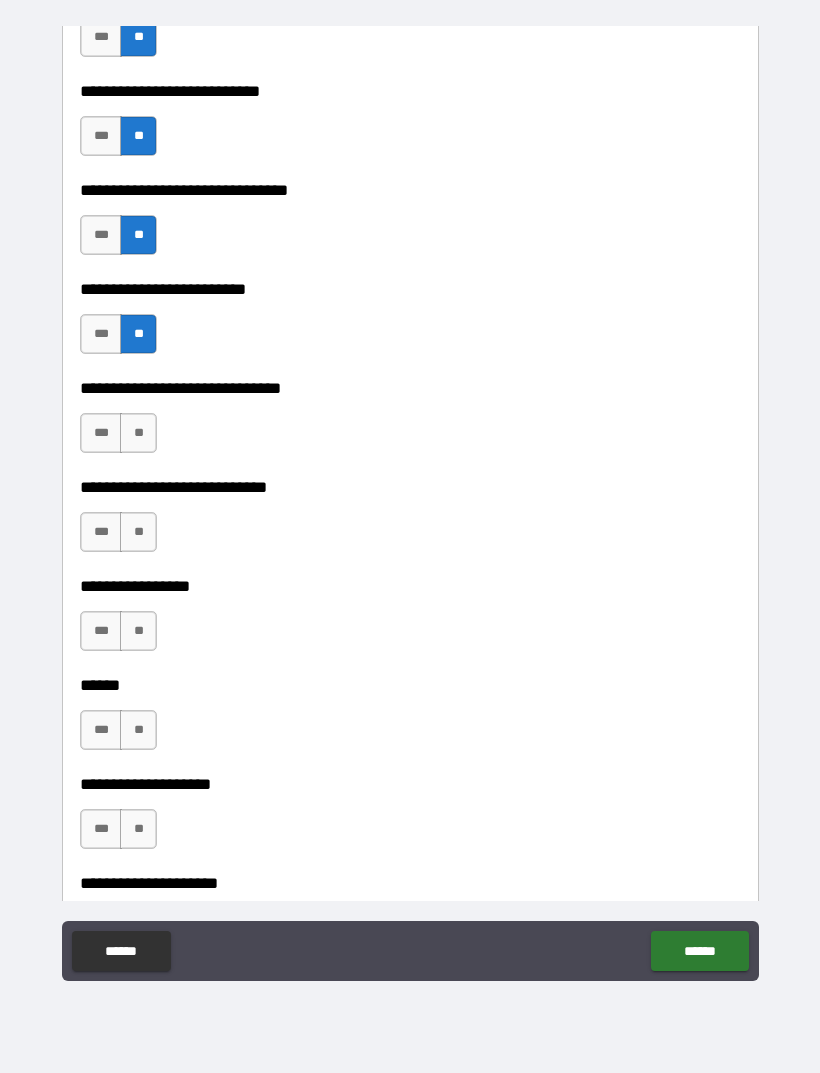 scroll, scrollTop: 8846, scrollLeft: 0, axis: vertical 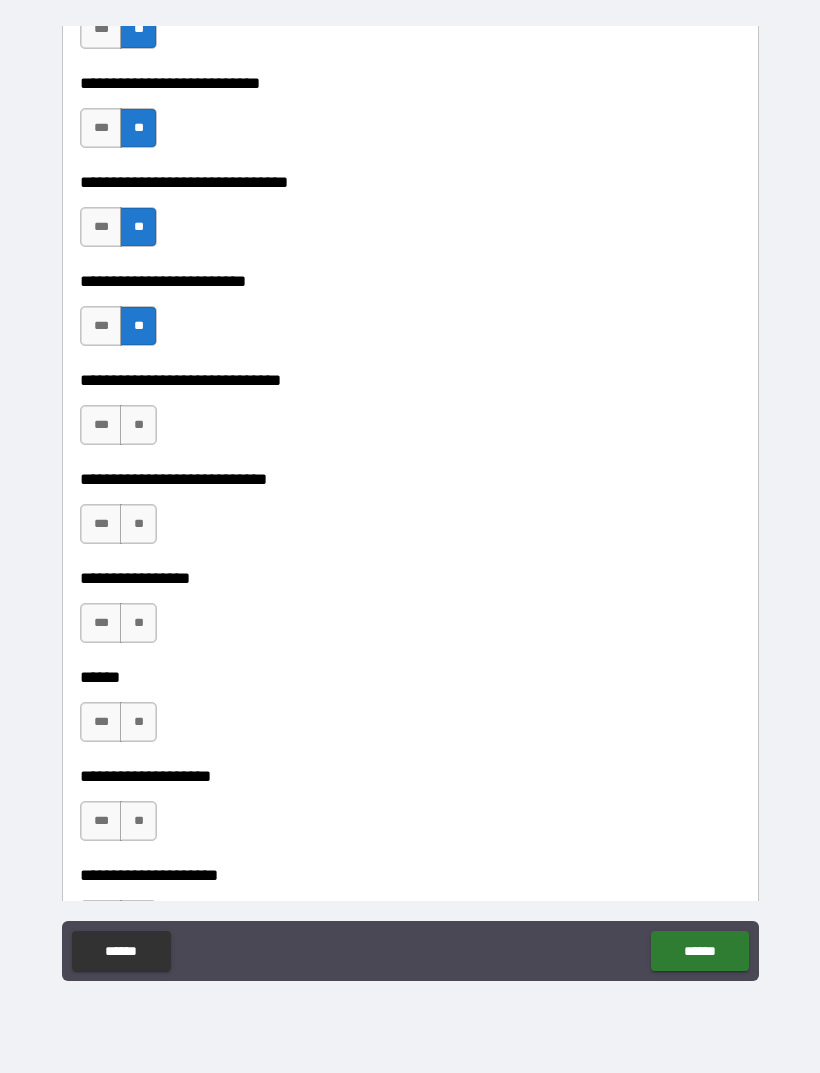 click on "**" at bounding box center (138, 425) 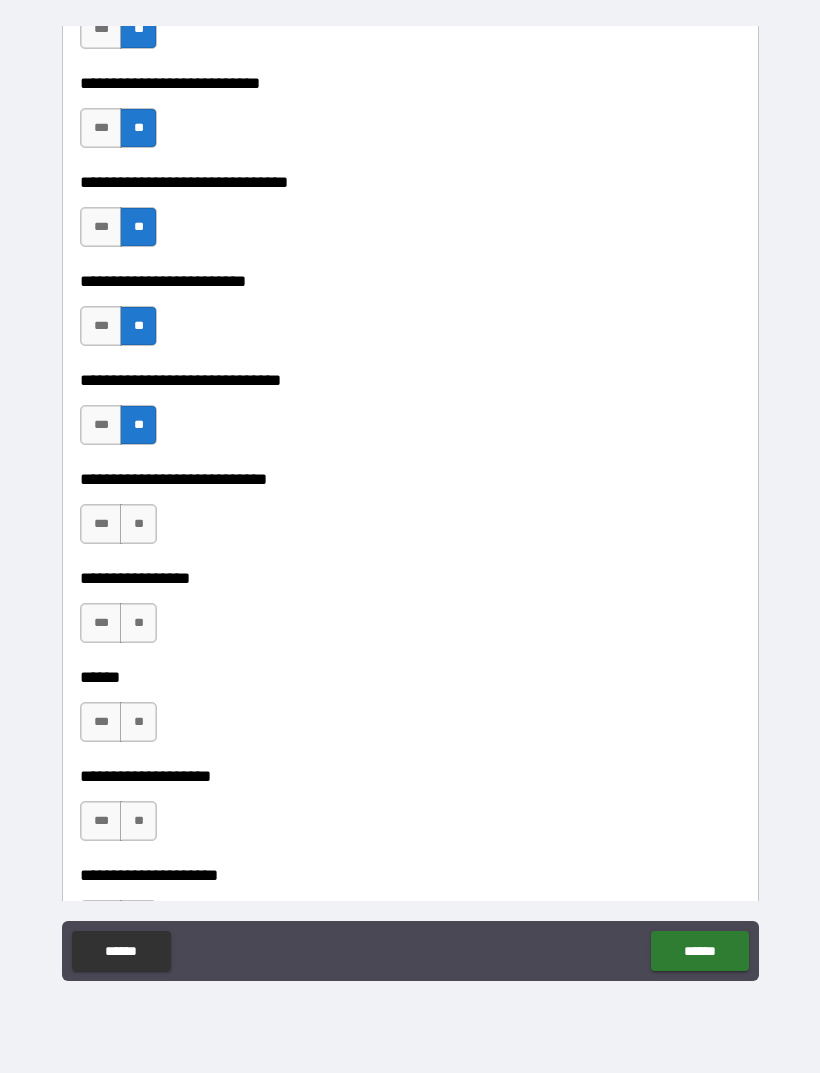 click on "**" at bounding box center (138, 524) 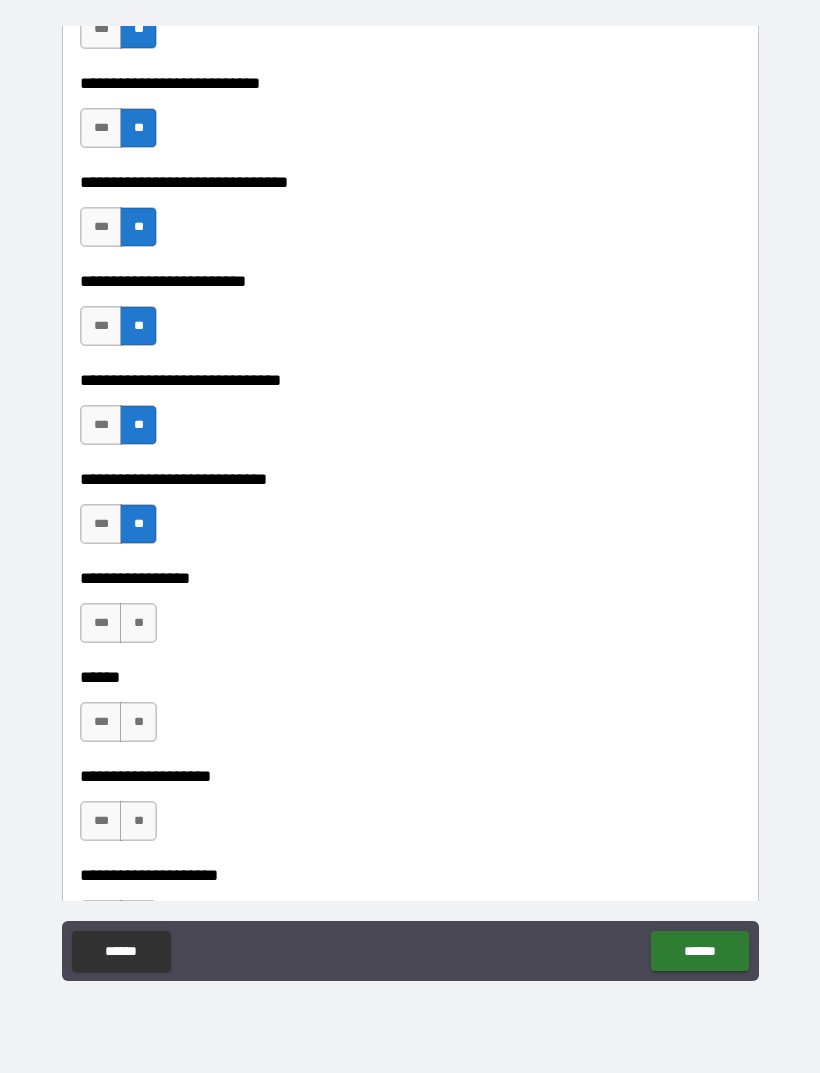 click on "**" at bounding box center (138, 623) 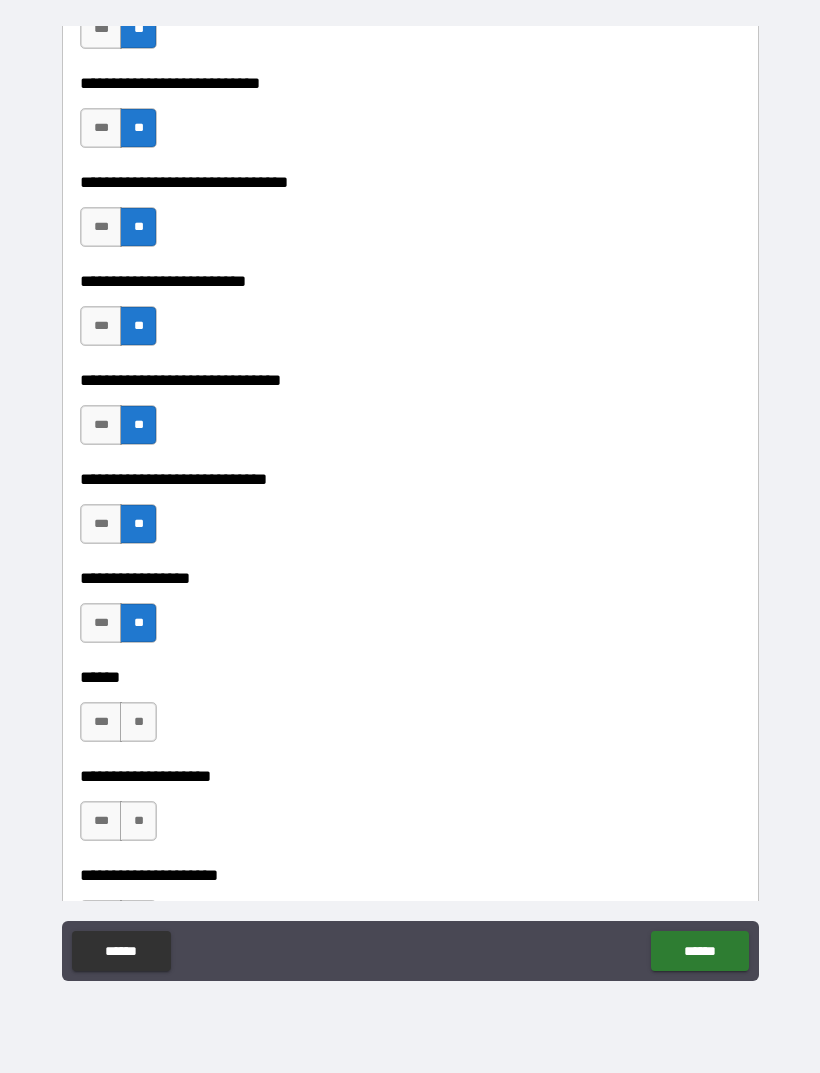 click on "**" at bounding box center [138, 722] 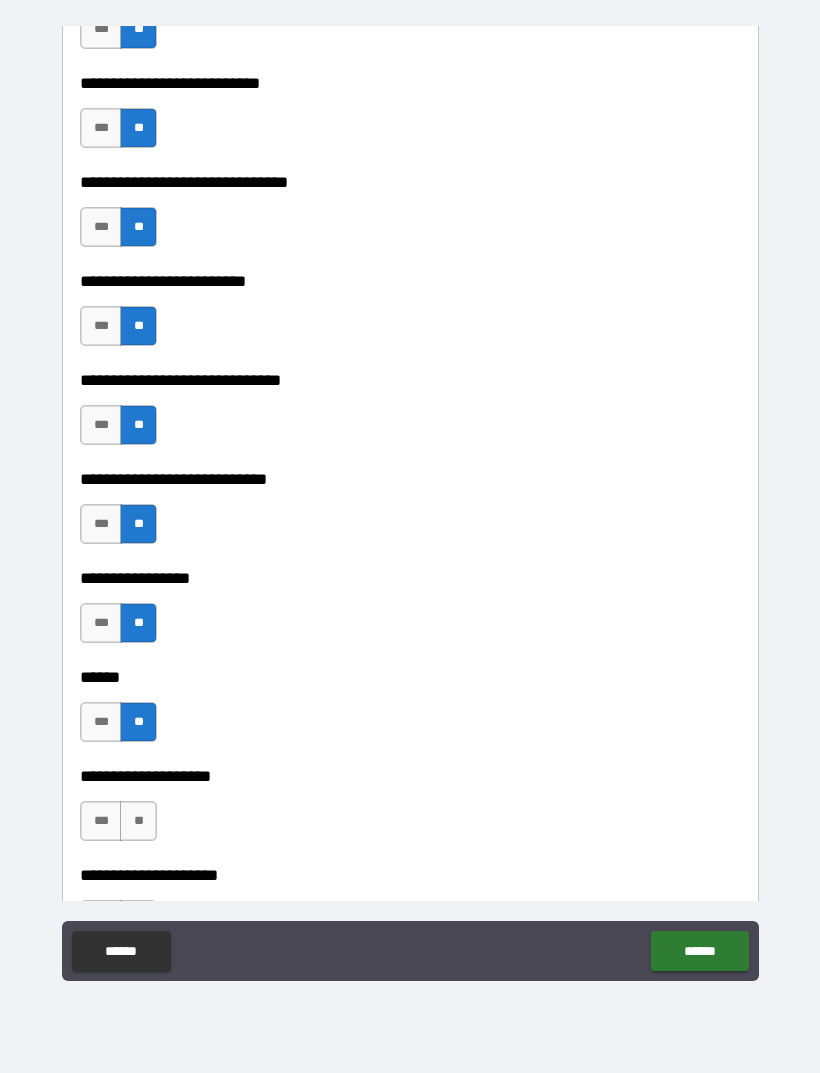 click on "**" at bounding box center [138, 821] 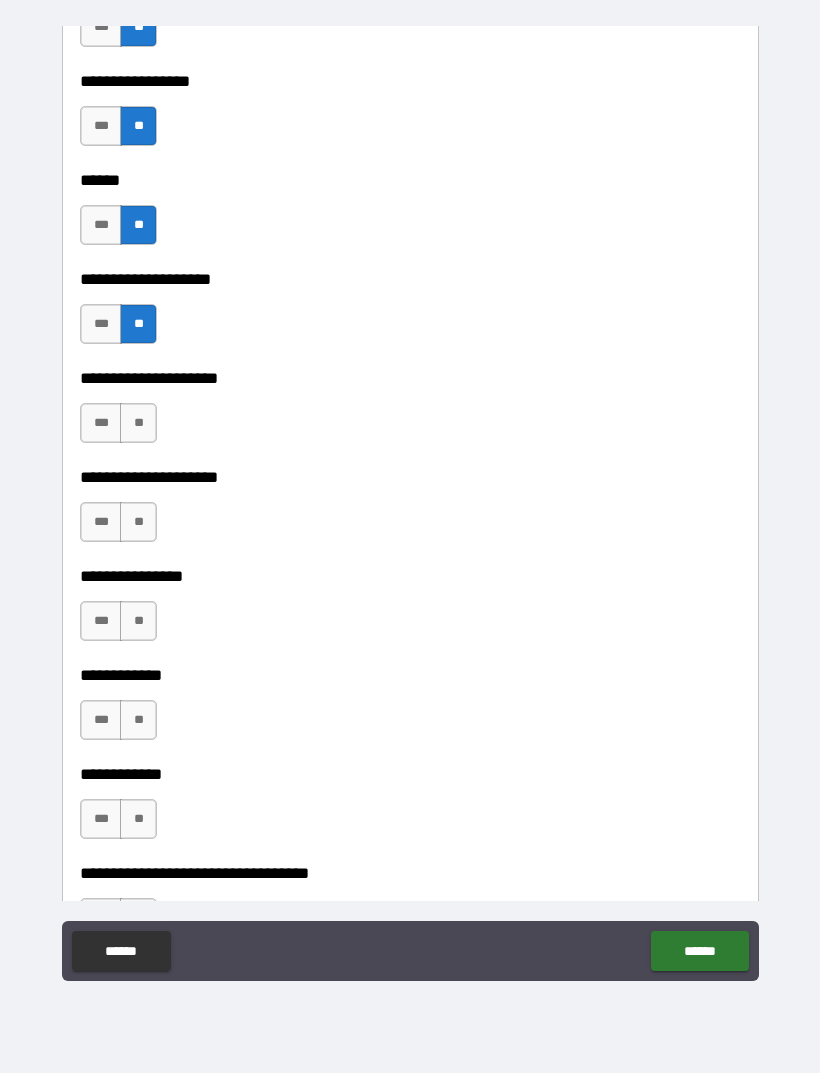 scroll, scrollTop: 9359, scrollLeft: 0, axis: vertical 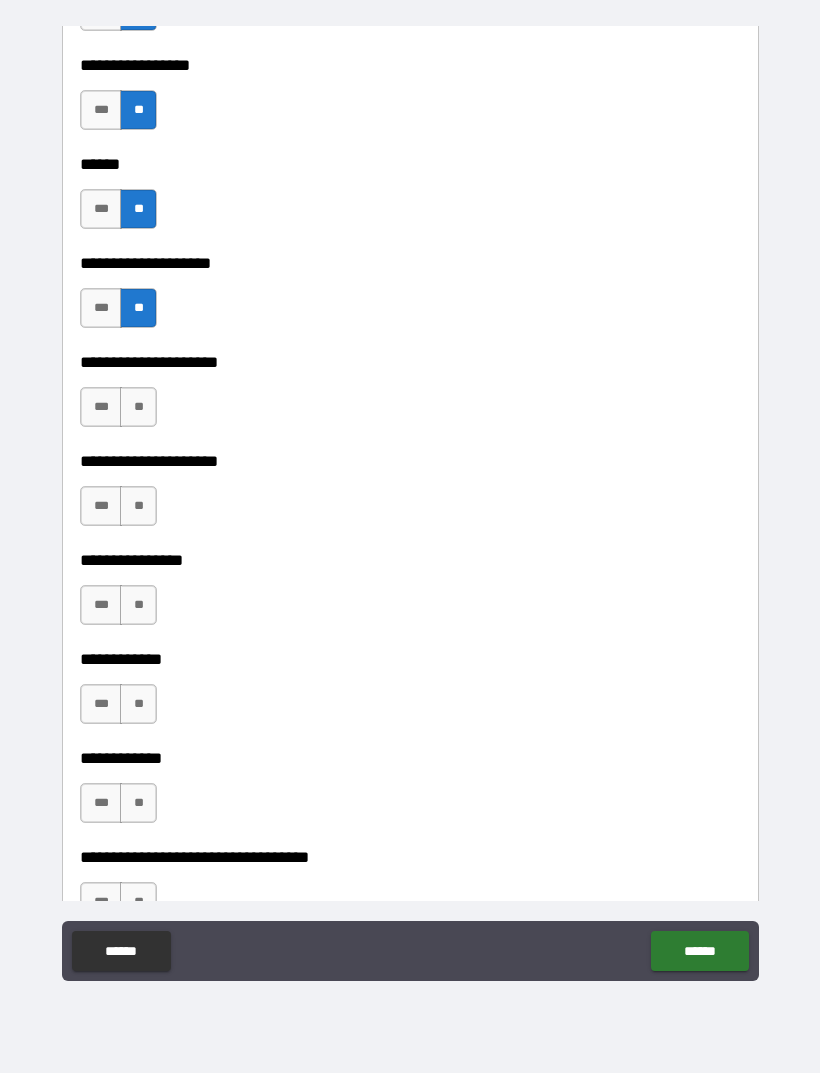 click on "**" at bounding box center (138, 407) 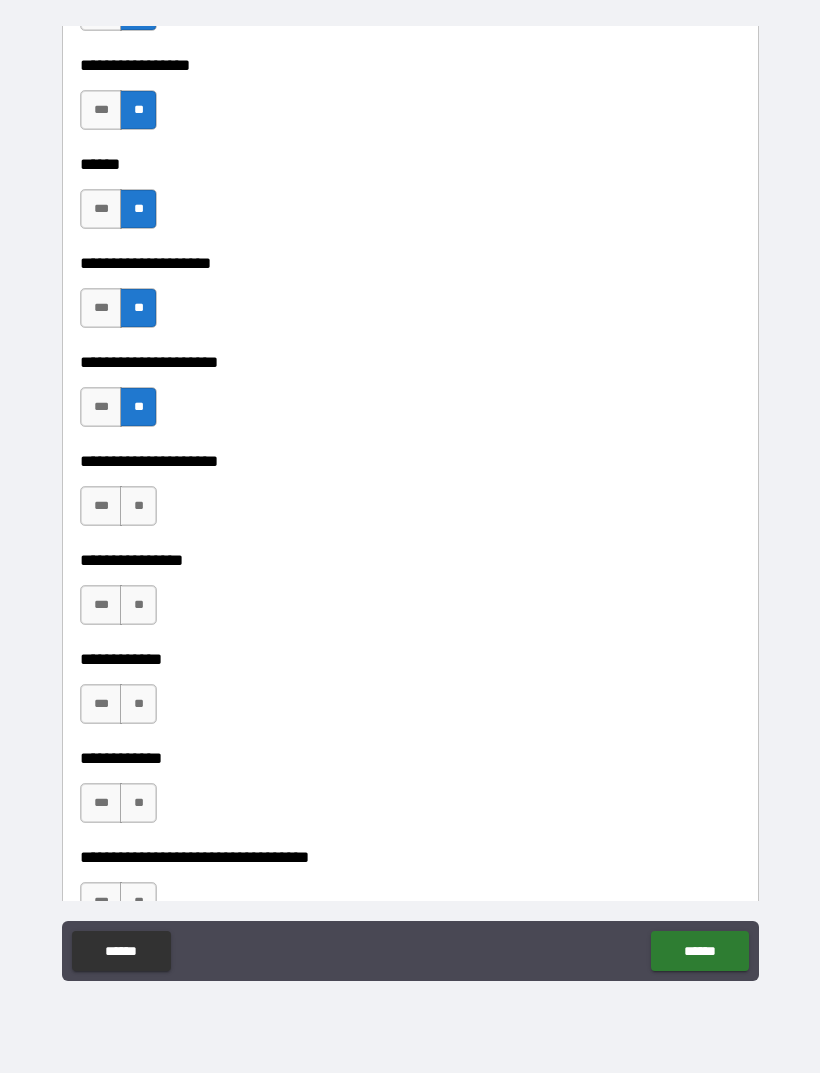 click on "**" at bounding box center (138, 506) 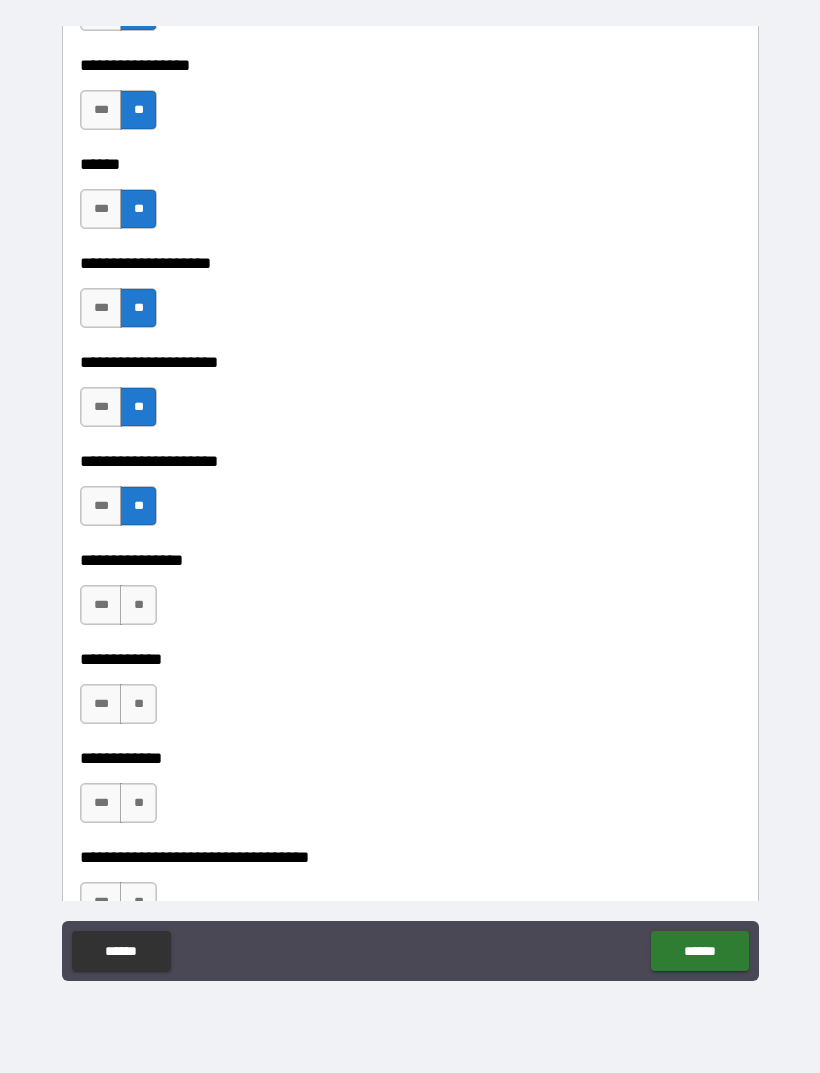 click on "**" at bounding box center [138, 605] 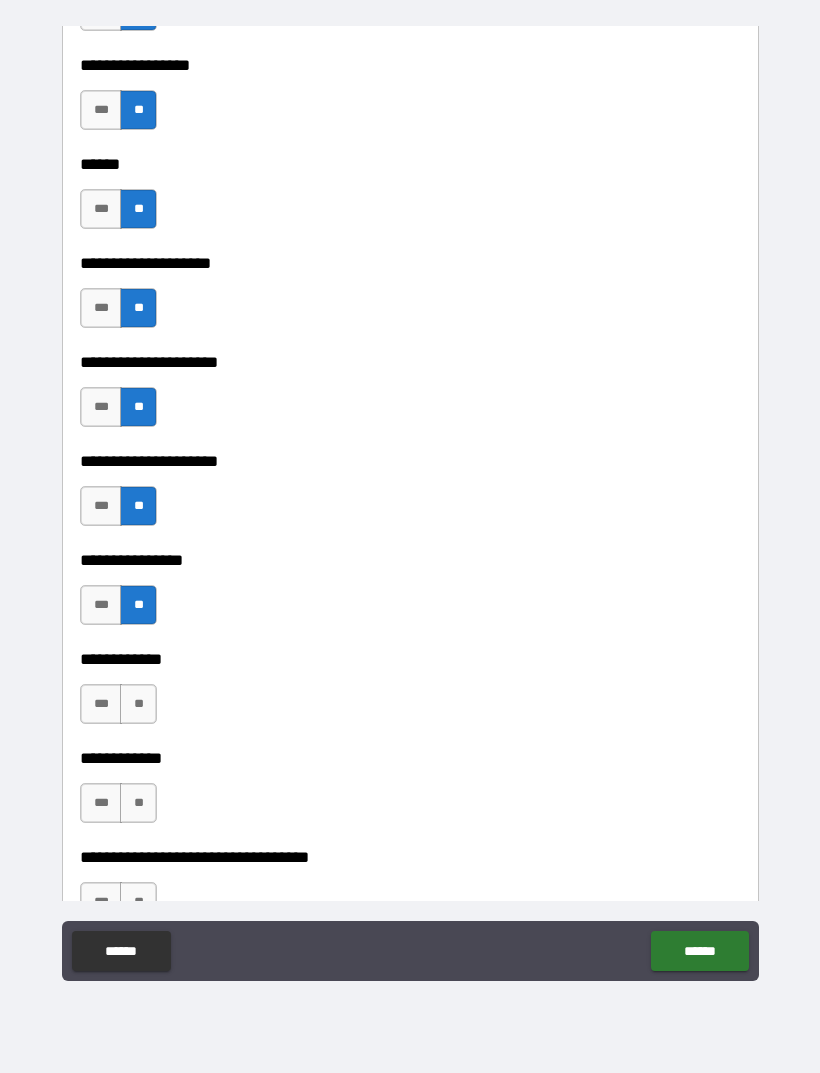 click on "**" at bounding box center [138, 704] 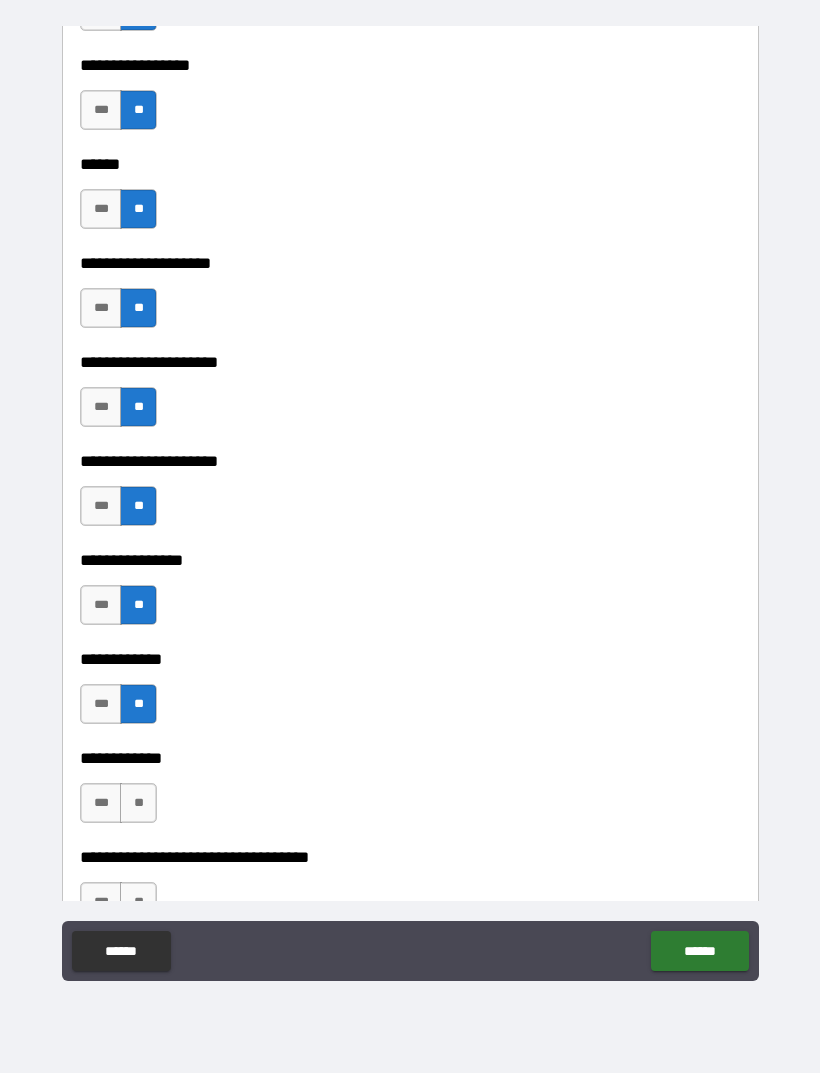 click on "***" at bounding box center (101, 803) 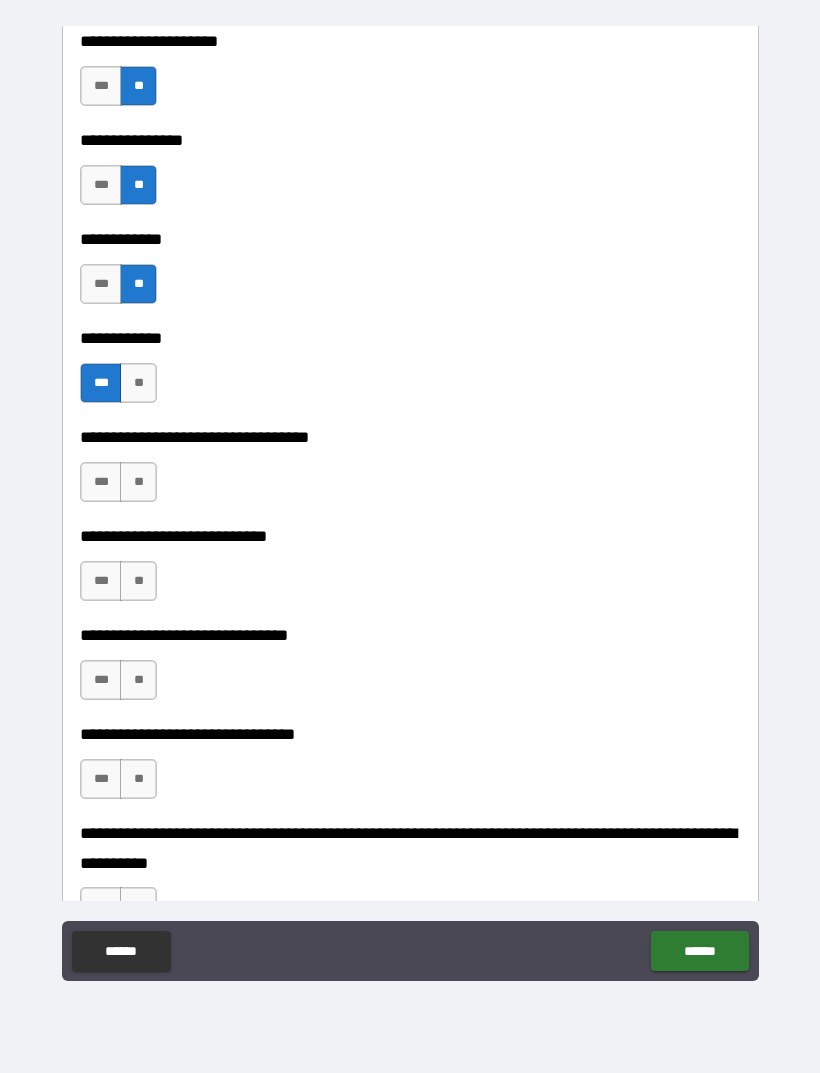 scroll, scrollTop: 9800, scrollLeft: 0, axis: vertical 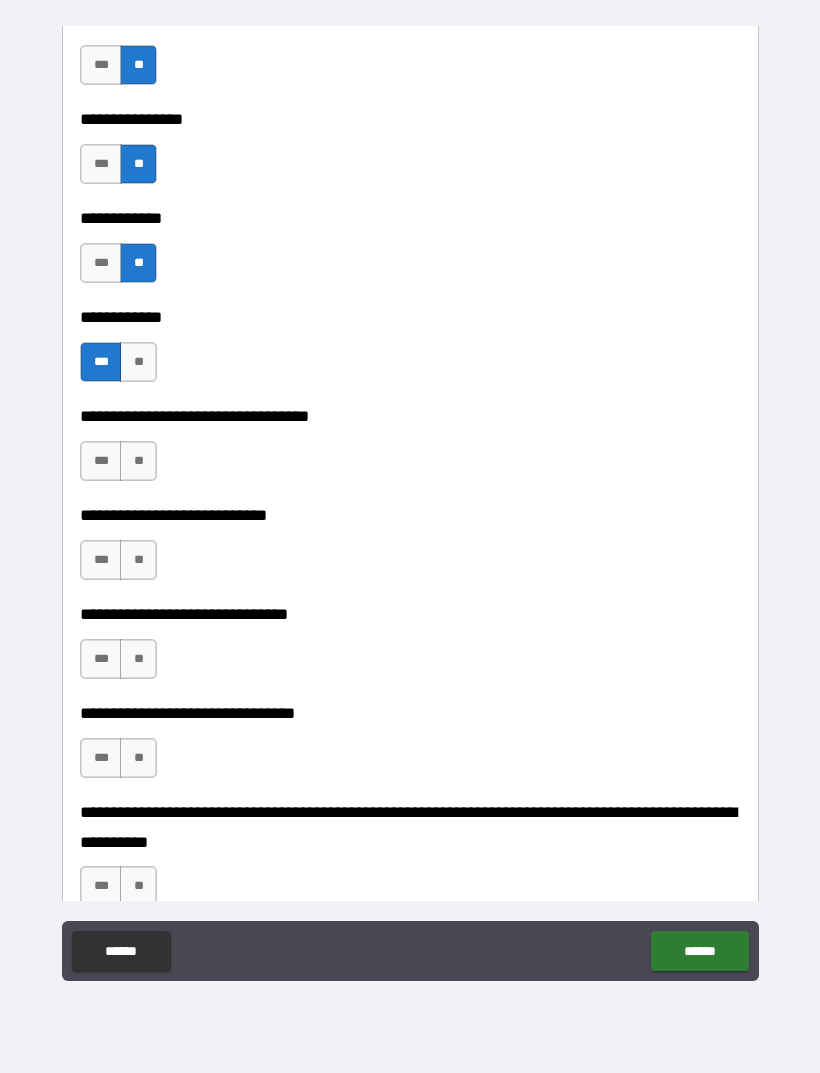 click on "**" at bounding box center [138, 461] 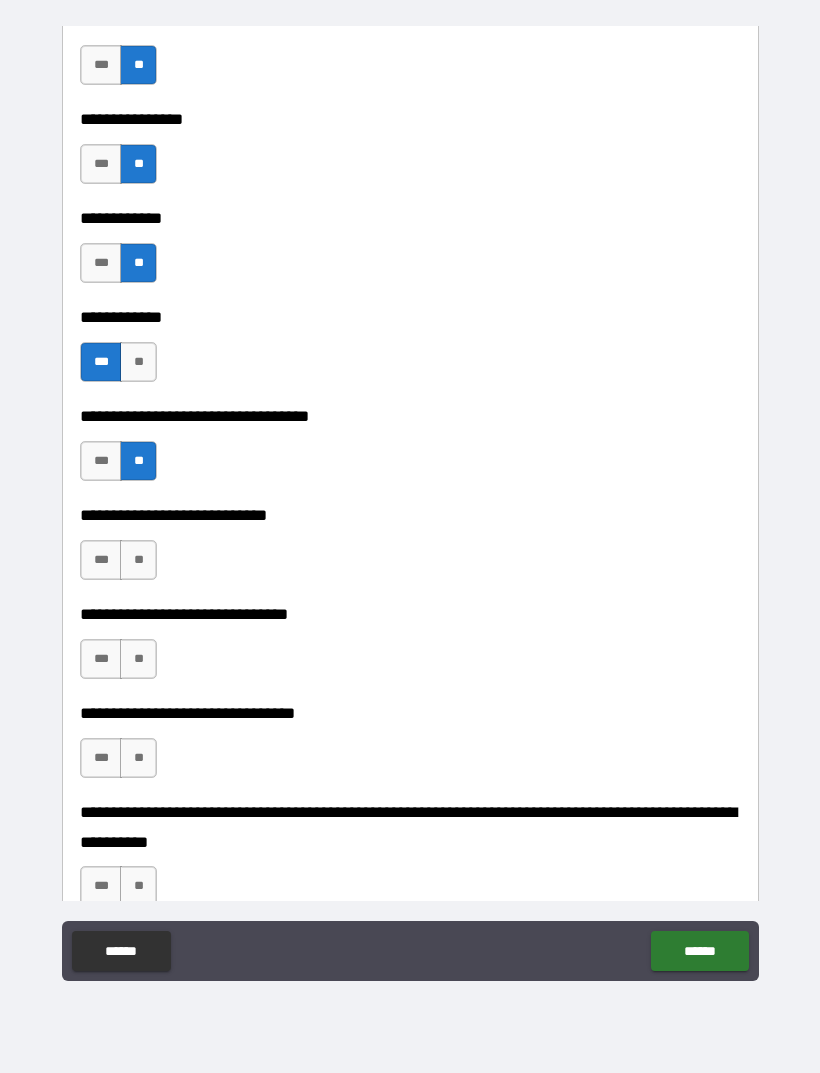 click on "**" at bounding box center [138, 560] 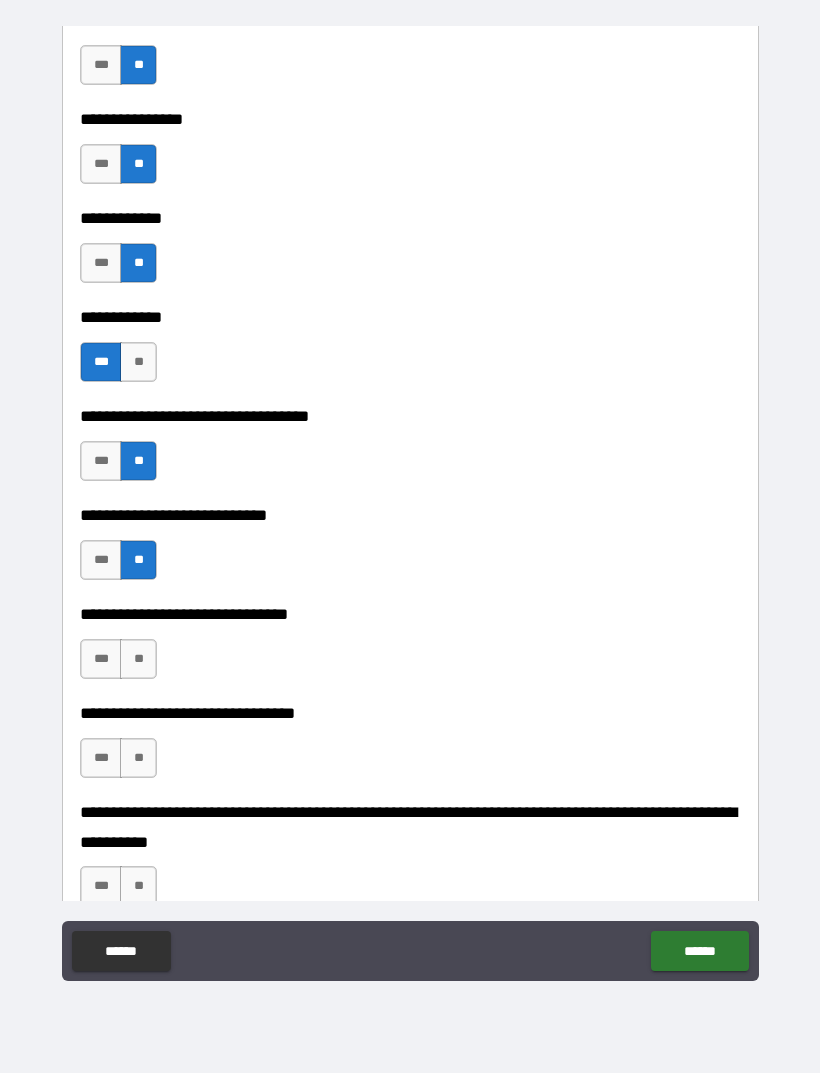 click on "**" at bounding box center [138, 659] 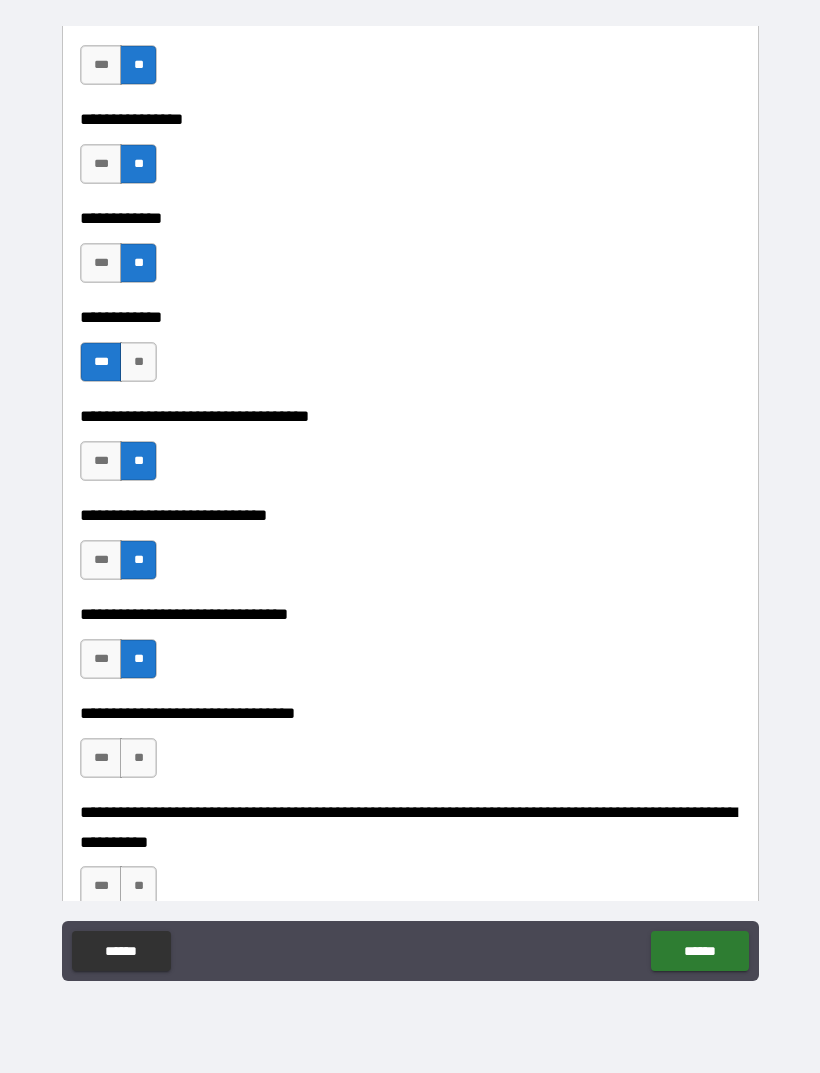 click on "**" at bounding box center (138, 758) 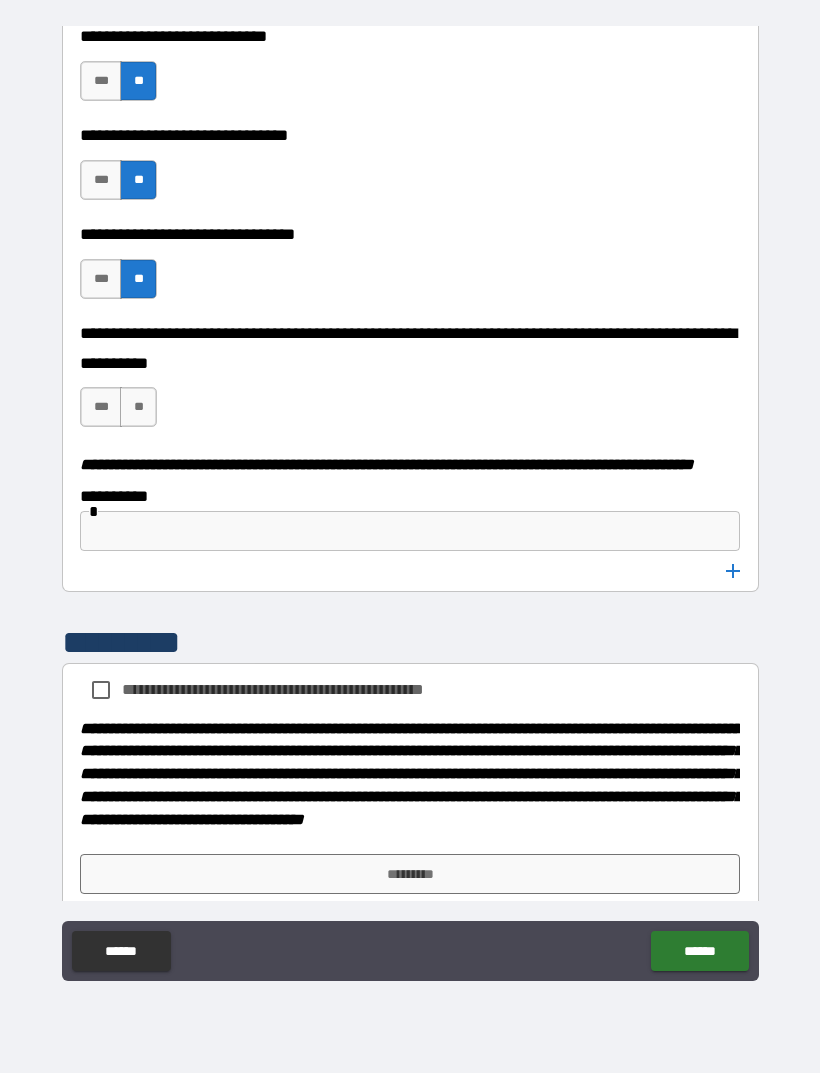 scroll, scrollTop: 10285, scrollLeft: 0, axis: vertical 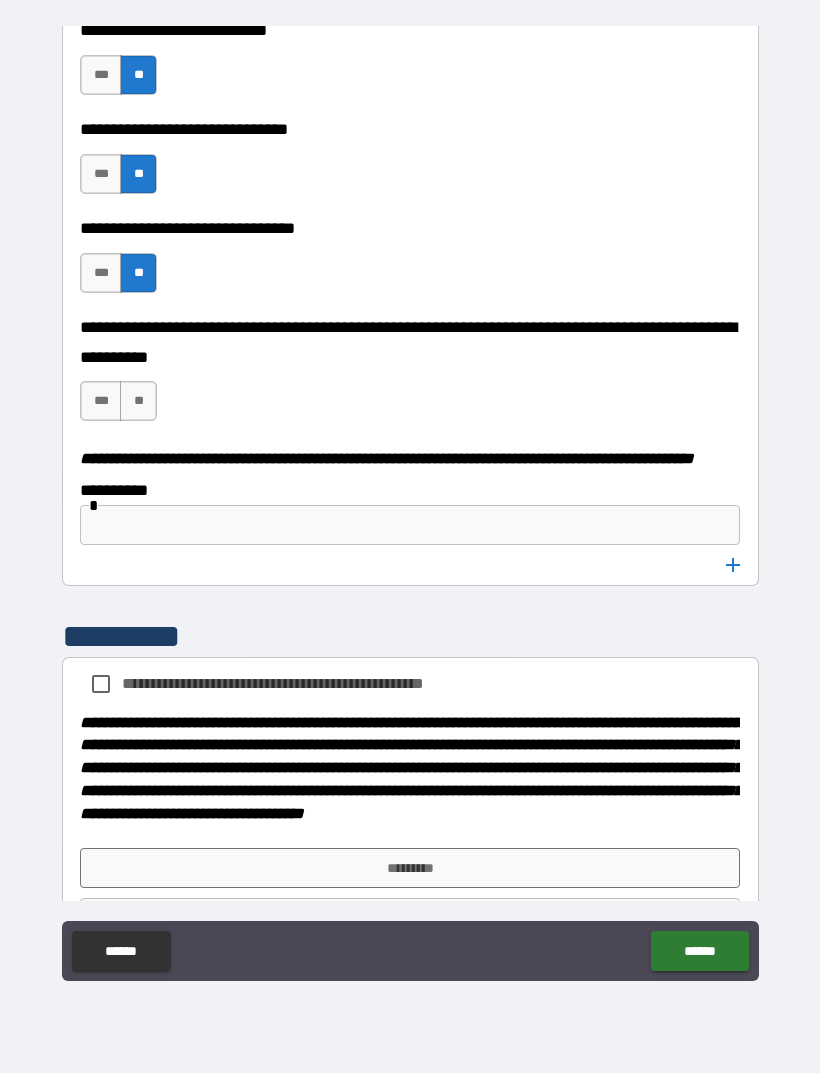 click on "**" at bounding box center (138, 401) 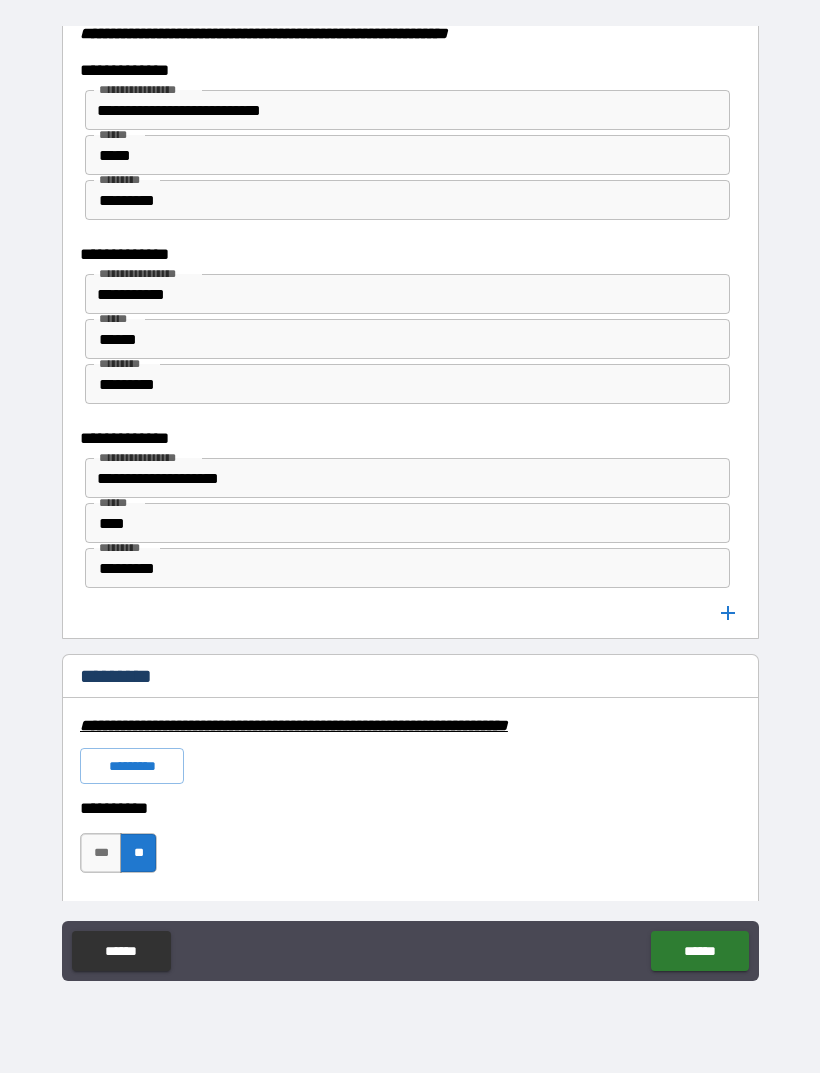 scroll, scrollTop: 2693, scrollLeft: 0, axis: vertical 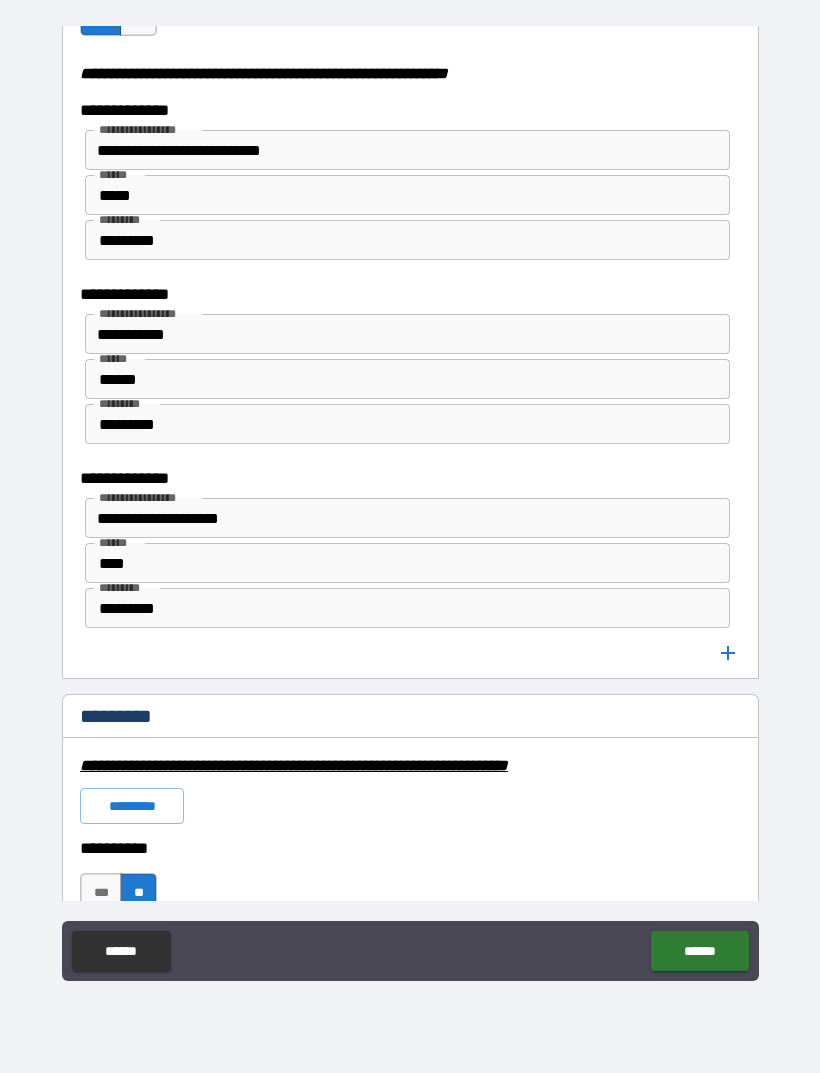 click 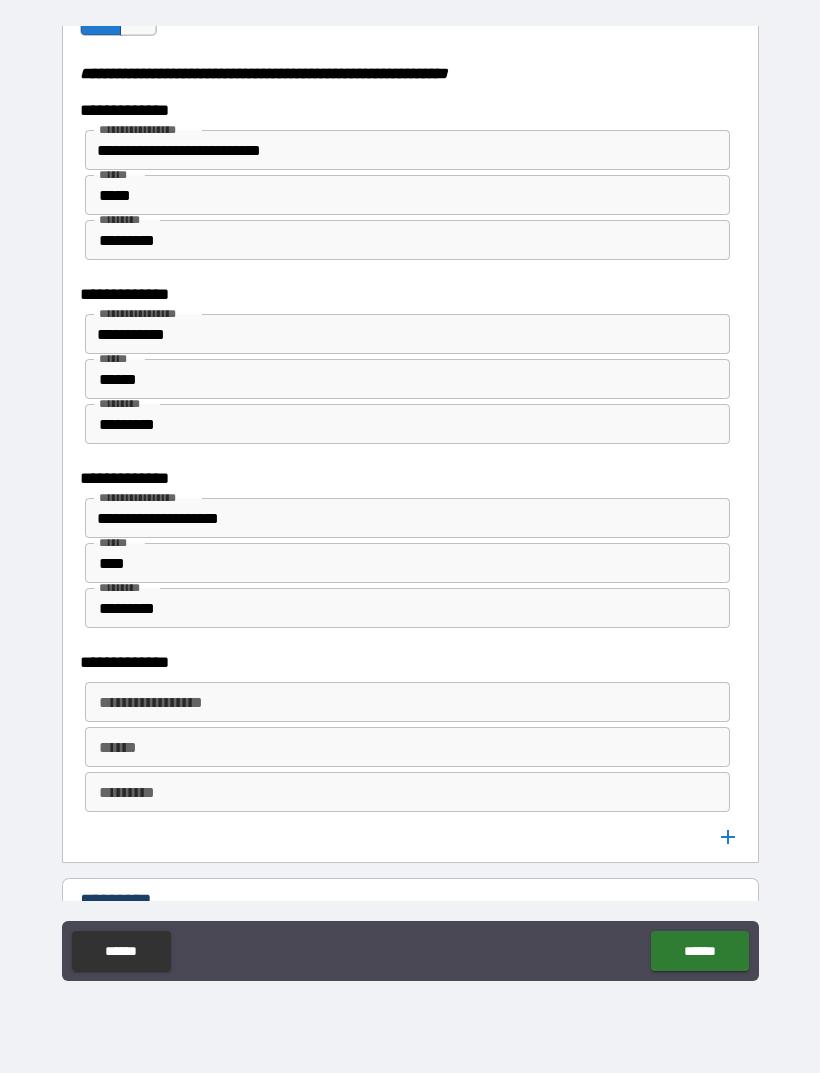 click on "**********" at bounding box center [406, 702] 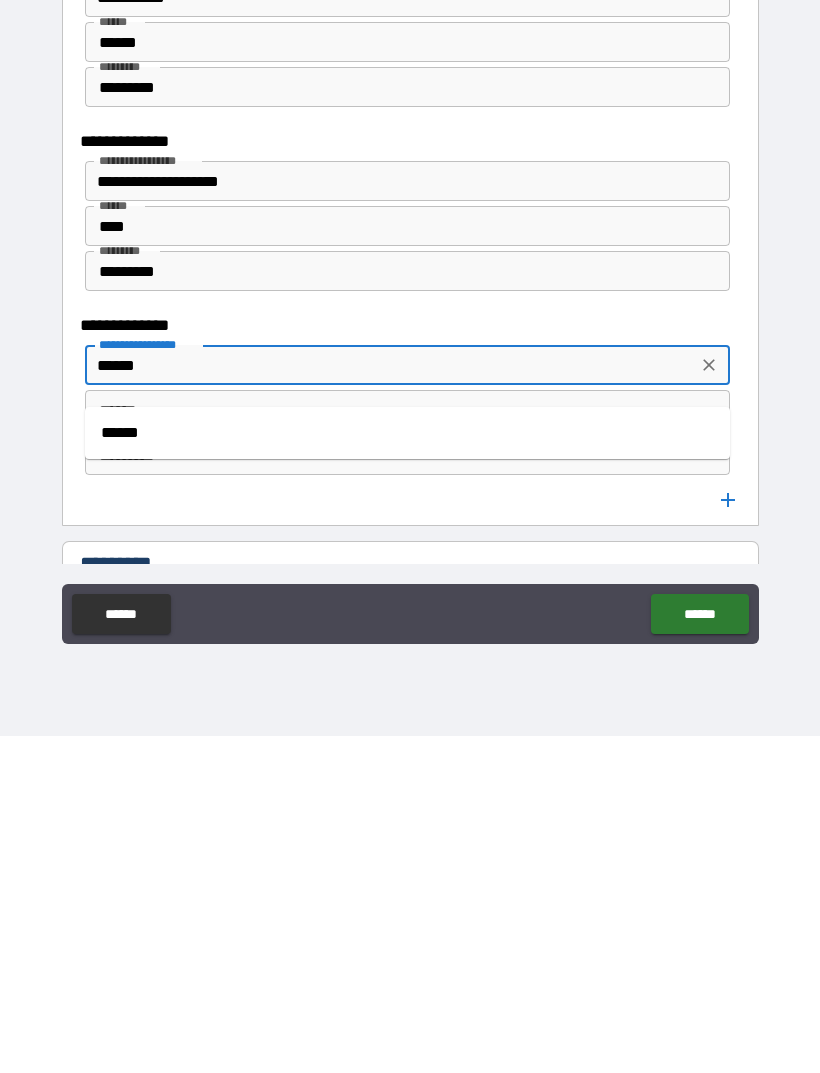 type on "******" 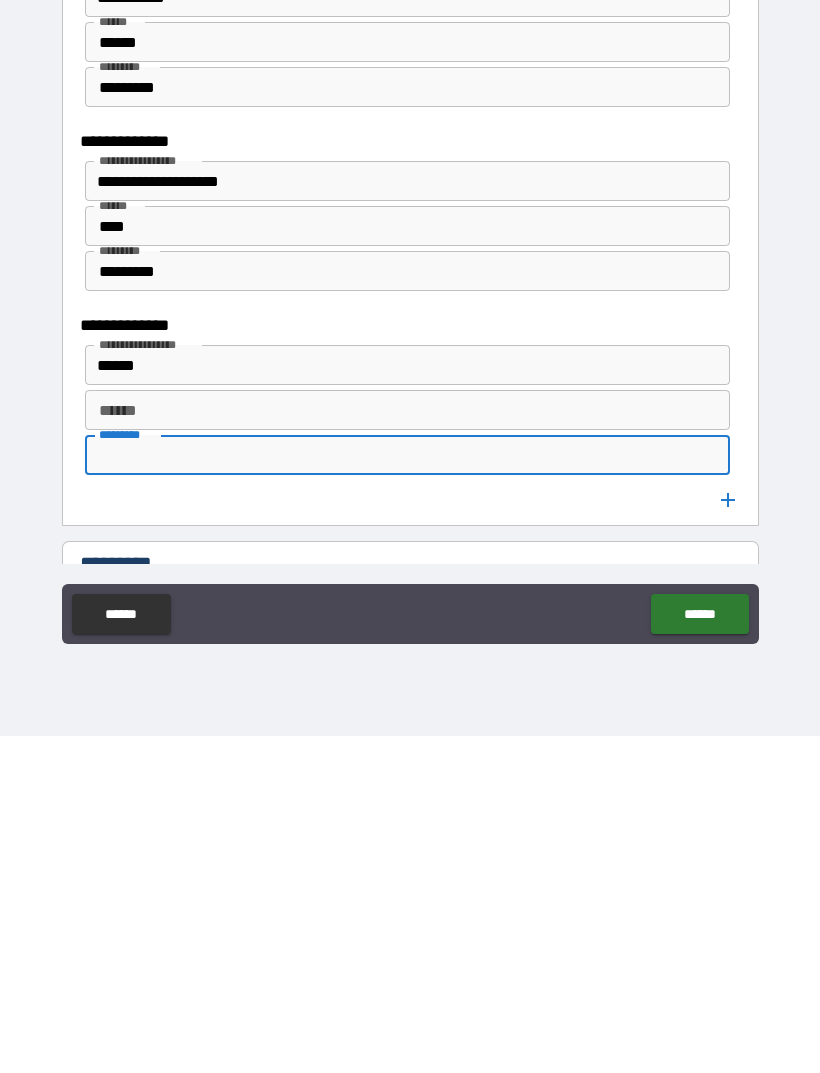 click on "******" at bounding box center (407, 747) 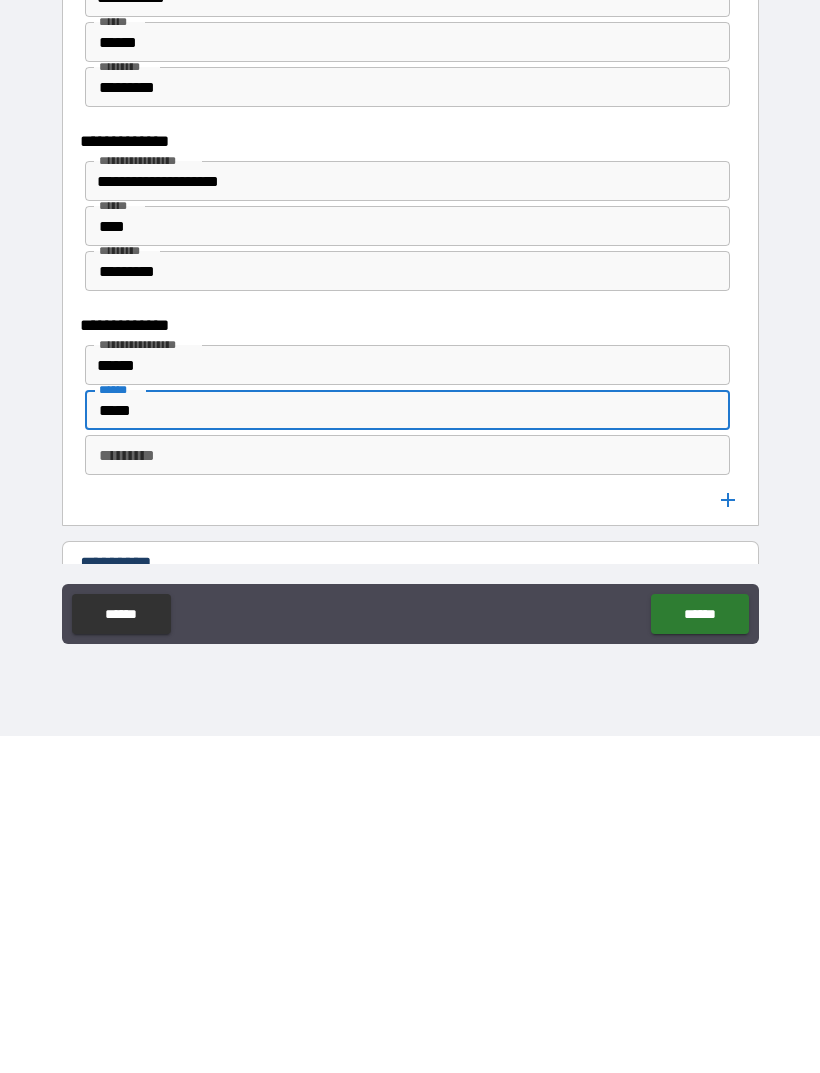 type on "*****" 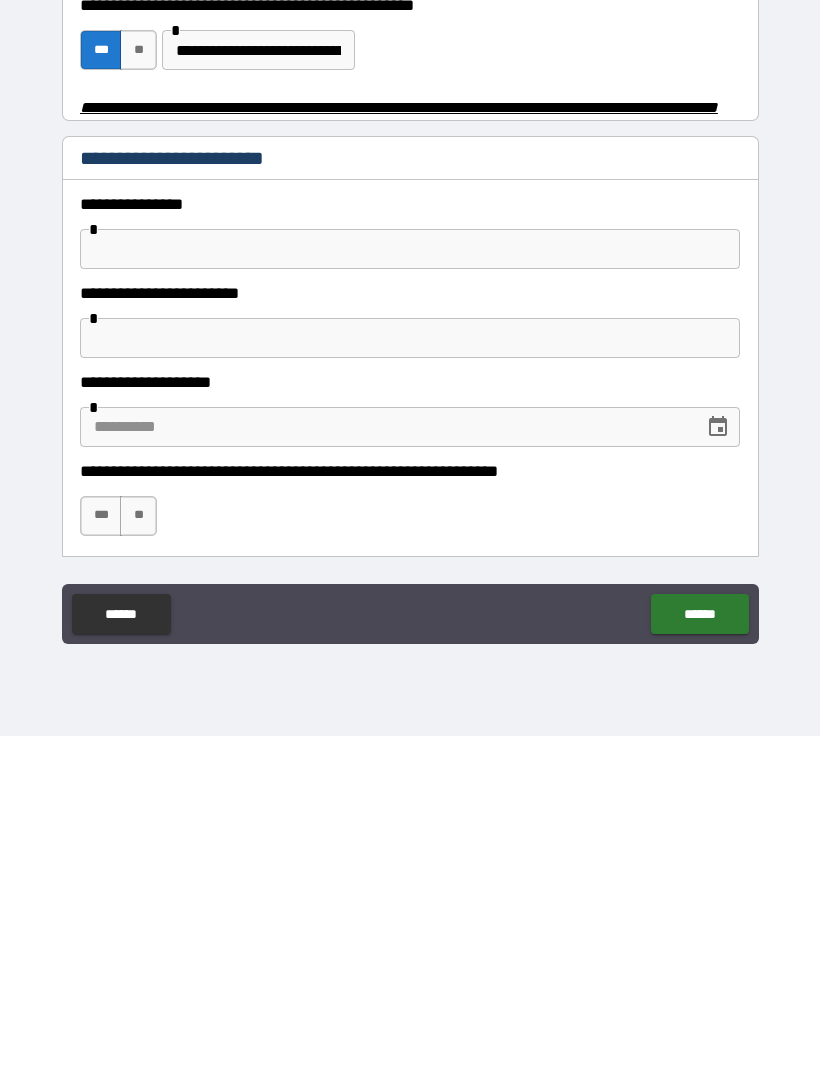 scroll, scrollTop: 616, scrollLeft: 0, axis: vertical 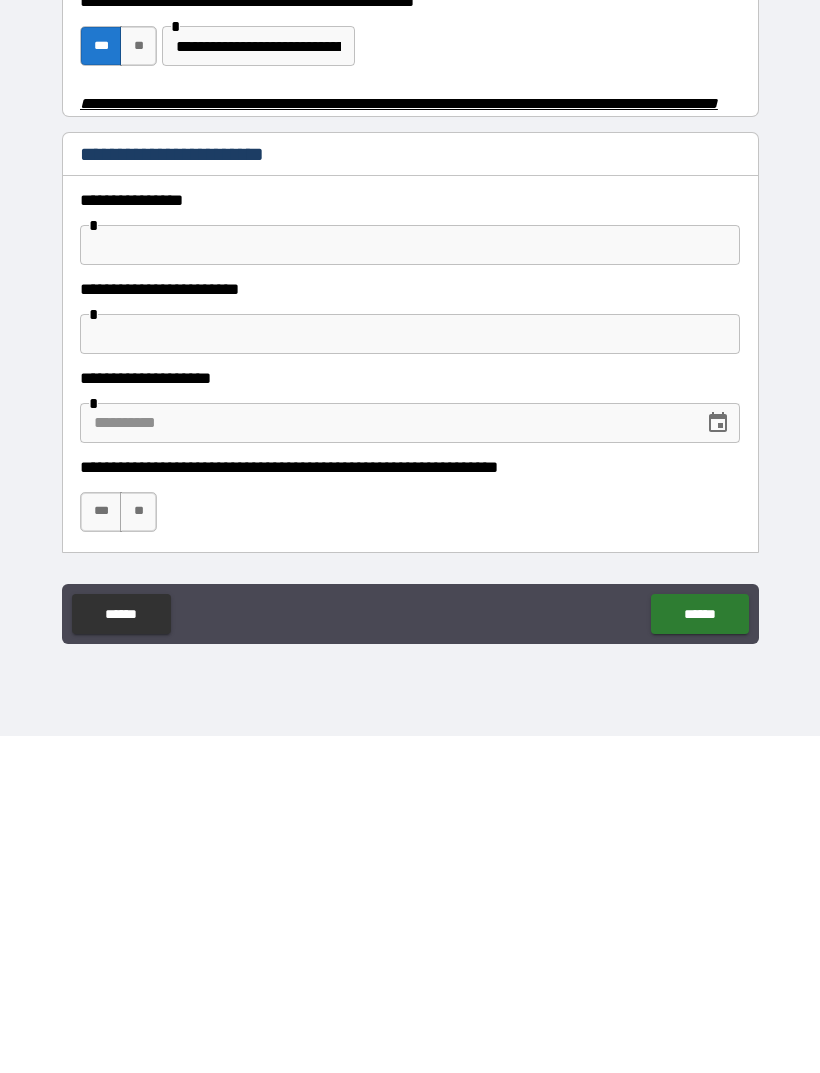 type on "*****" 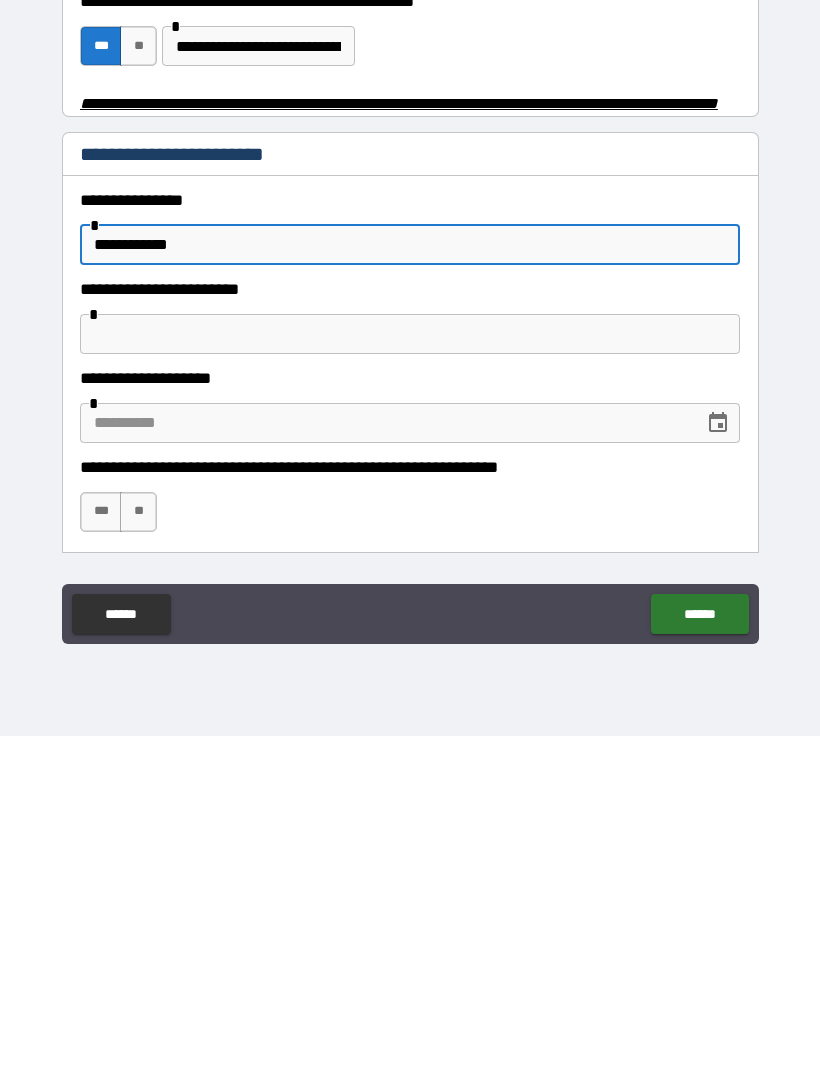 type on "**********" 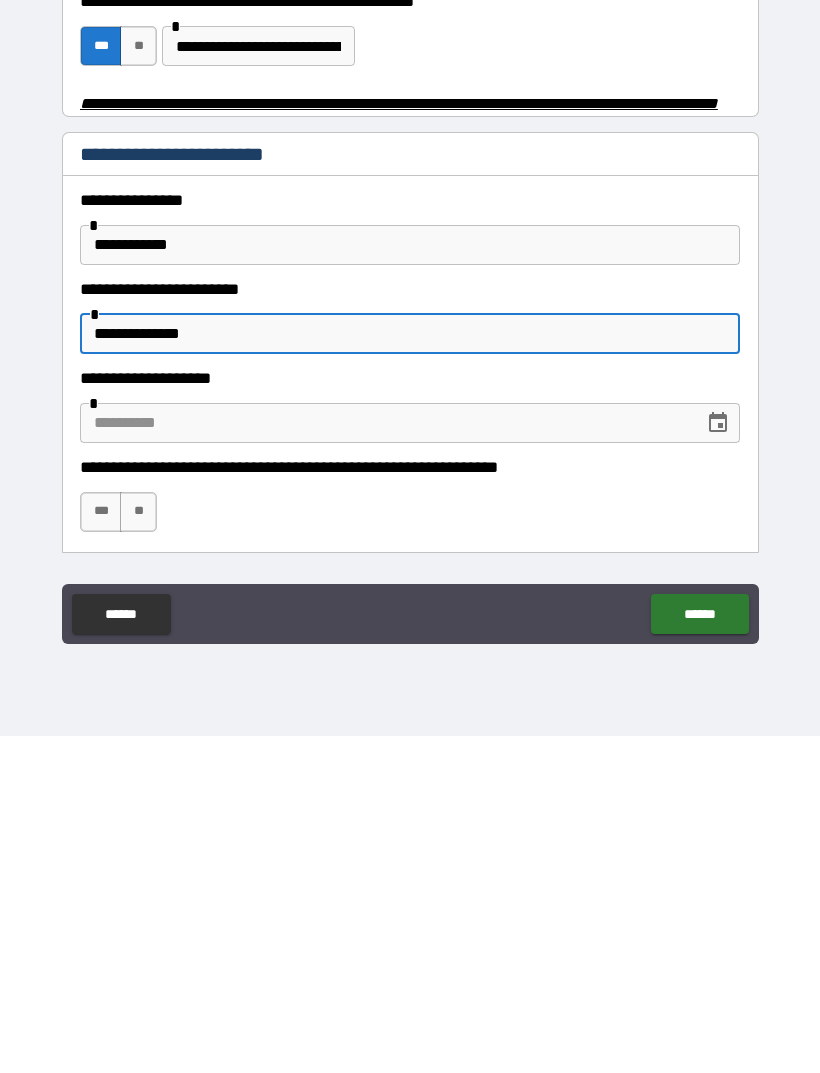 type on "**********" 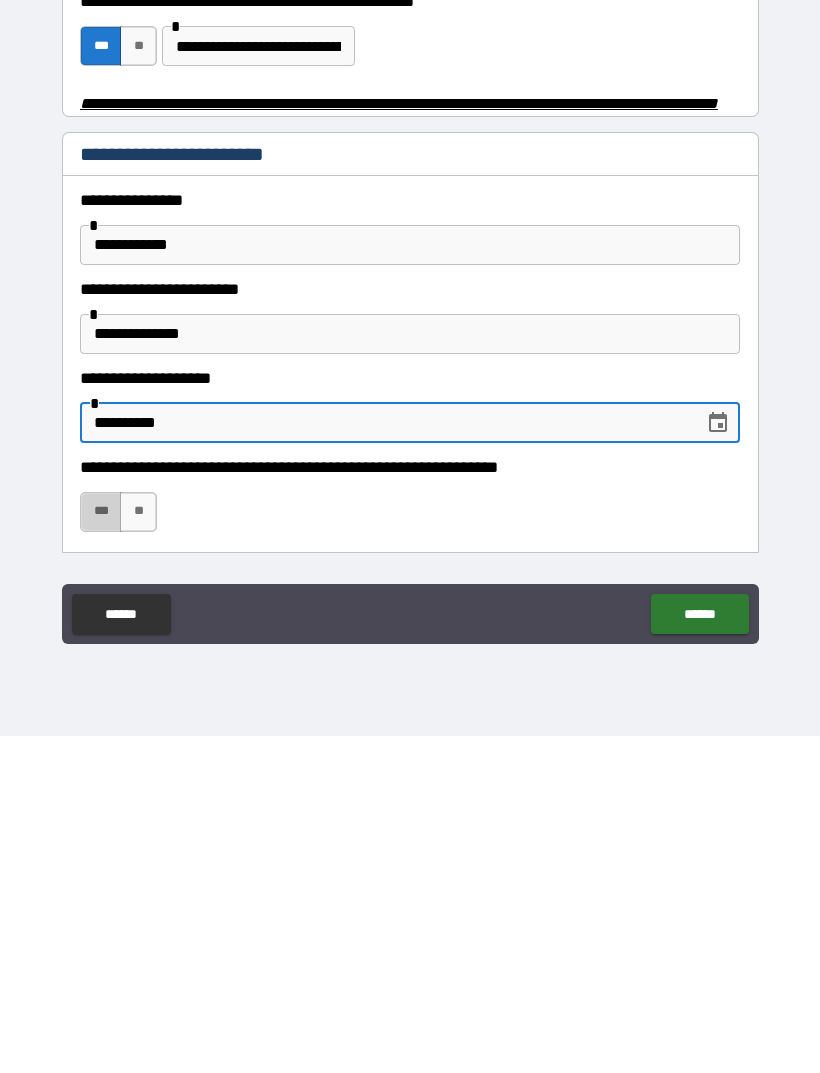 type on "**********" 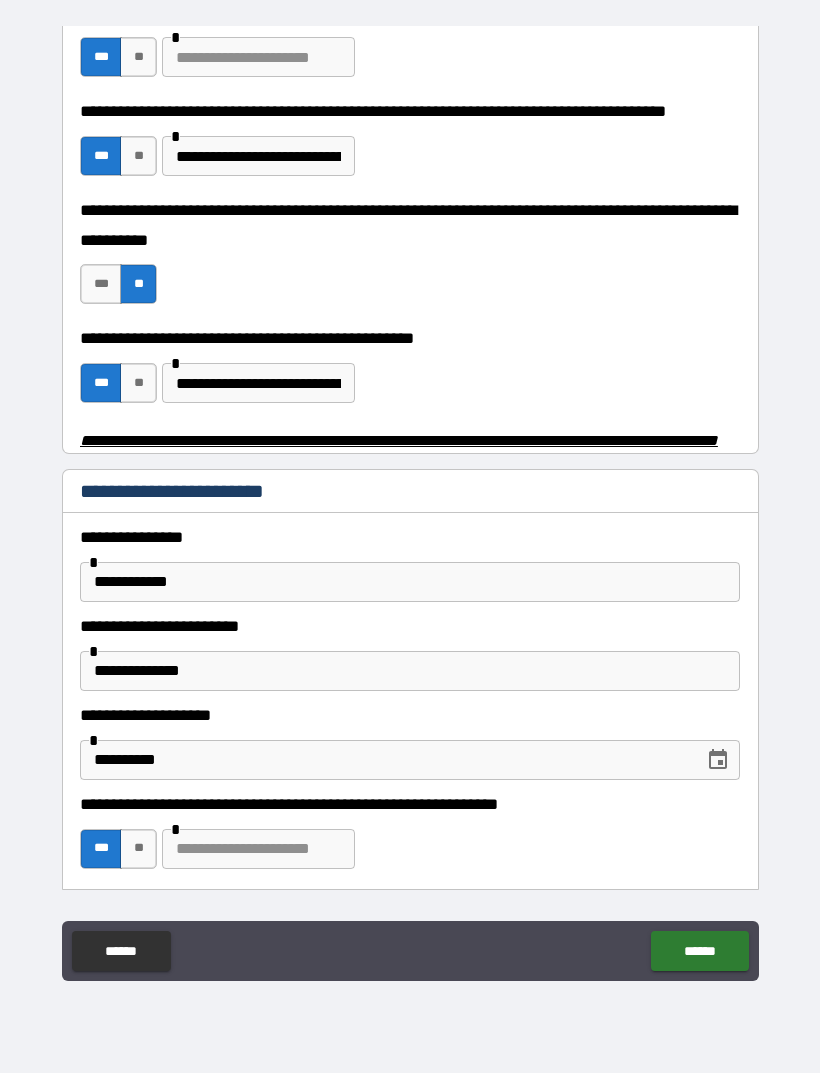 click at bounding box center (258, 849) 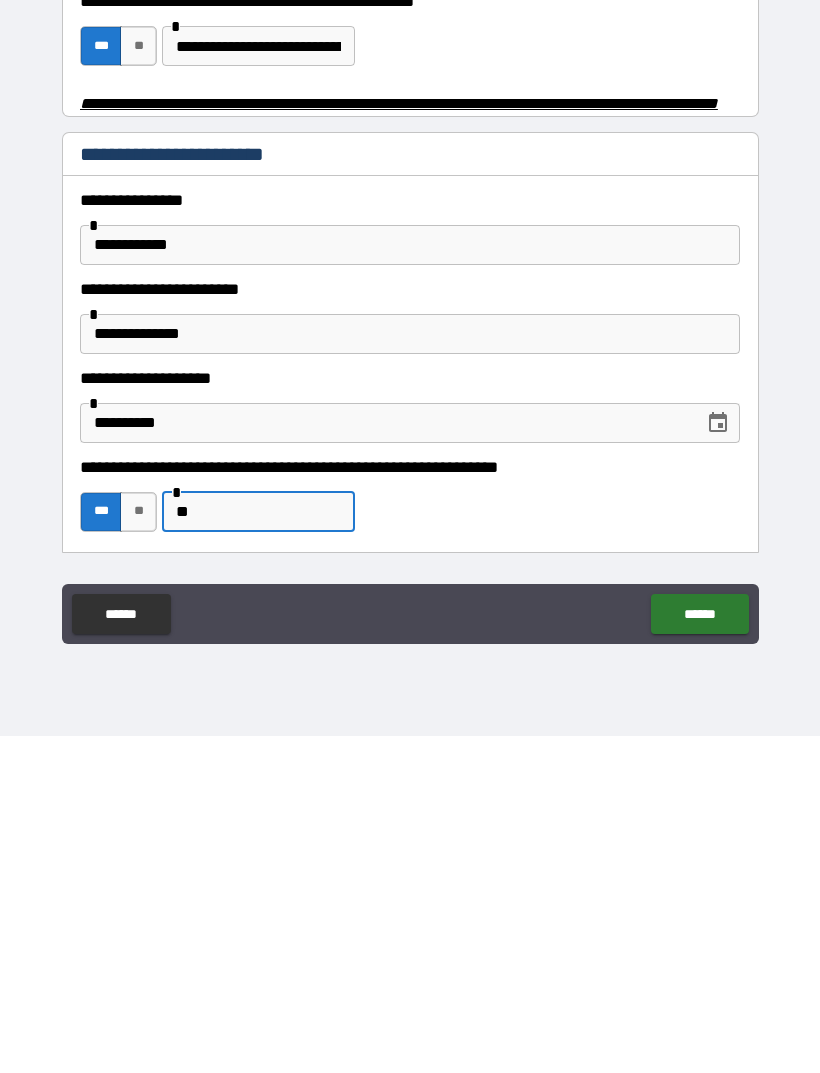 type on "*" 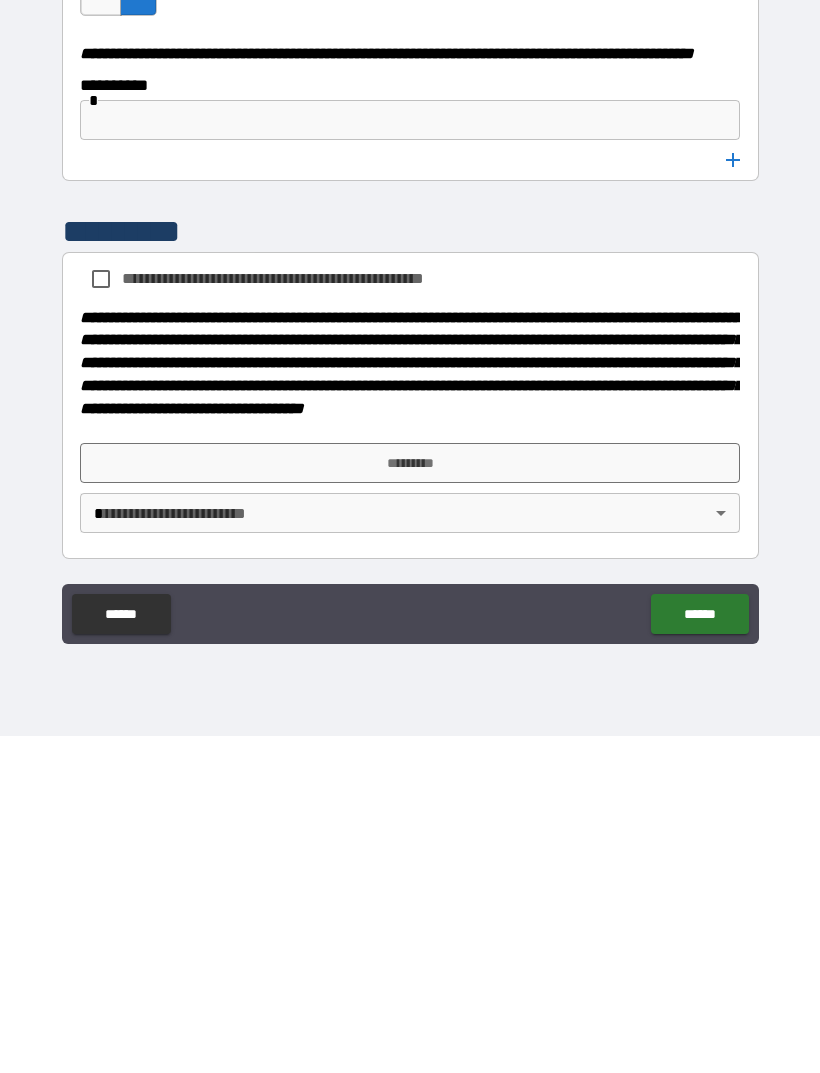 scroll, scrollTop: 10593, scrollLeft: 0, axis: vertical 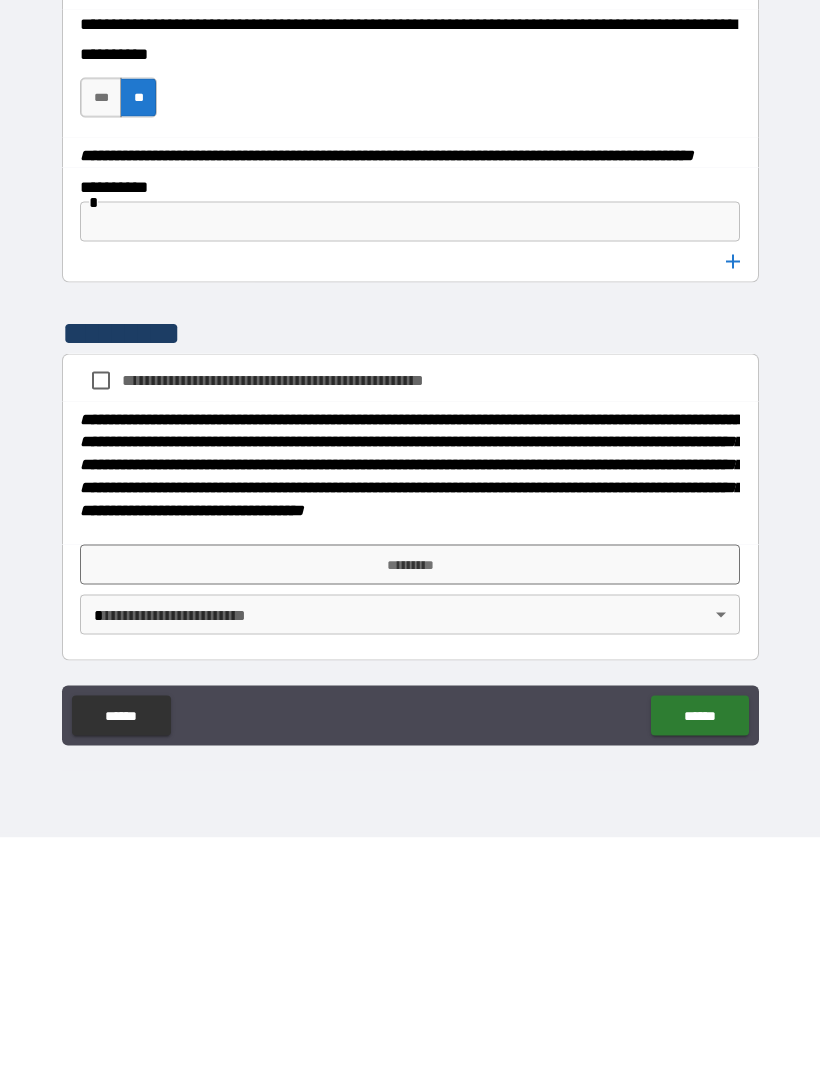 type on "*" 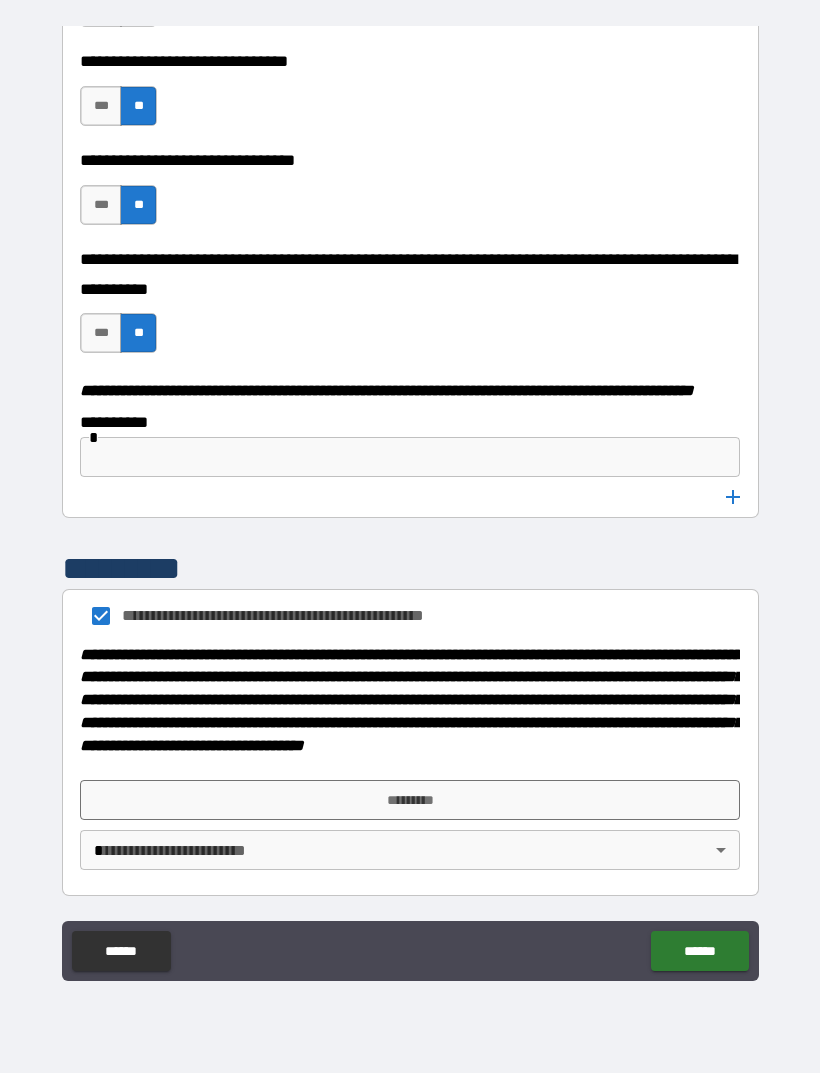 scroll, scrollTop: 10557, scrollLeft: 0, axis: vertical 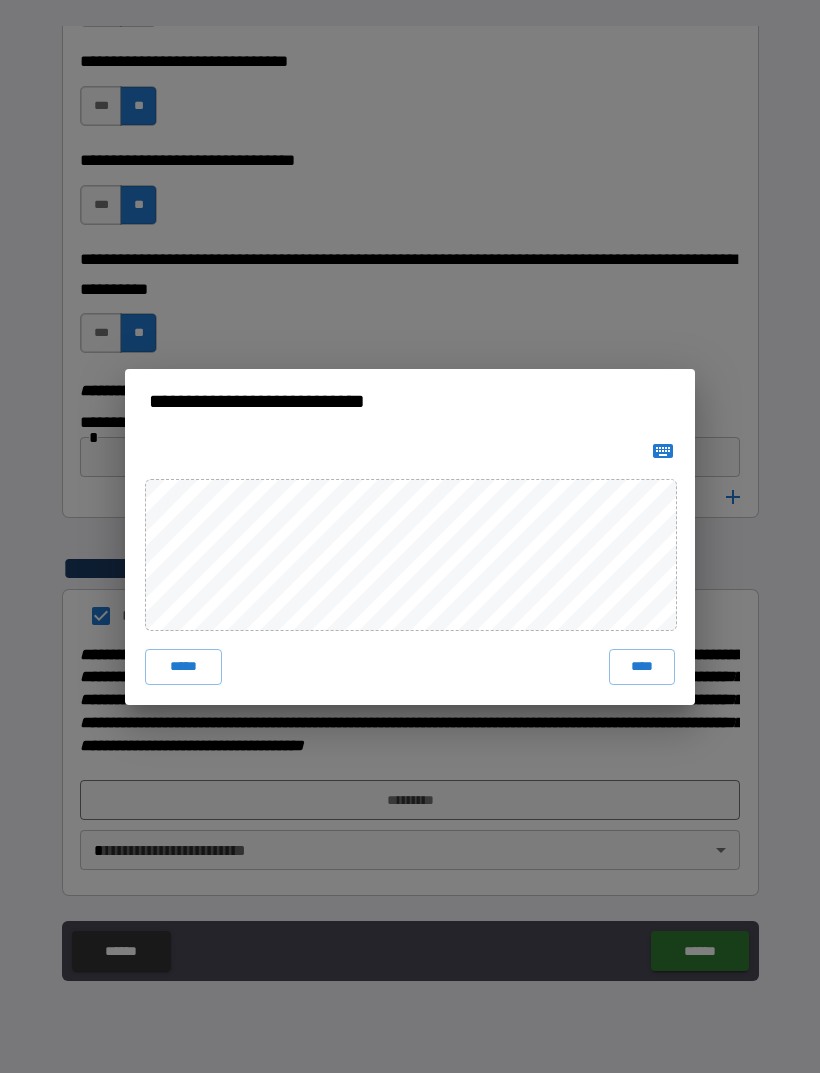 click on "****" at bounding box center (642, 667) 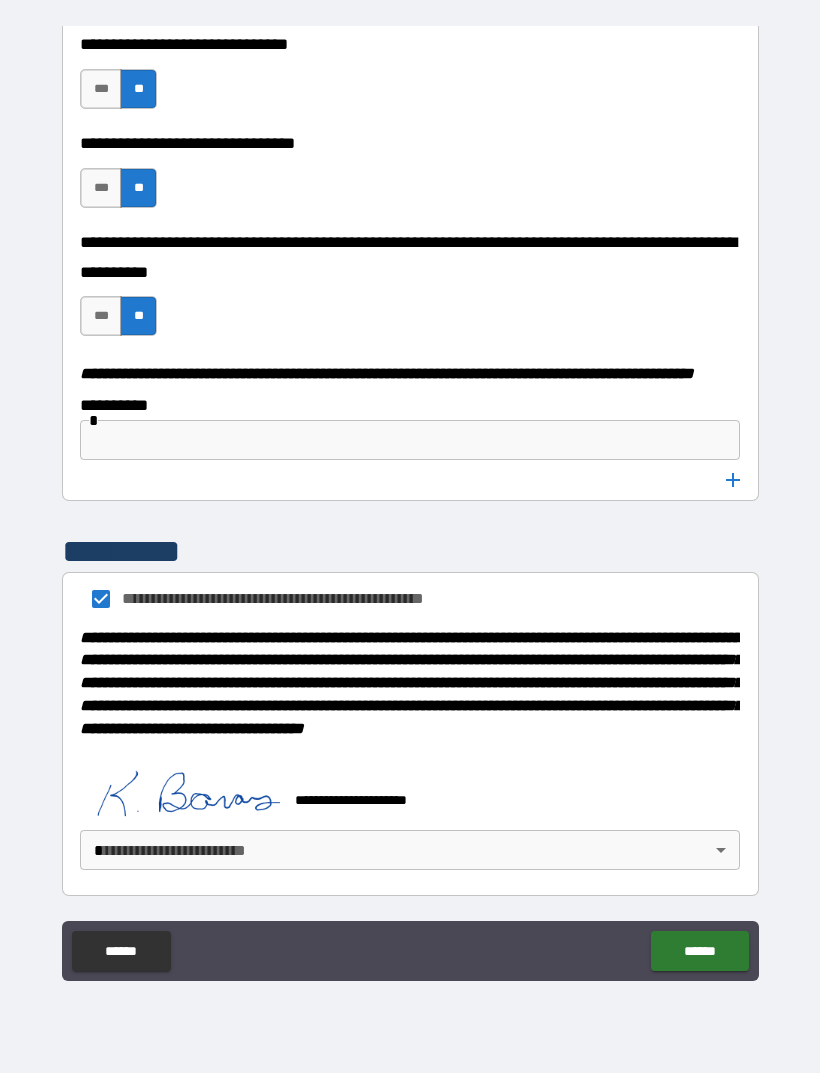 scroll, scrollTop: 10610, scrollLeft: 0, axis: vertical 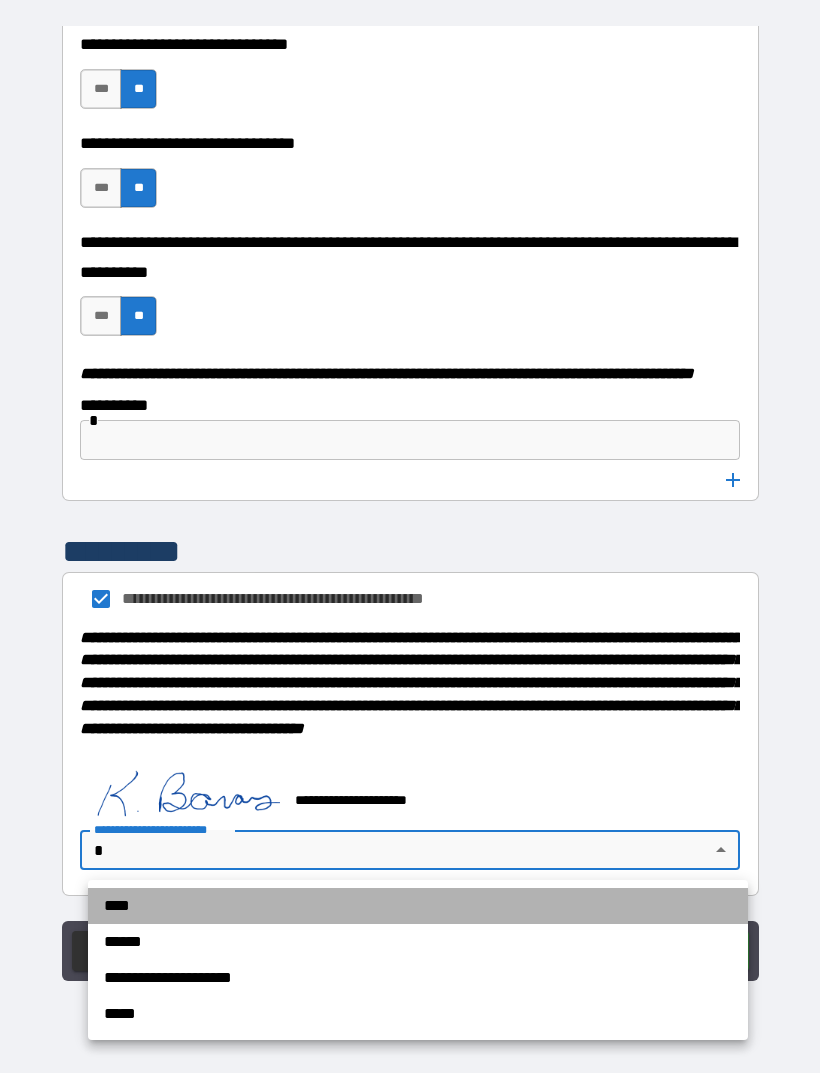 click on "****" at bounding box center [418, 906] 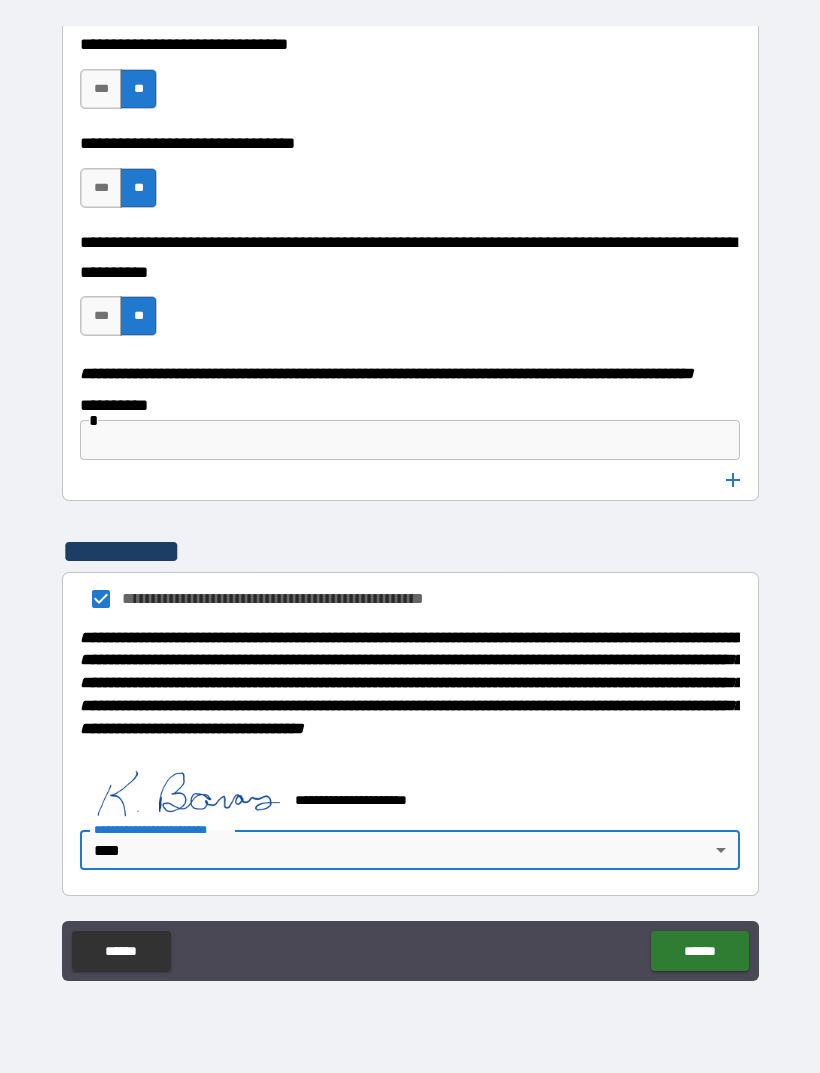 type on "****" 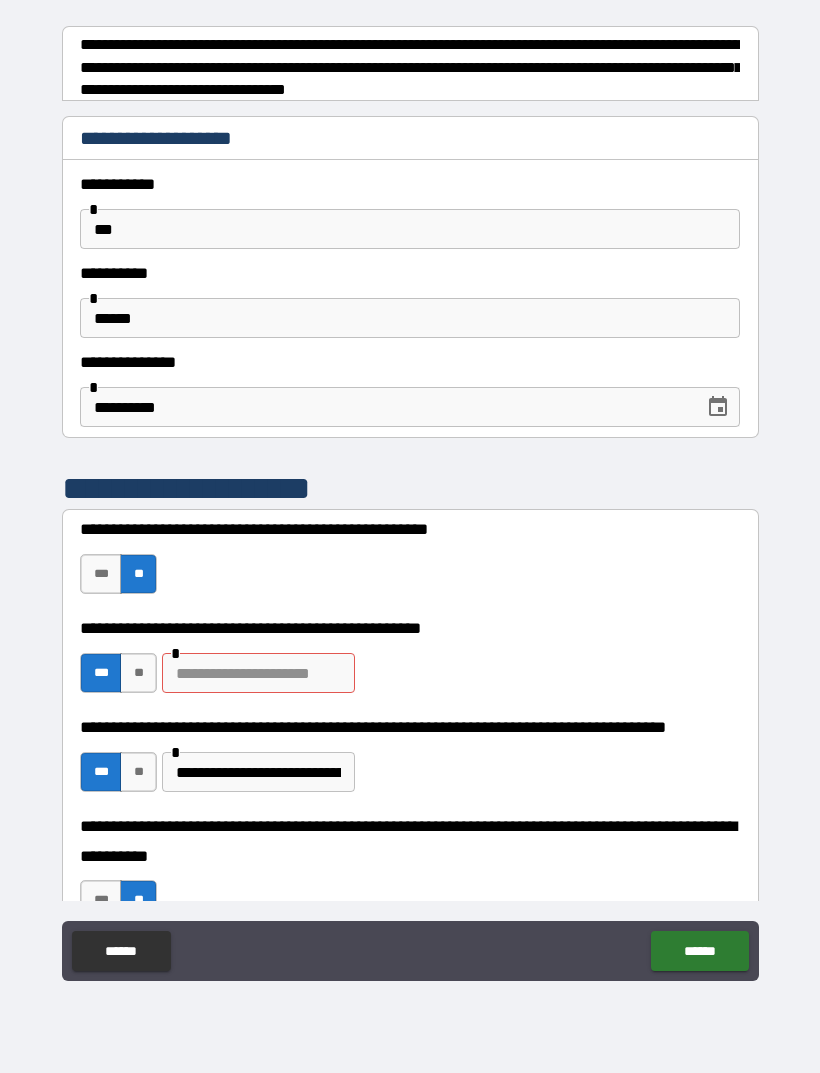 scroll, scrollTop: 0, scrollLeft: 0, axis: both 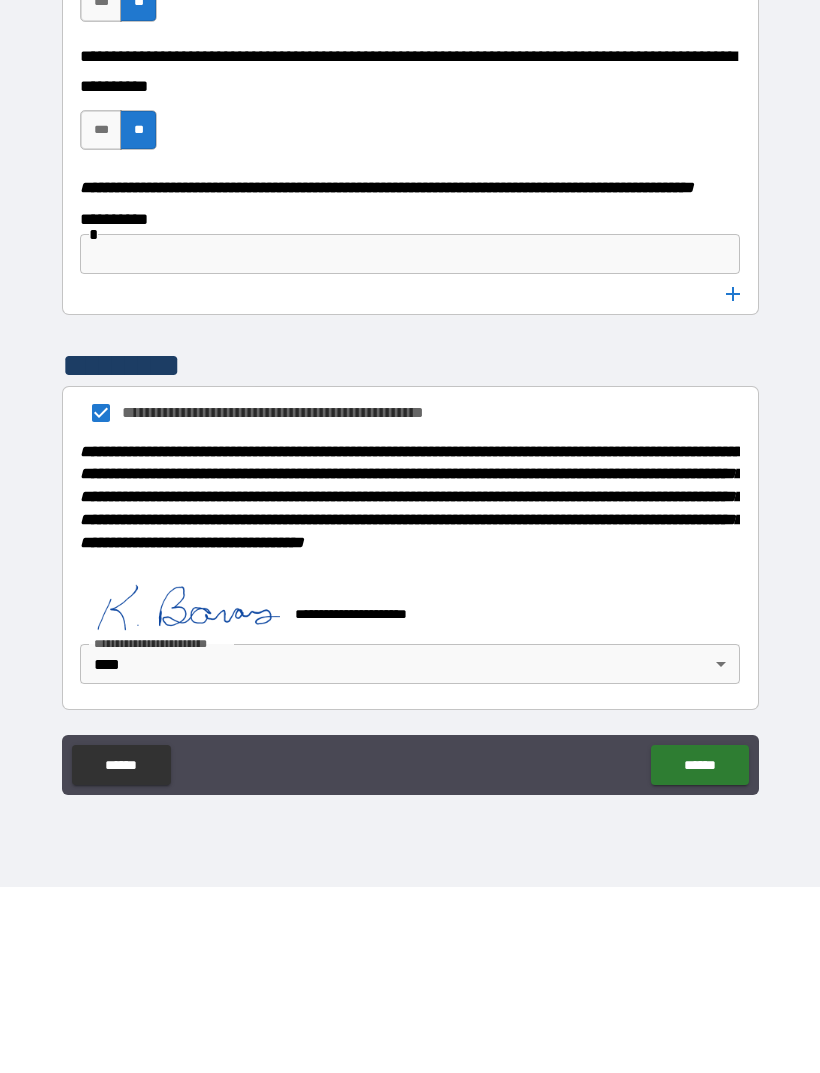 type on "******" 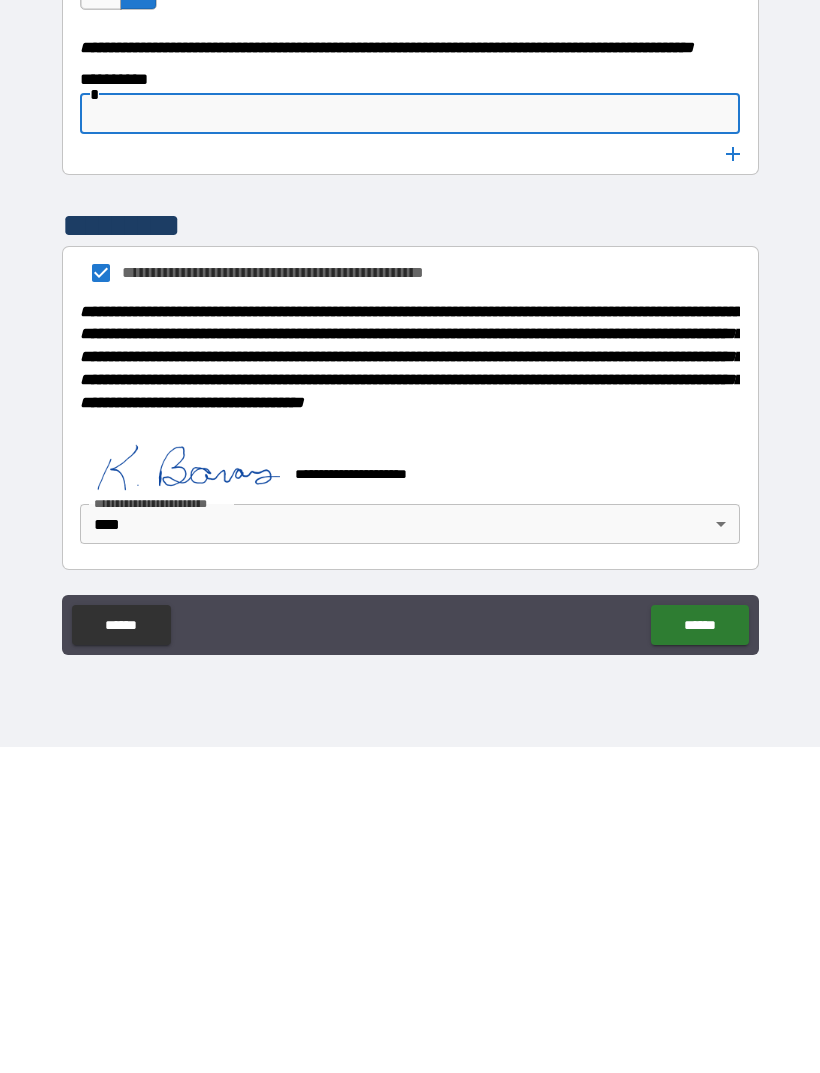 click on "******" at bounding box center [699, 951] 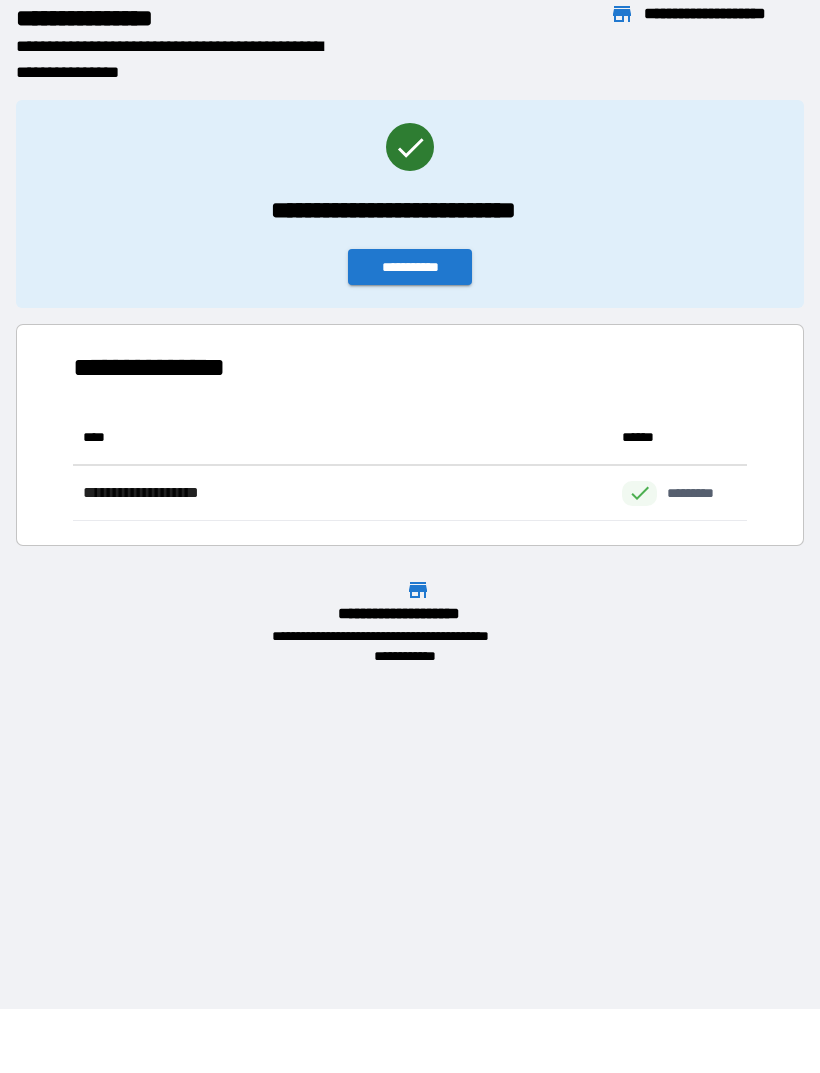 scroll, scrollTop: 111, scrollLeft: 674, axis: both 